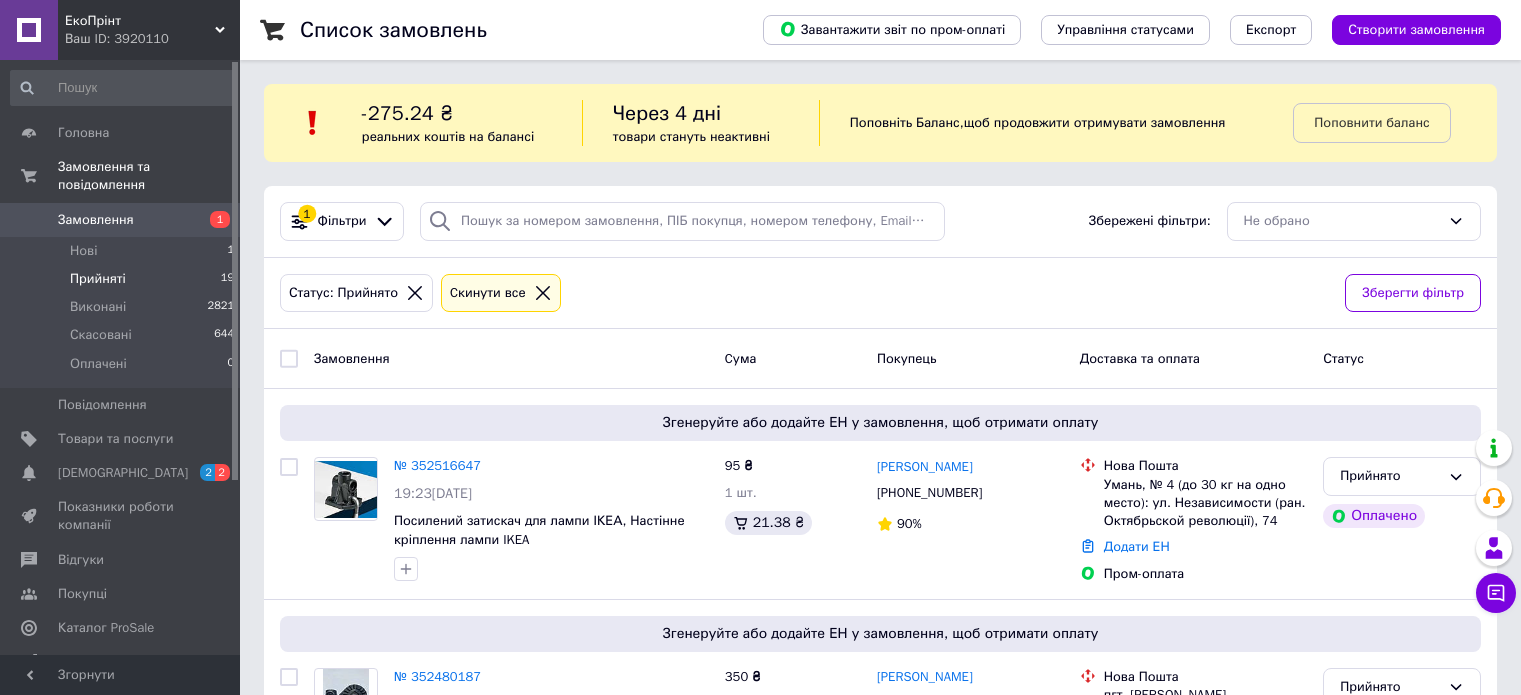 scroll, scrollTop: 0, scrollLeft: 0, axis: both 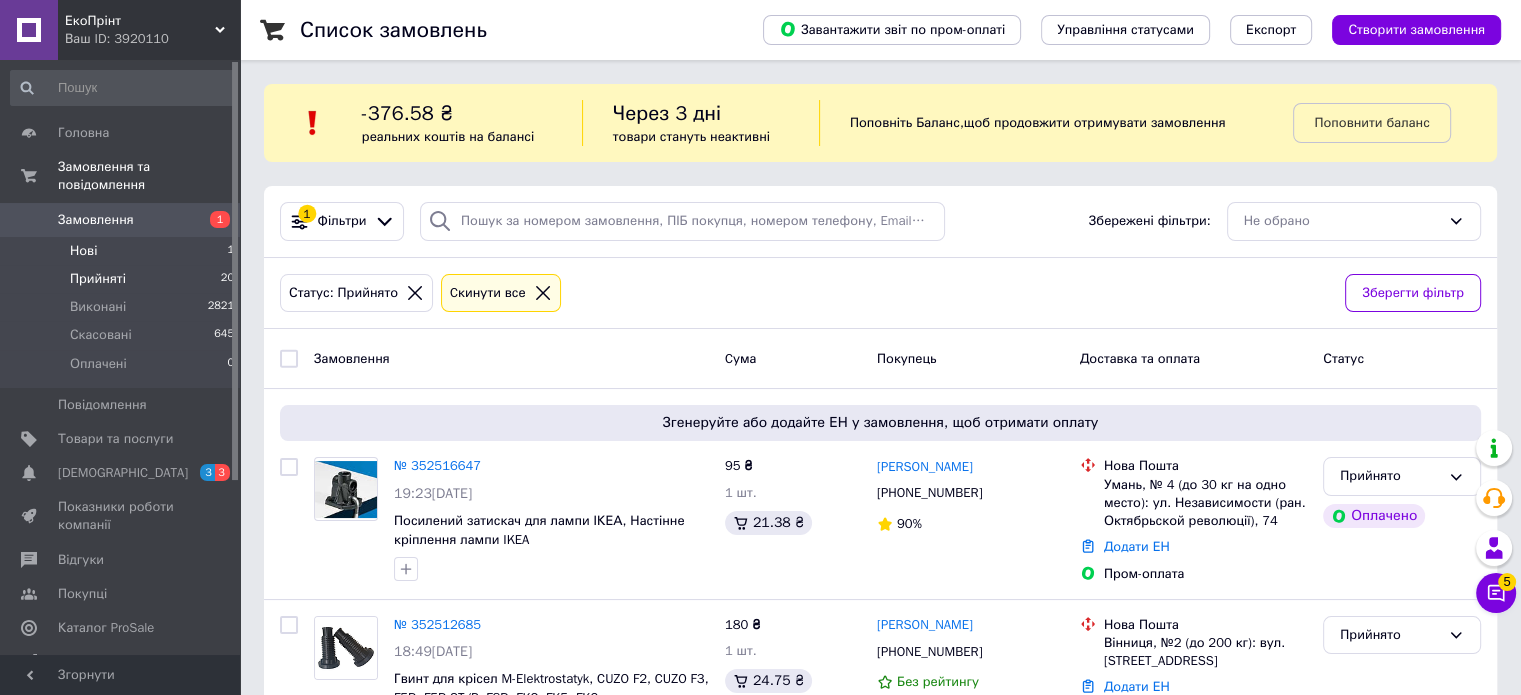 click on "Нові 1" at bounding box center [123, 251] 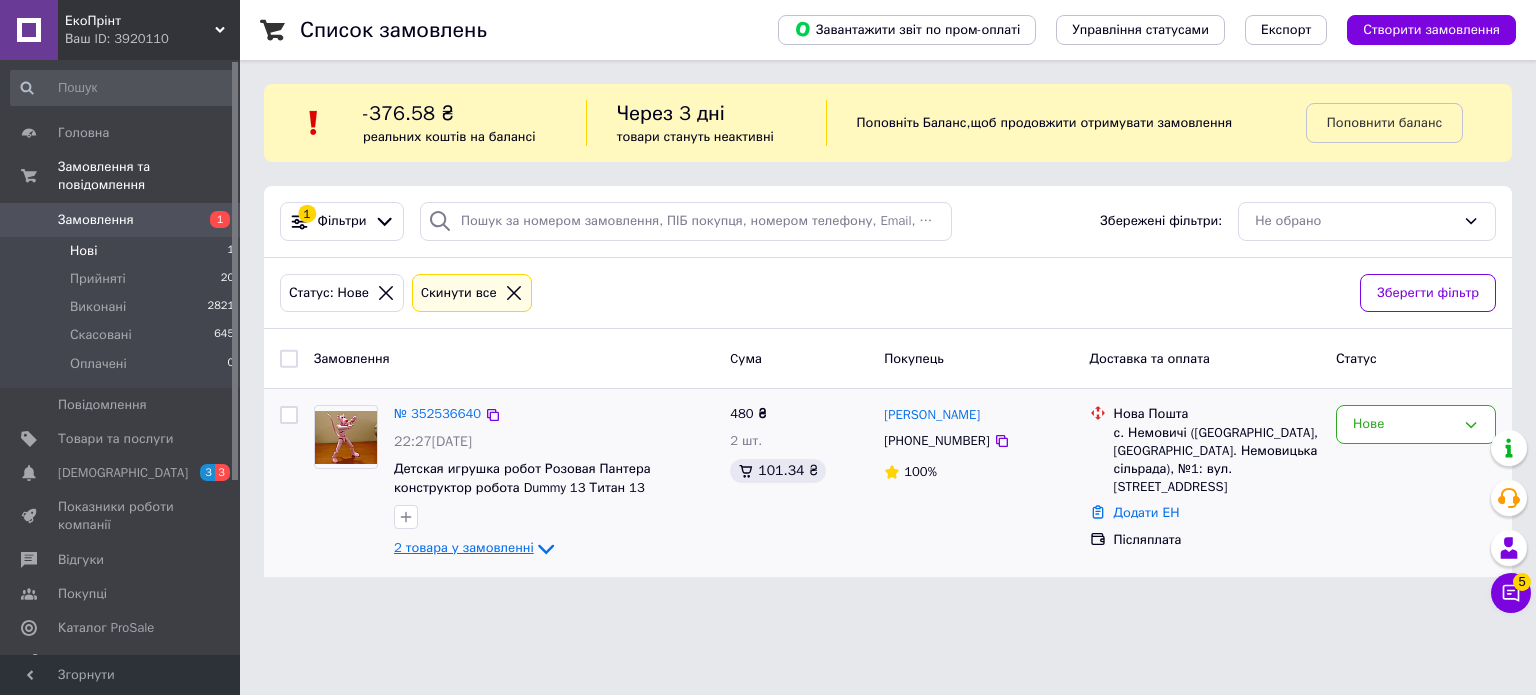 click on "2 товара у замовленні" at bounding box center [464, 548] 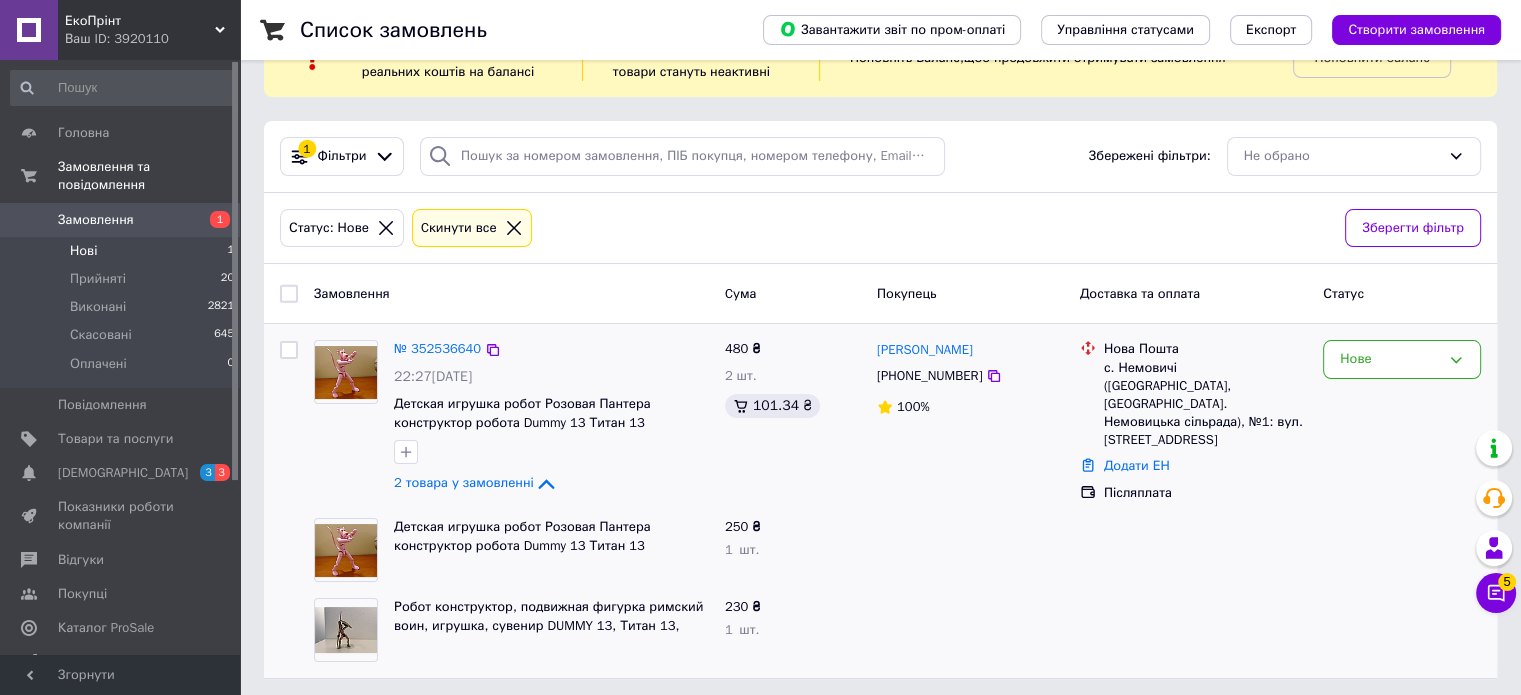 scroll, scrollTop: 0, scrollLeft: 0, axis: both 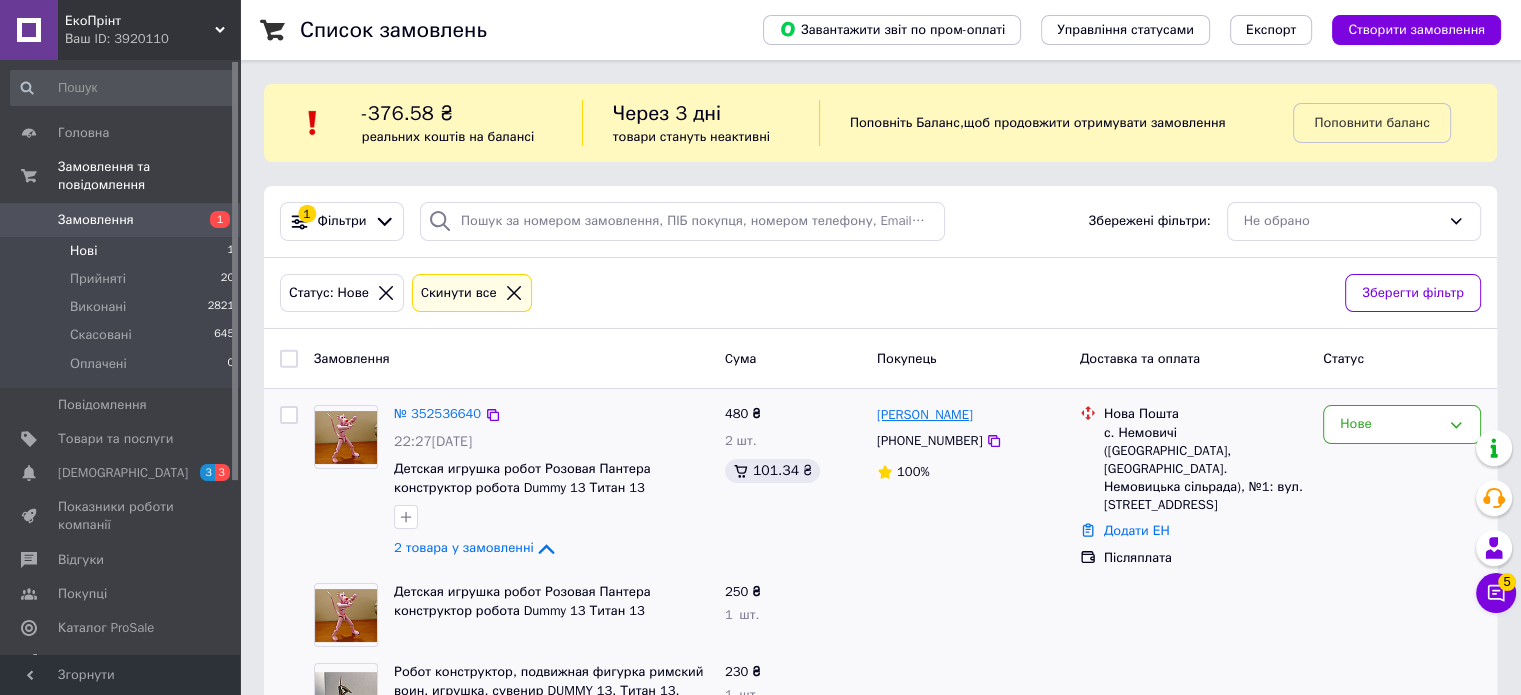 click on "Дмитро Бильчик" at bounding box center [925, 415] 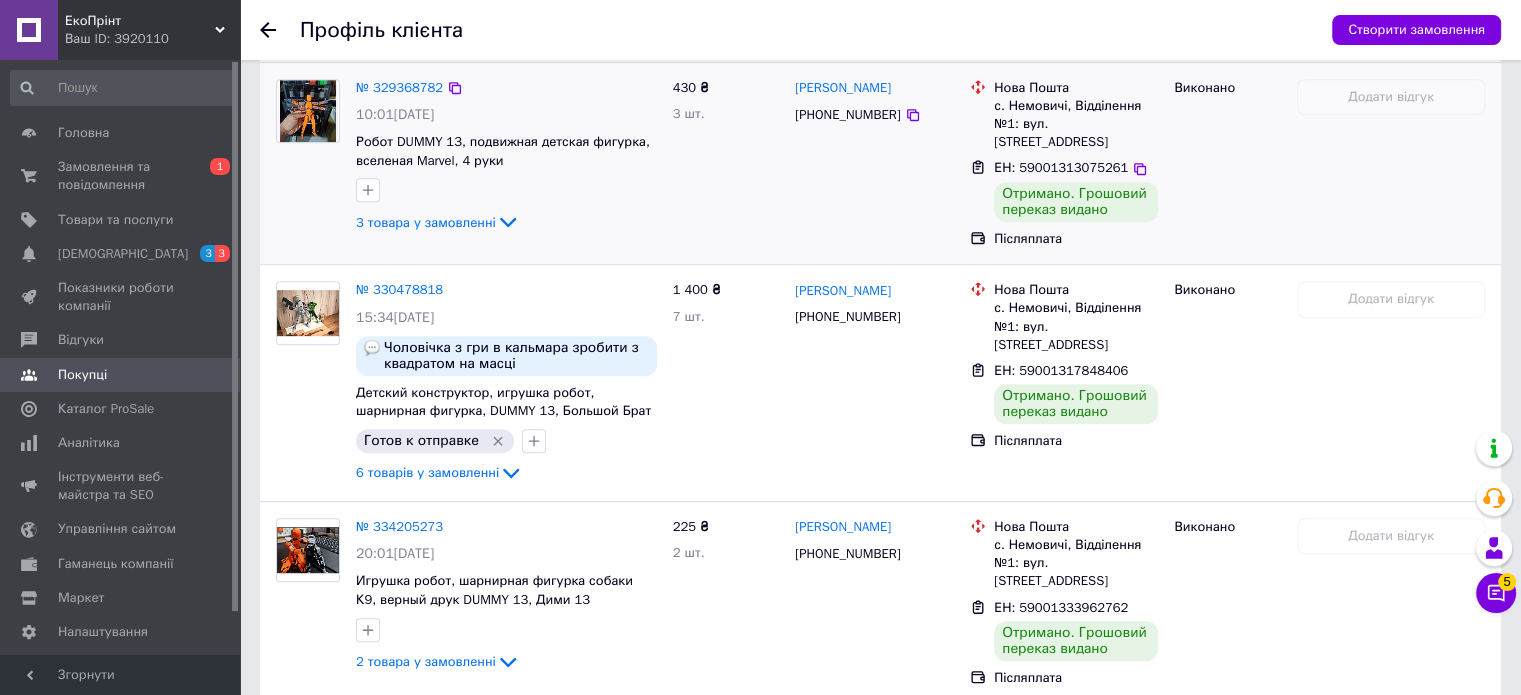 scroll, scrollTop: 1095, scrollLeft: 0, axis: vertical 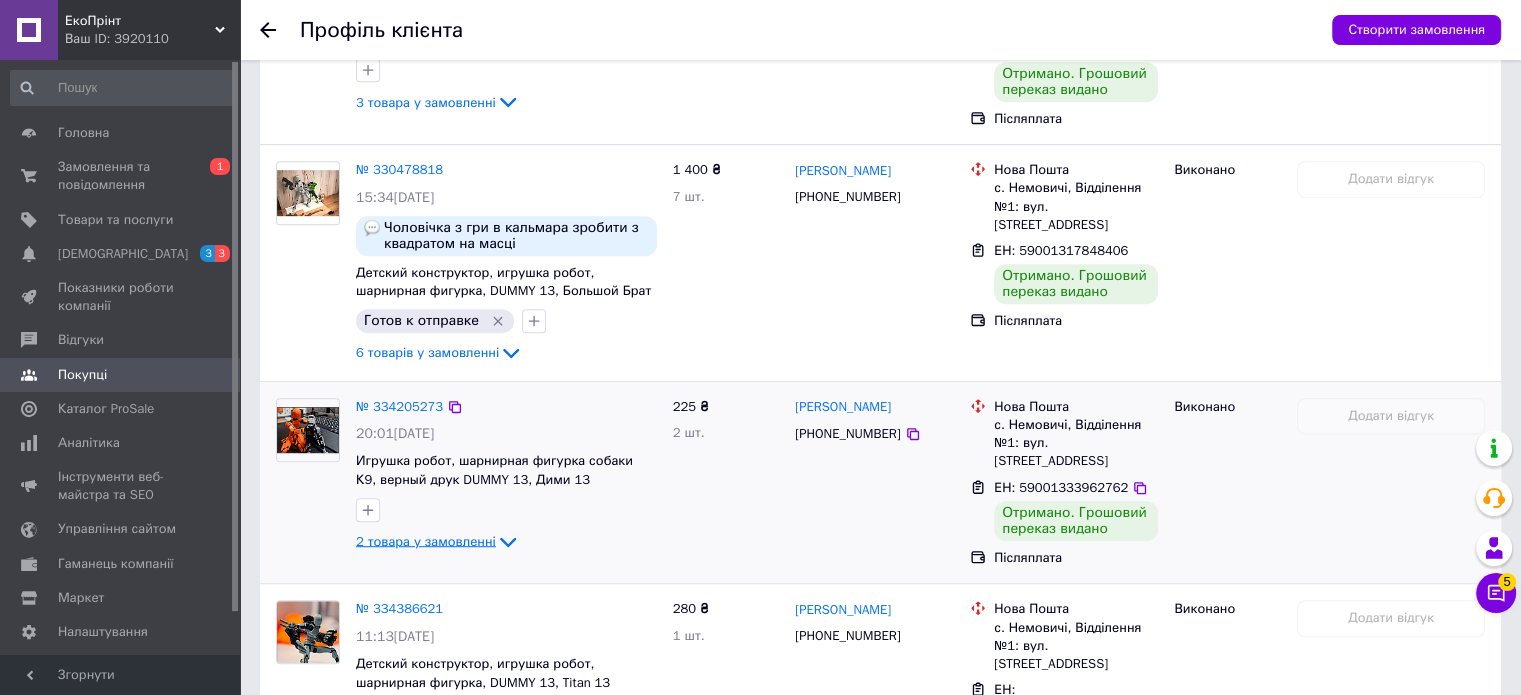 click on "2 товара у замовленні" at bounding box center (426, 540) 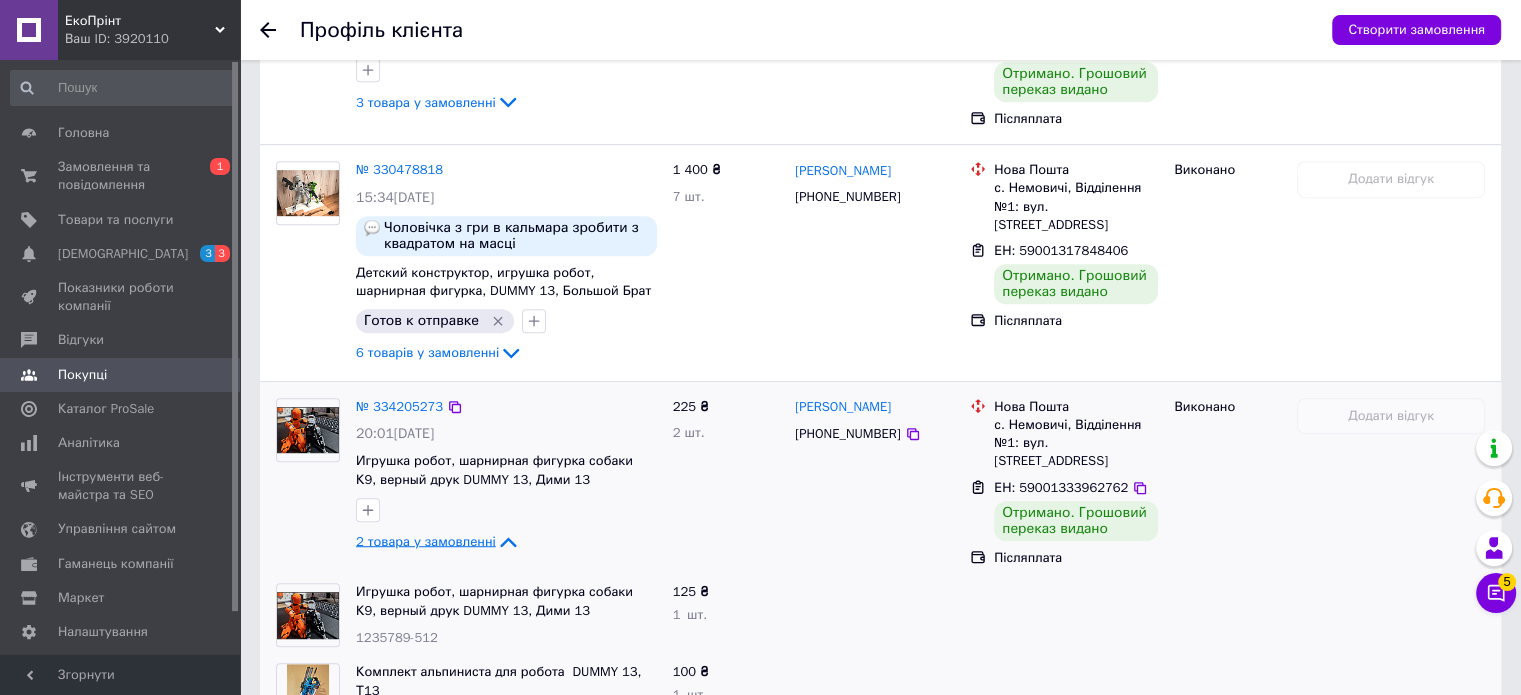 click on "2 товара у замовленні" at bounding box center (426, 540) 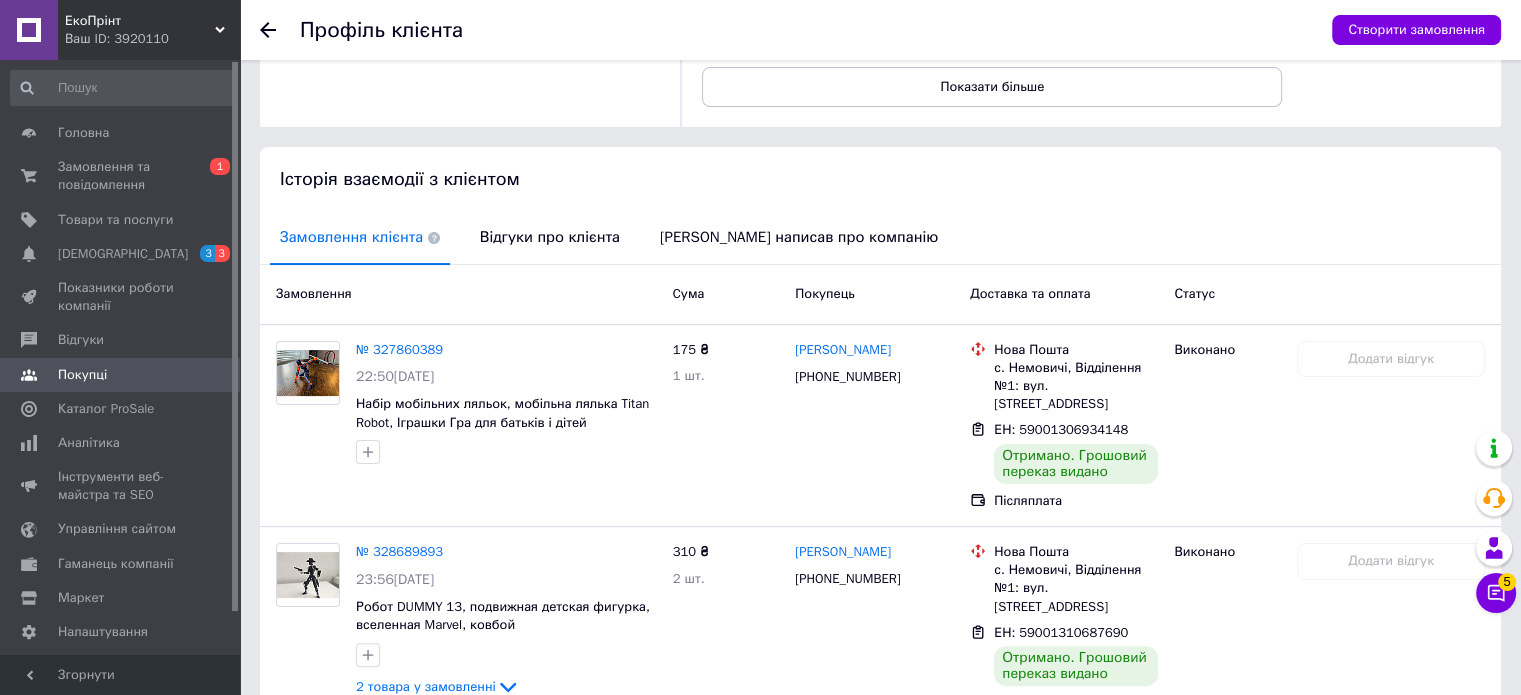 scroll, scrollTop: 0, scrollLeft: 0, axis: both 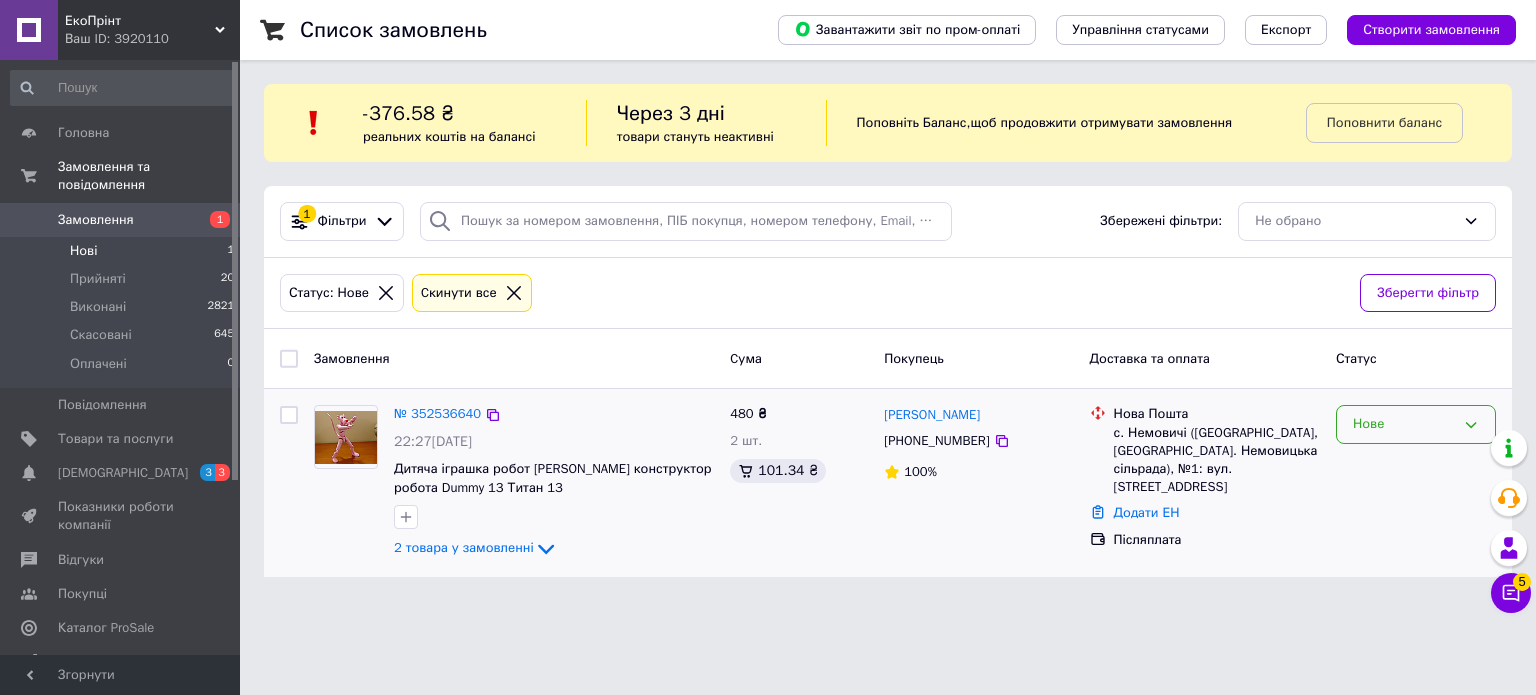 click on "Нове" at bounding box center (1404, 424) 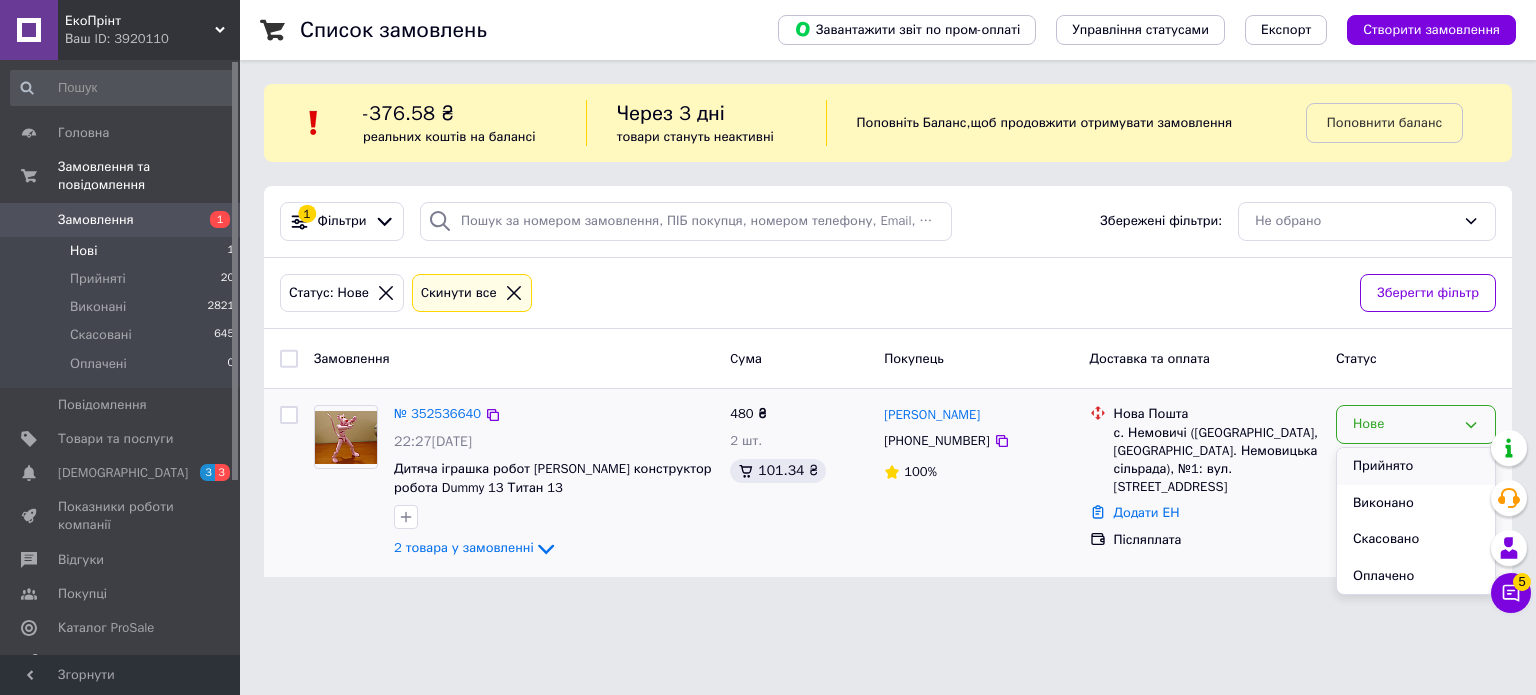 click on "Прийнято" at bounding box center [1416, 466] 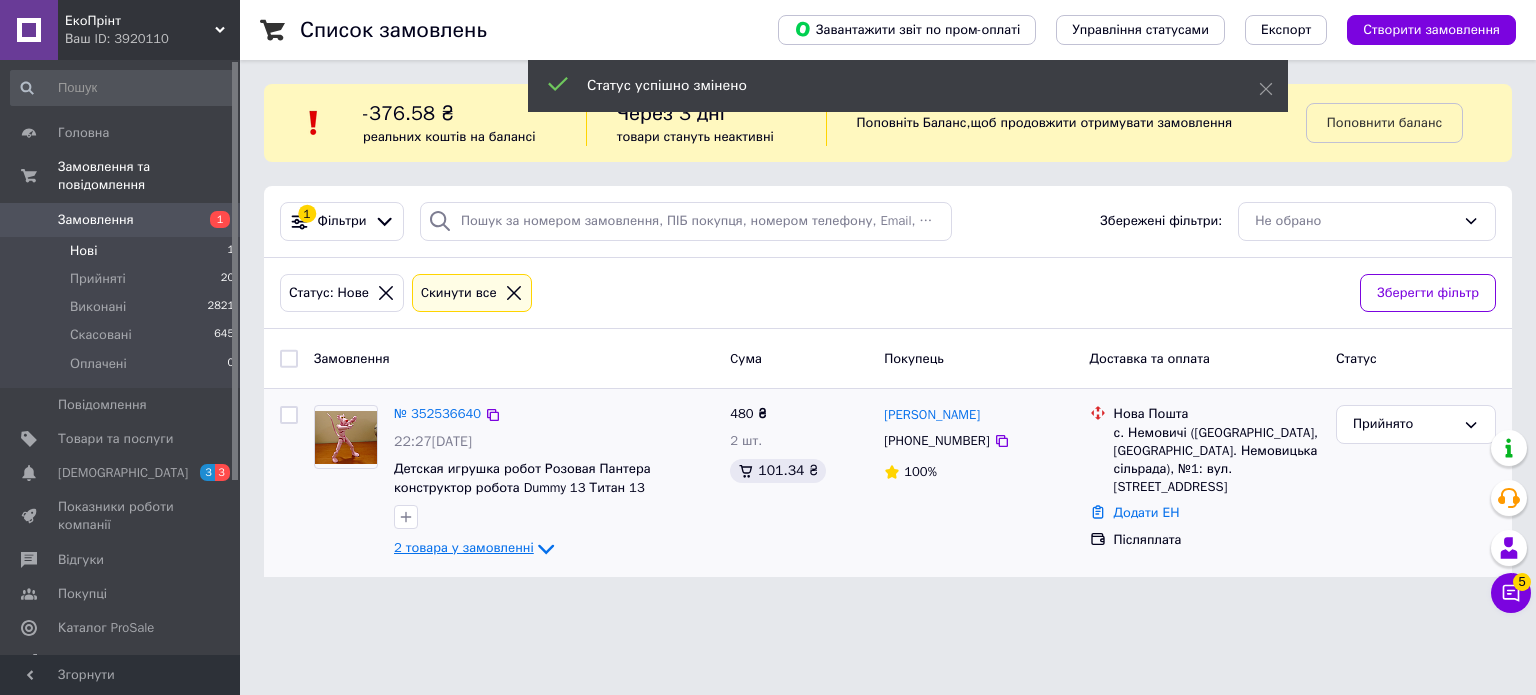 click on "2 товара у замовленні" at bounding box center (464, 548) 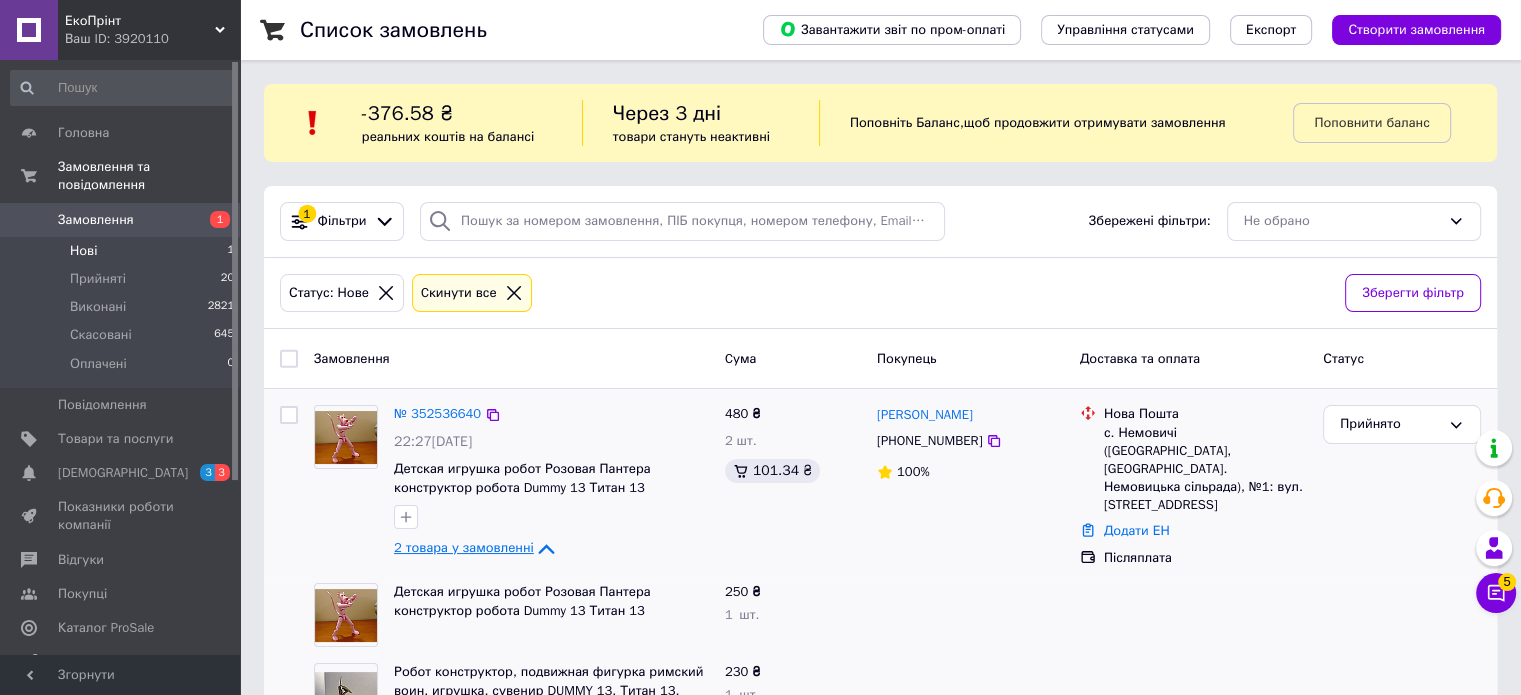 click on "2 товара у замовленні" at bounding box center (464, 548) 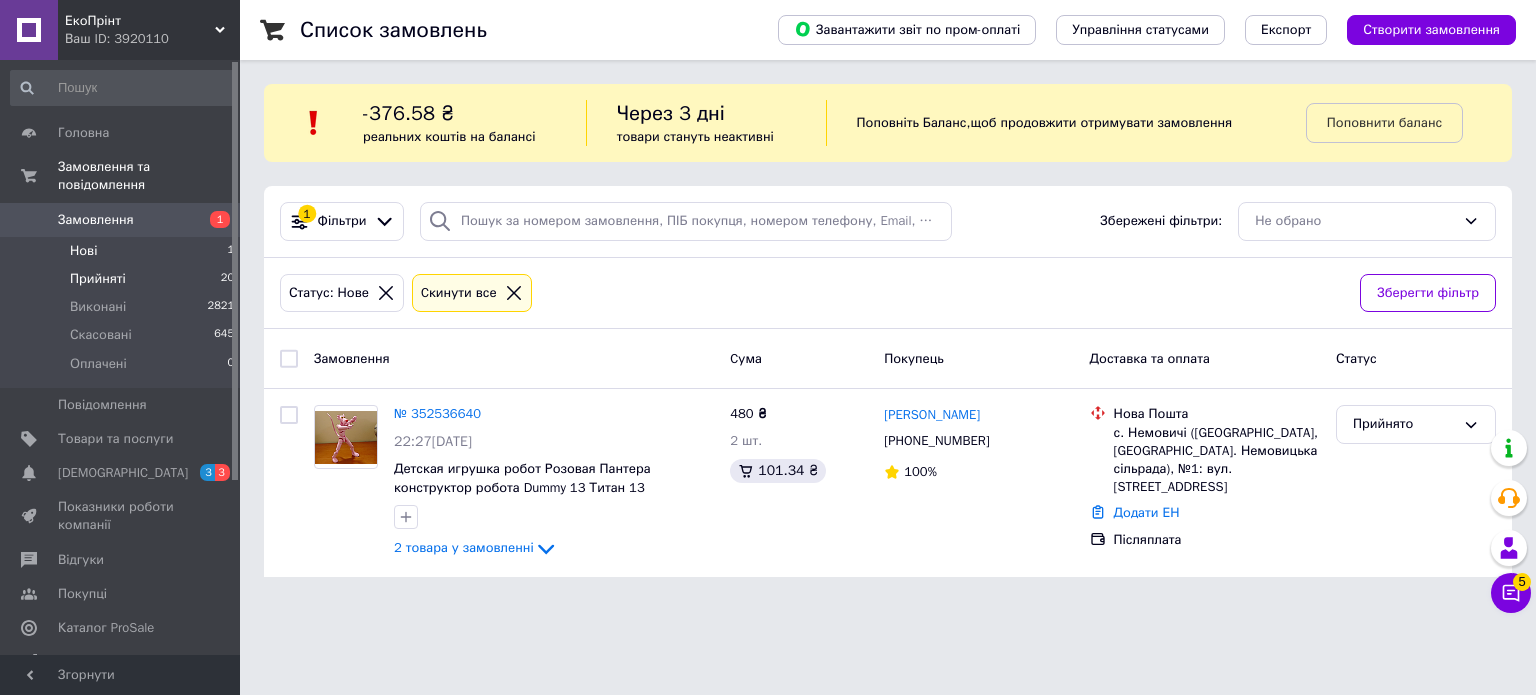 click on "Прийняті 20" at bounding box center (123, 279) 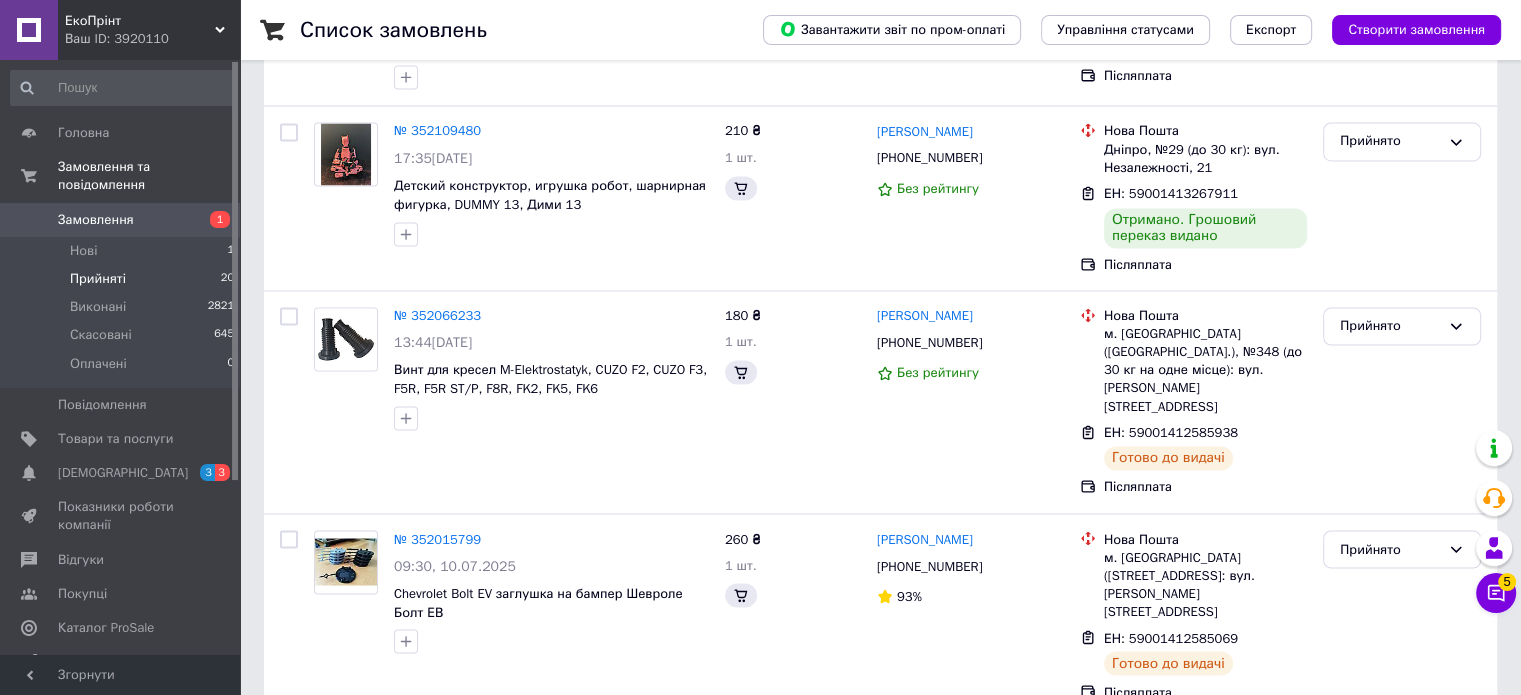 scroll, scrollTop: 3364, scrollLeft: 0, axis: vertical 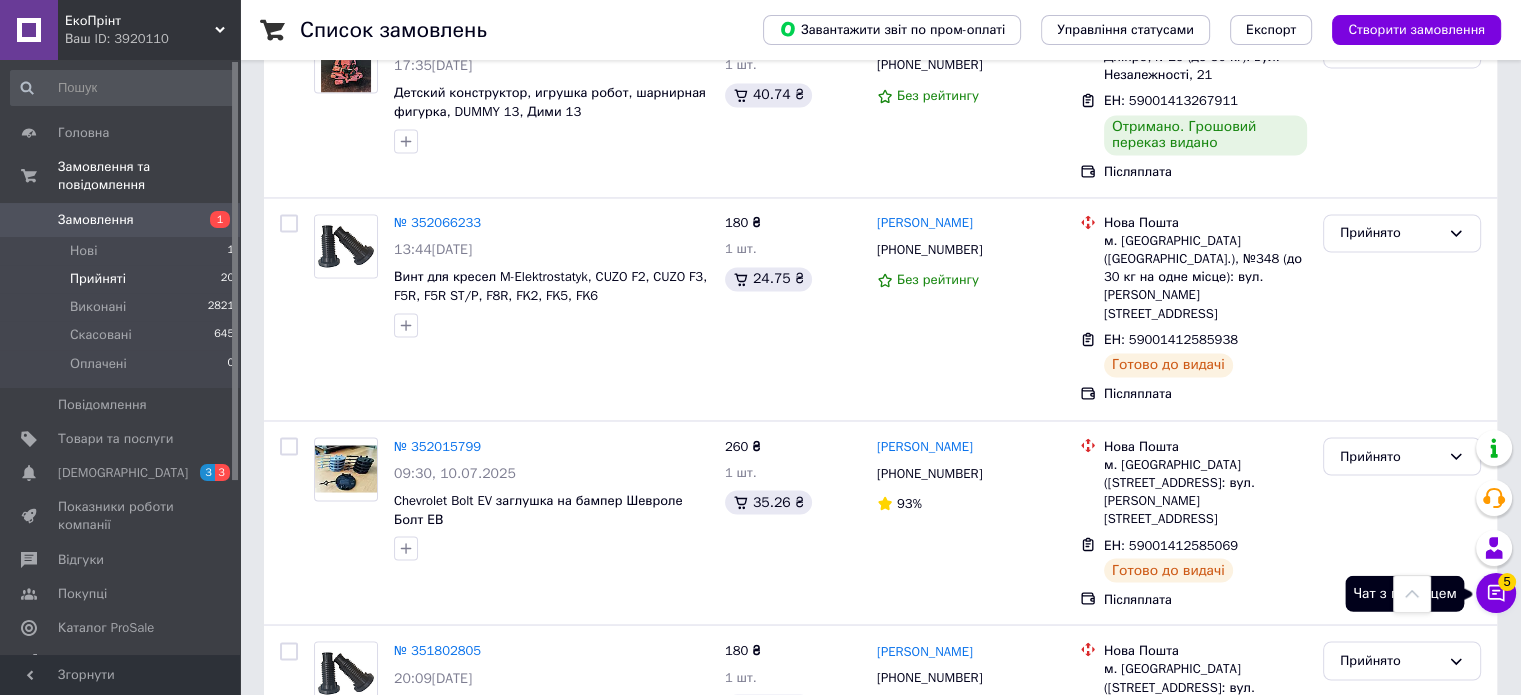 click 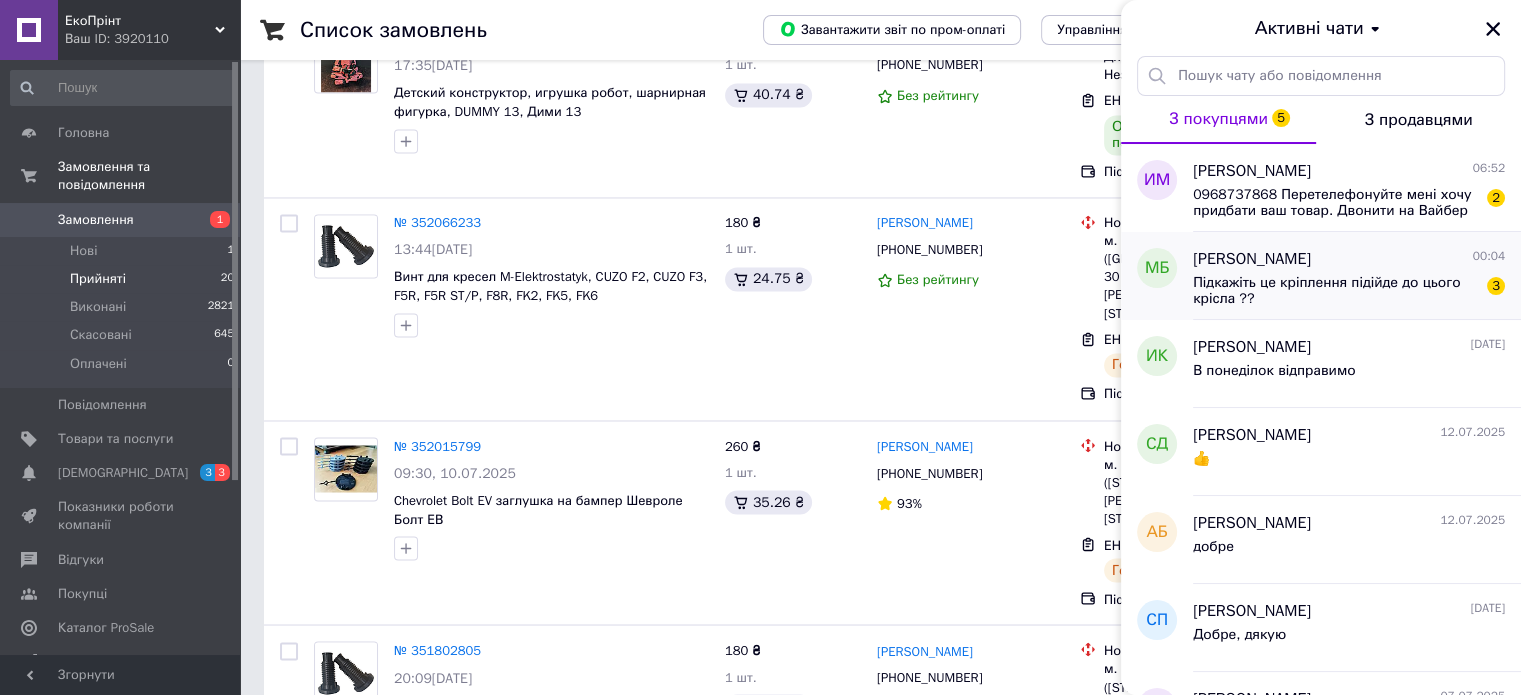 click on "Підкажіть це кріплення підійде до цього крісла ??" at bounding box center (1335, 291) 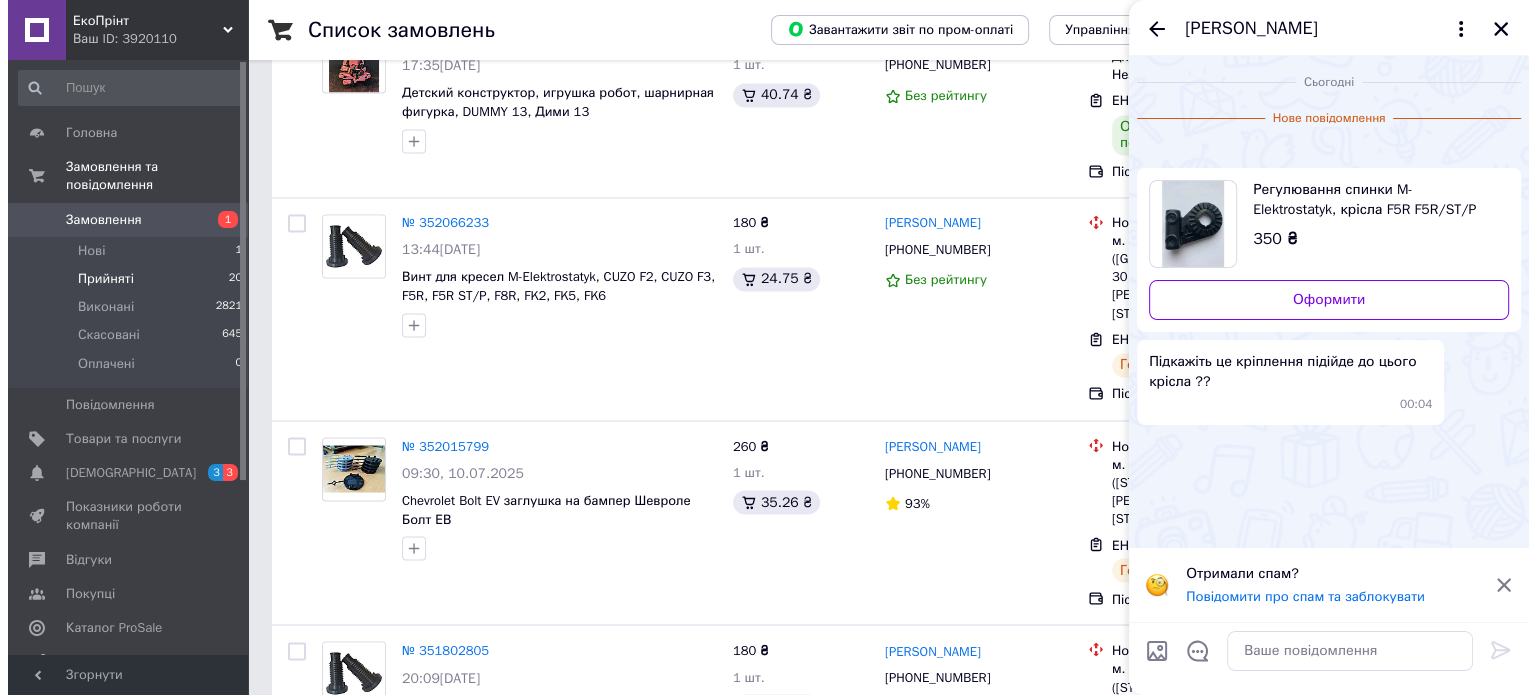 scroll, scrollTop: 0, scrollLeft: 0, axis: both 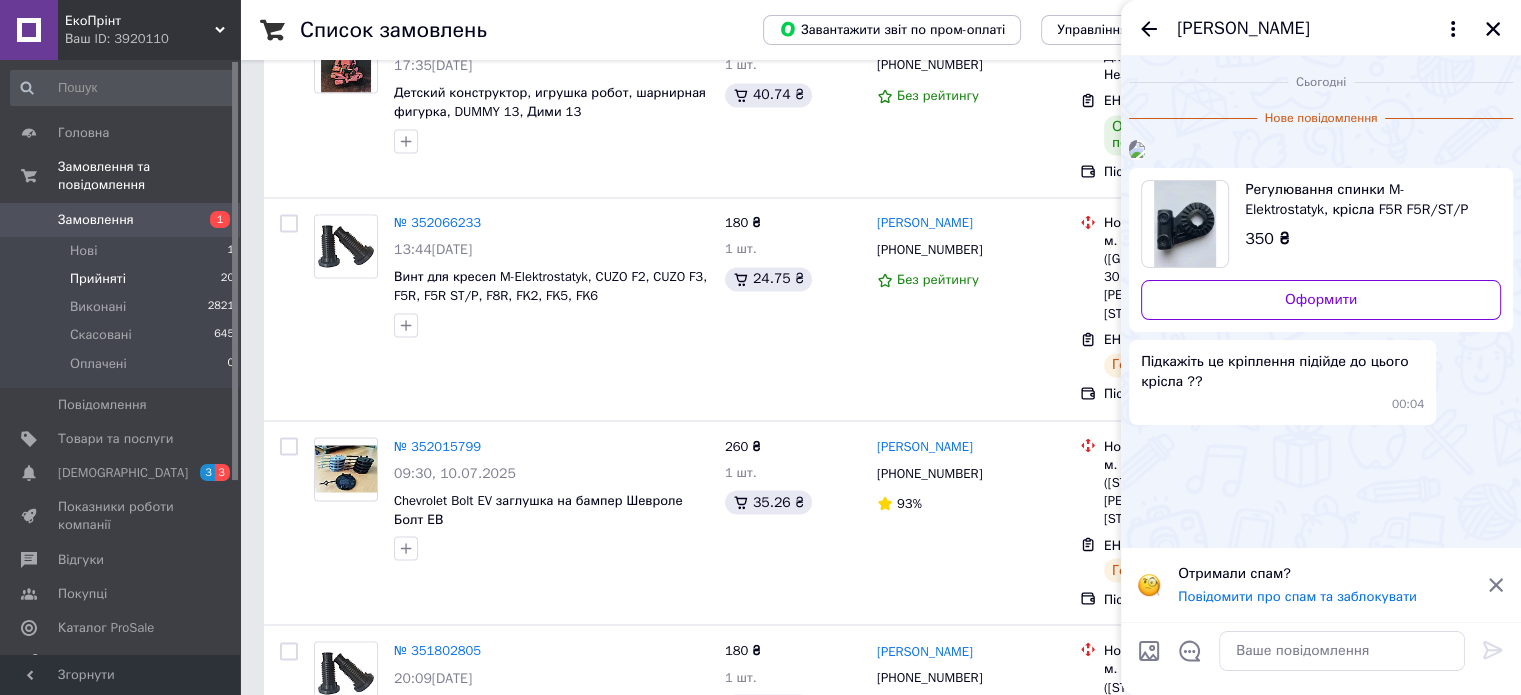 click at bounding box center (1137, 150) 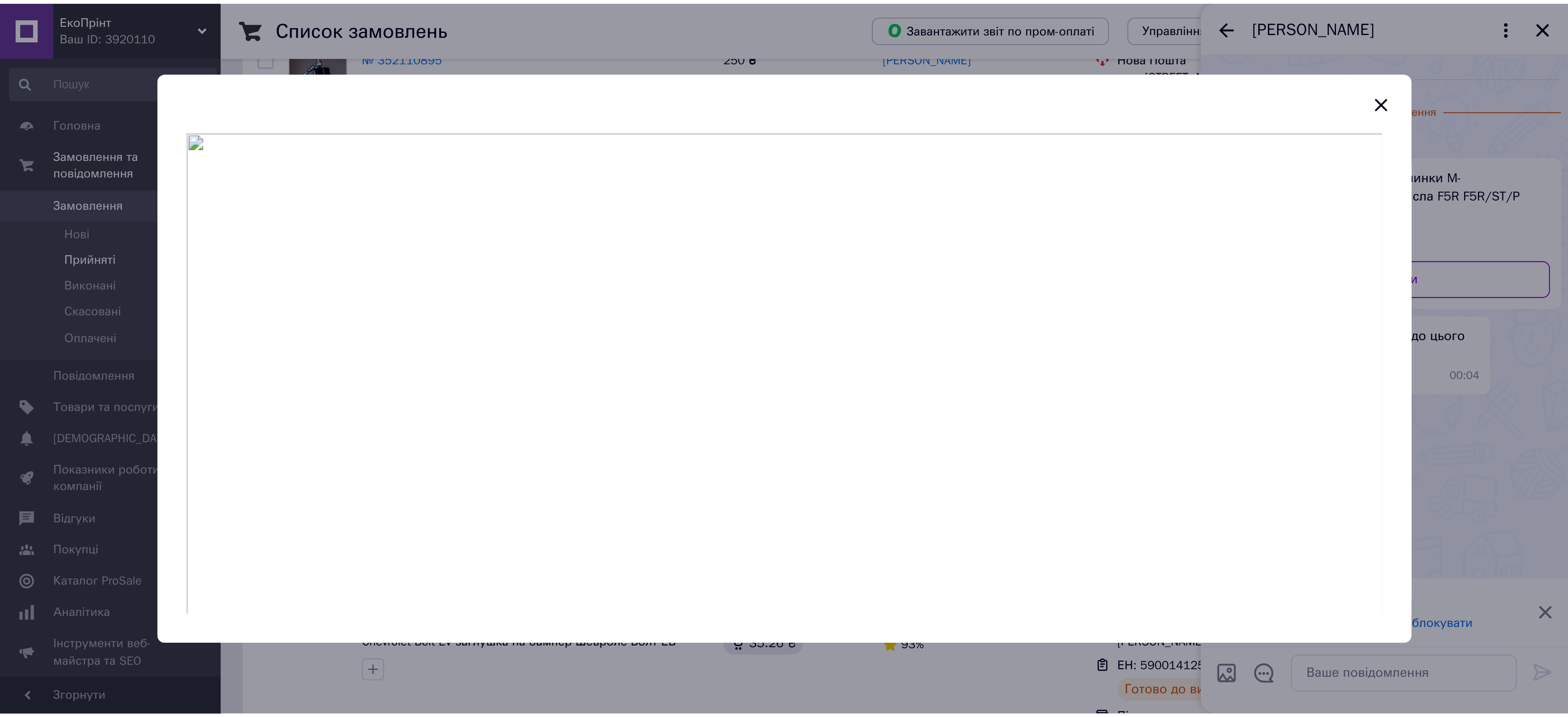 scroll, scrollTop: 537, scrollLeft: 0, axis: vertical 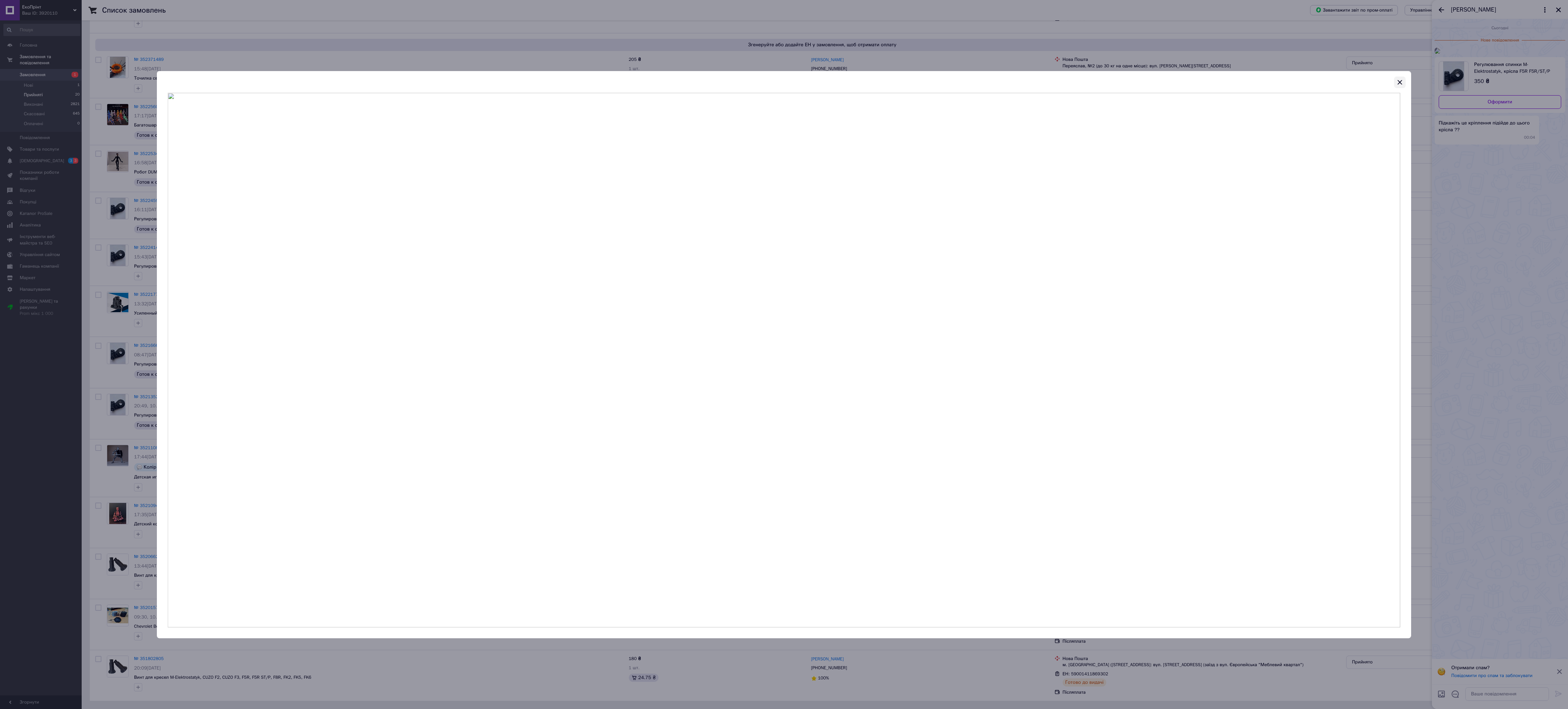 click 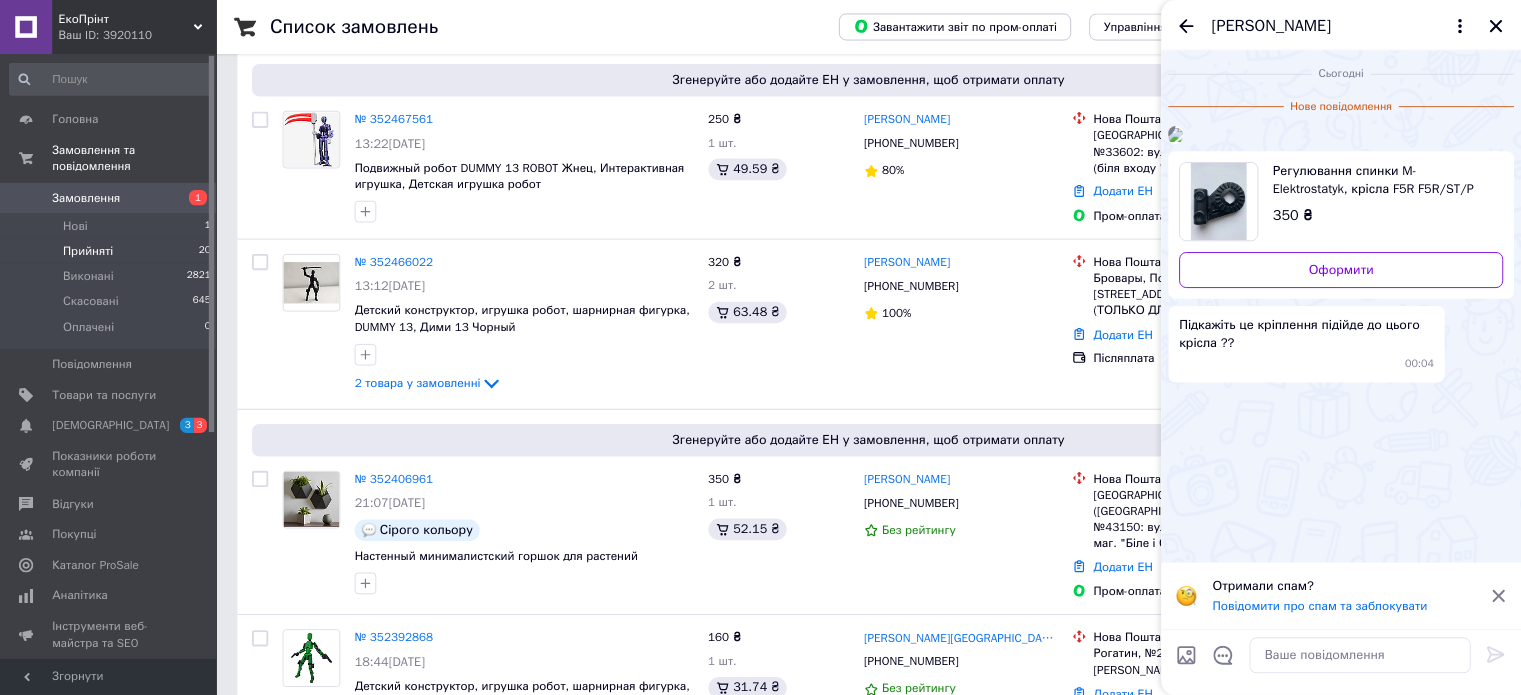 scroll, scrollTop: 910, scrollLeft: 0, axis: vertical 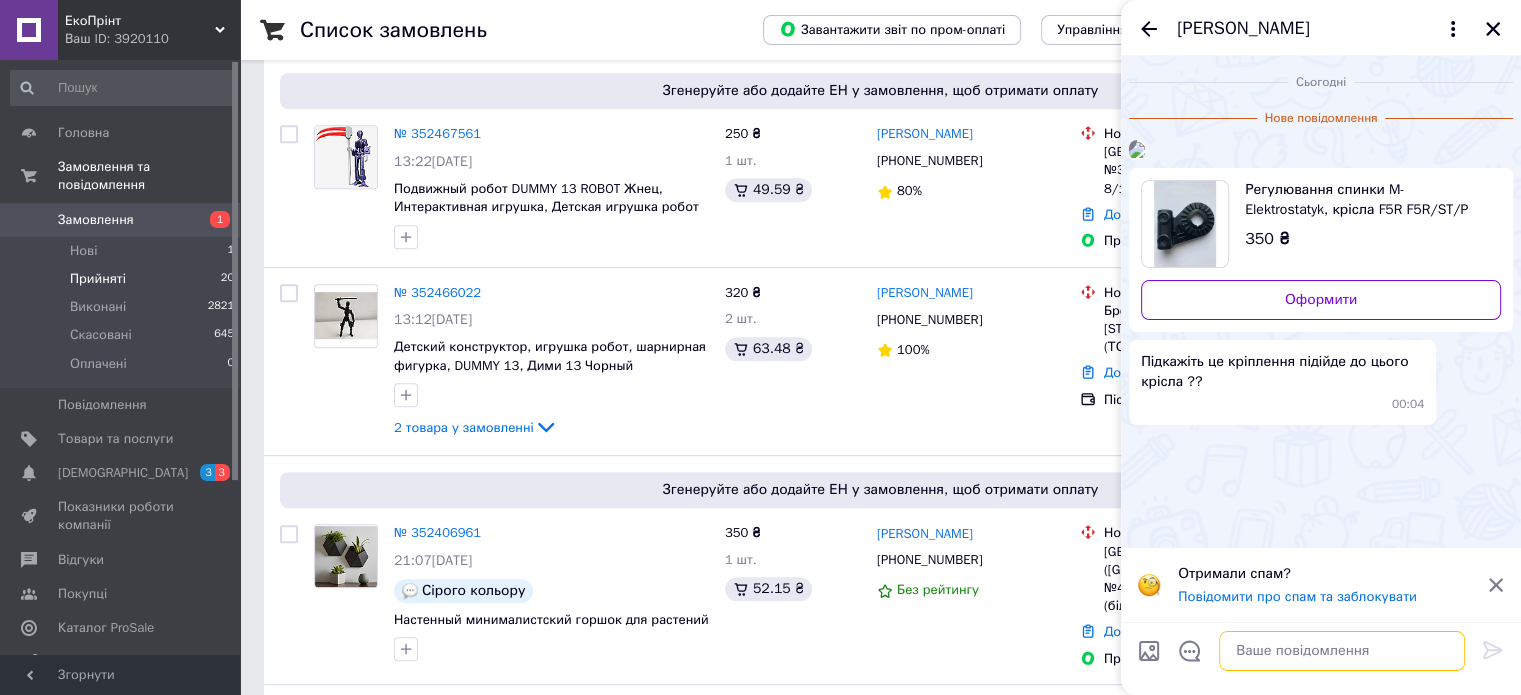 click at bounding box center (1342, 651) 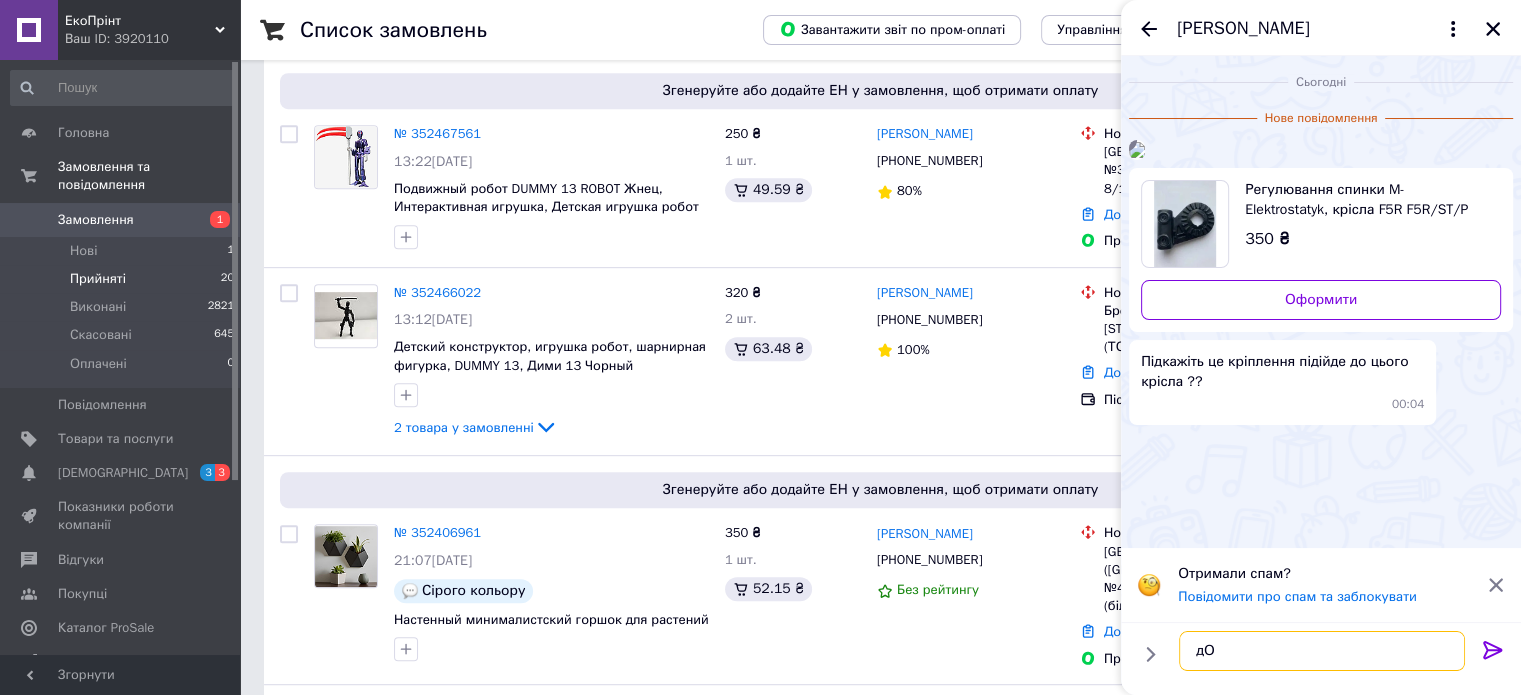 type on "д" 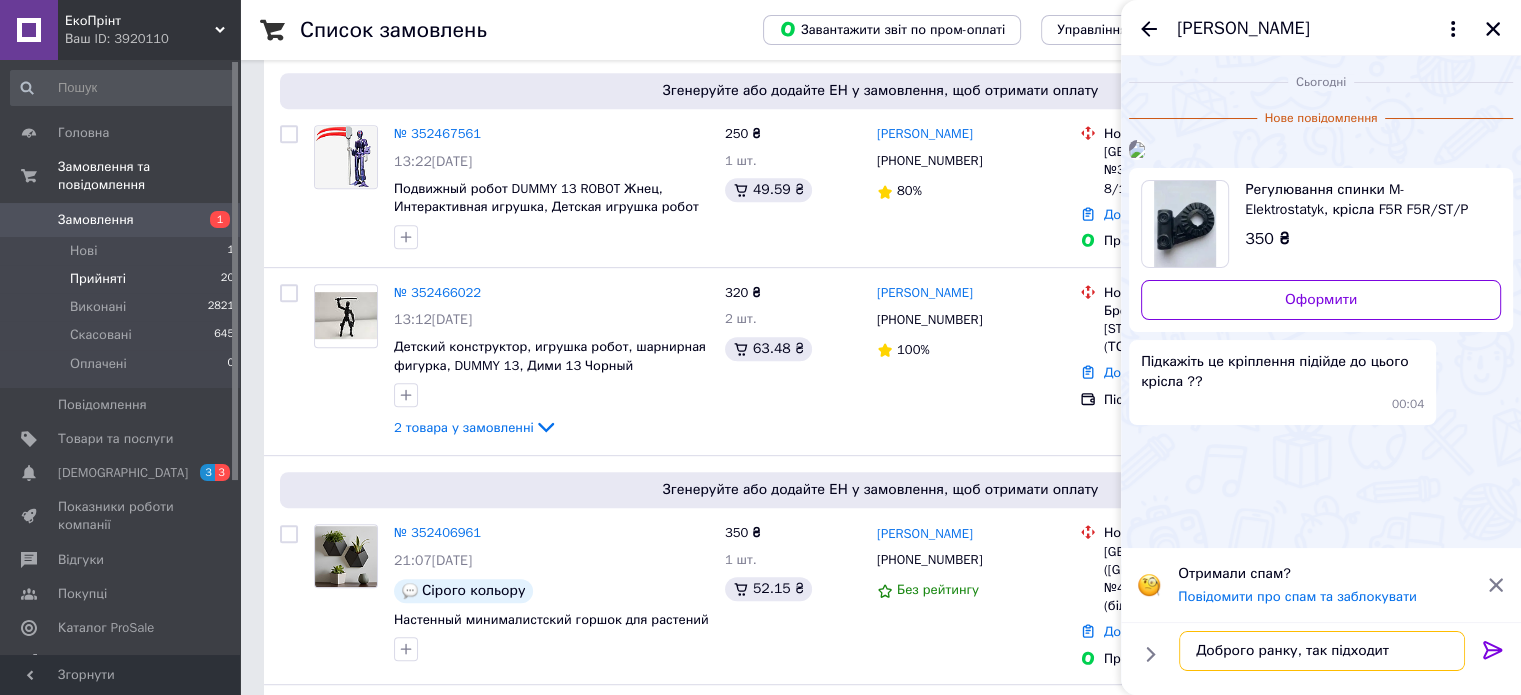 type on "Доброго ранку, так підходить" 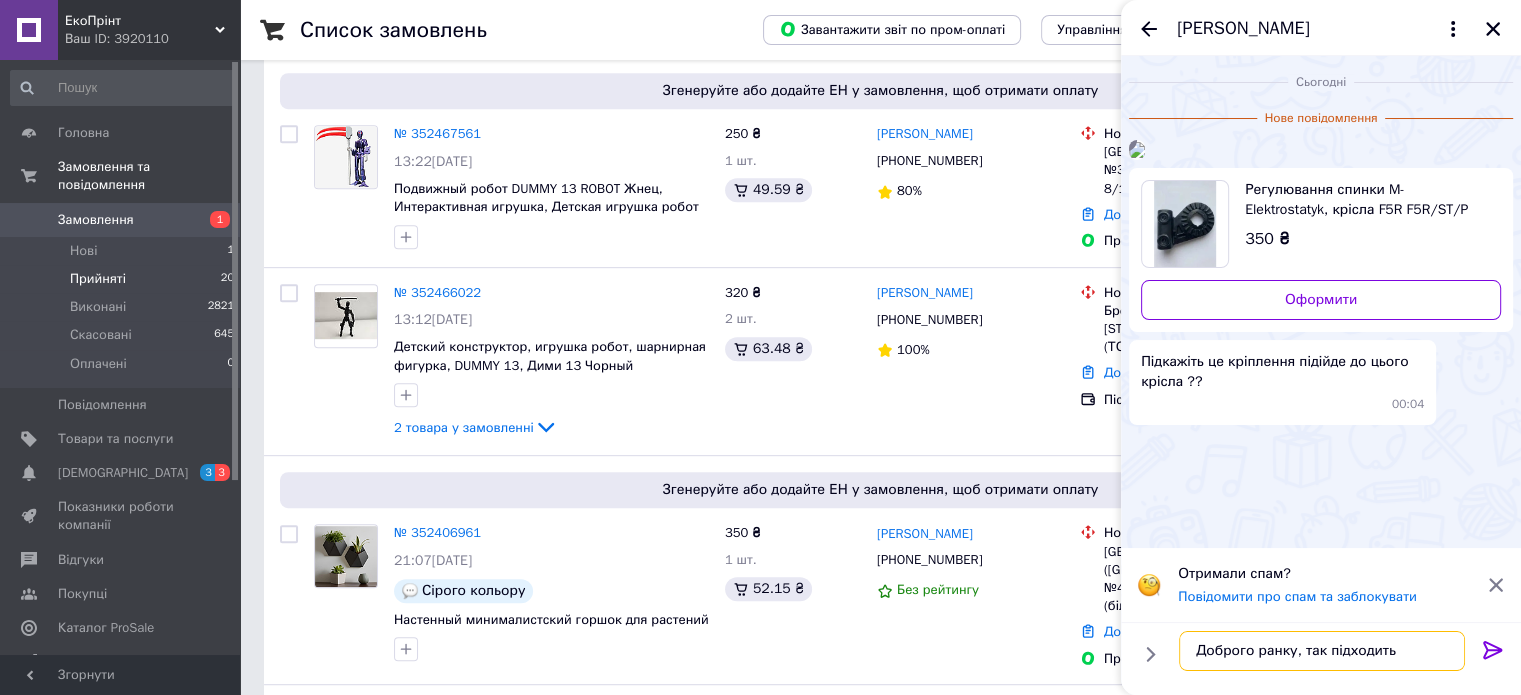 type 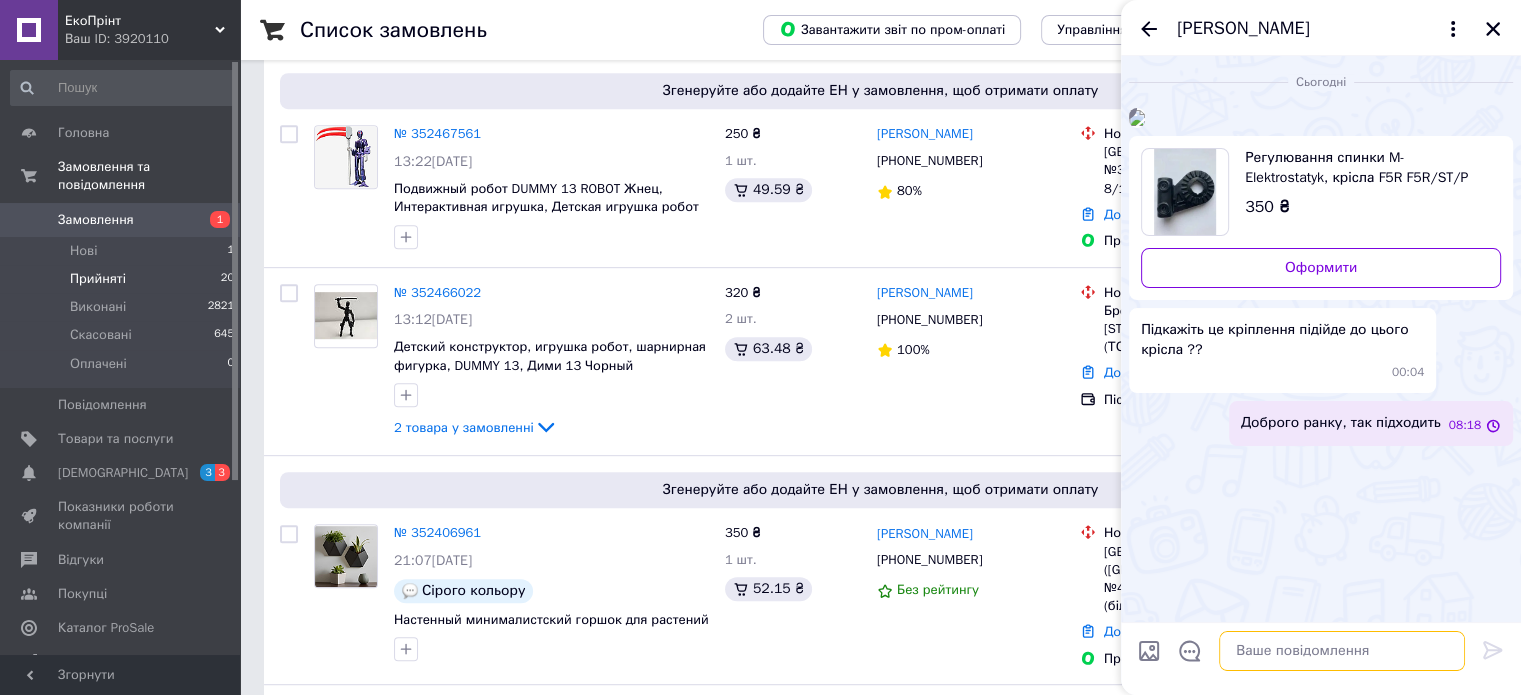scroll, scrollTop: 112, scrollLeft: 0, axis: vertical 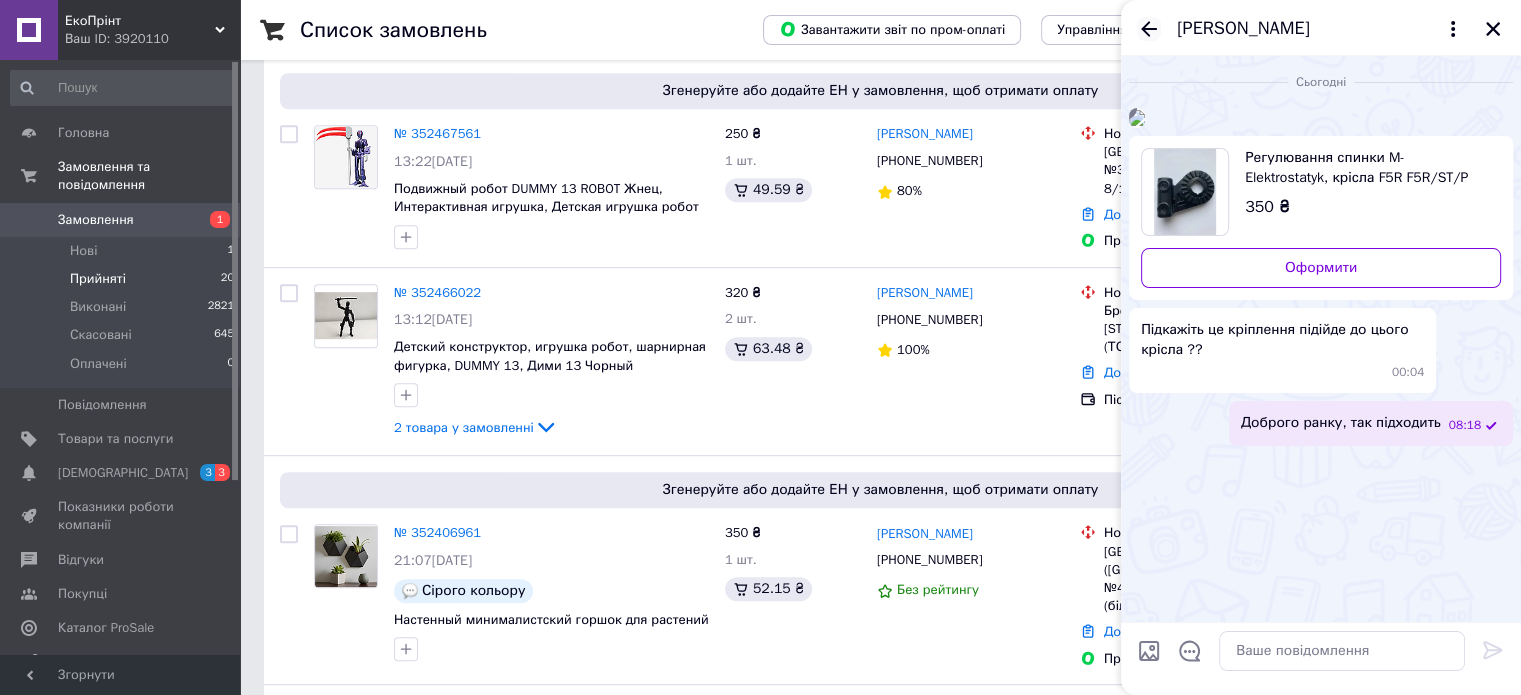 click 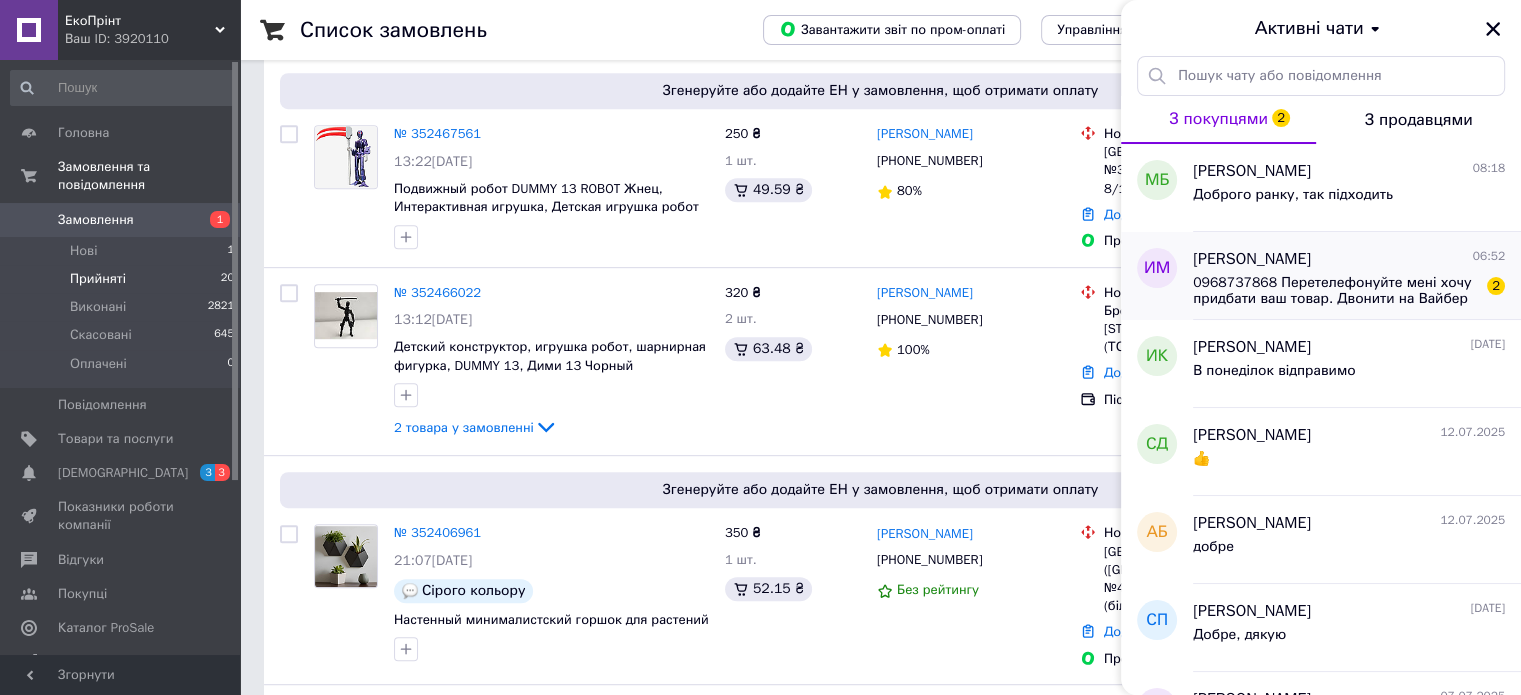 click on "0968737868 Перетелефонуйте мені хочу придбати ваш товар. Двонити на Вайбер чи Ватс ап, мобільний зв'язок не працює" at bounding box center [1335, 291] 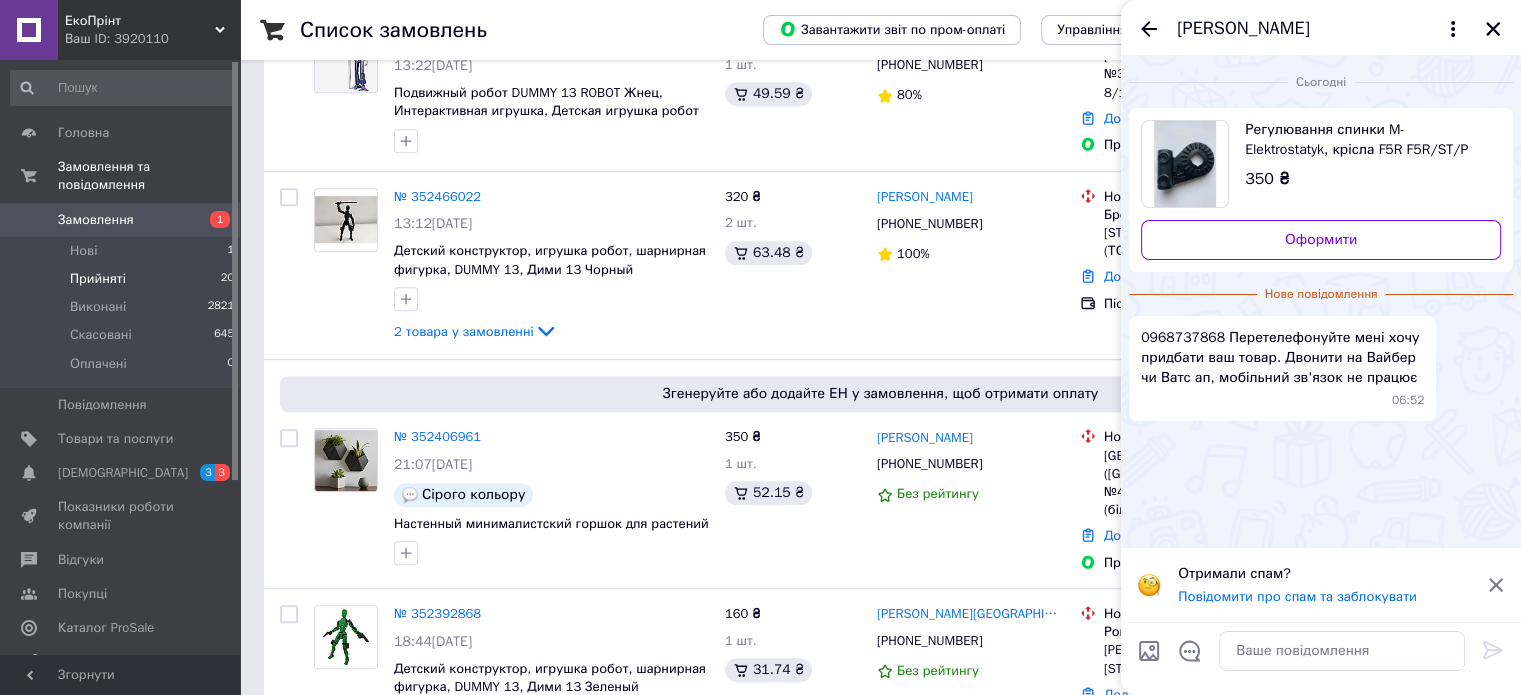 scroll, scrollTop: 1010, scrollLeft: 0, axis: vertical 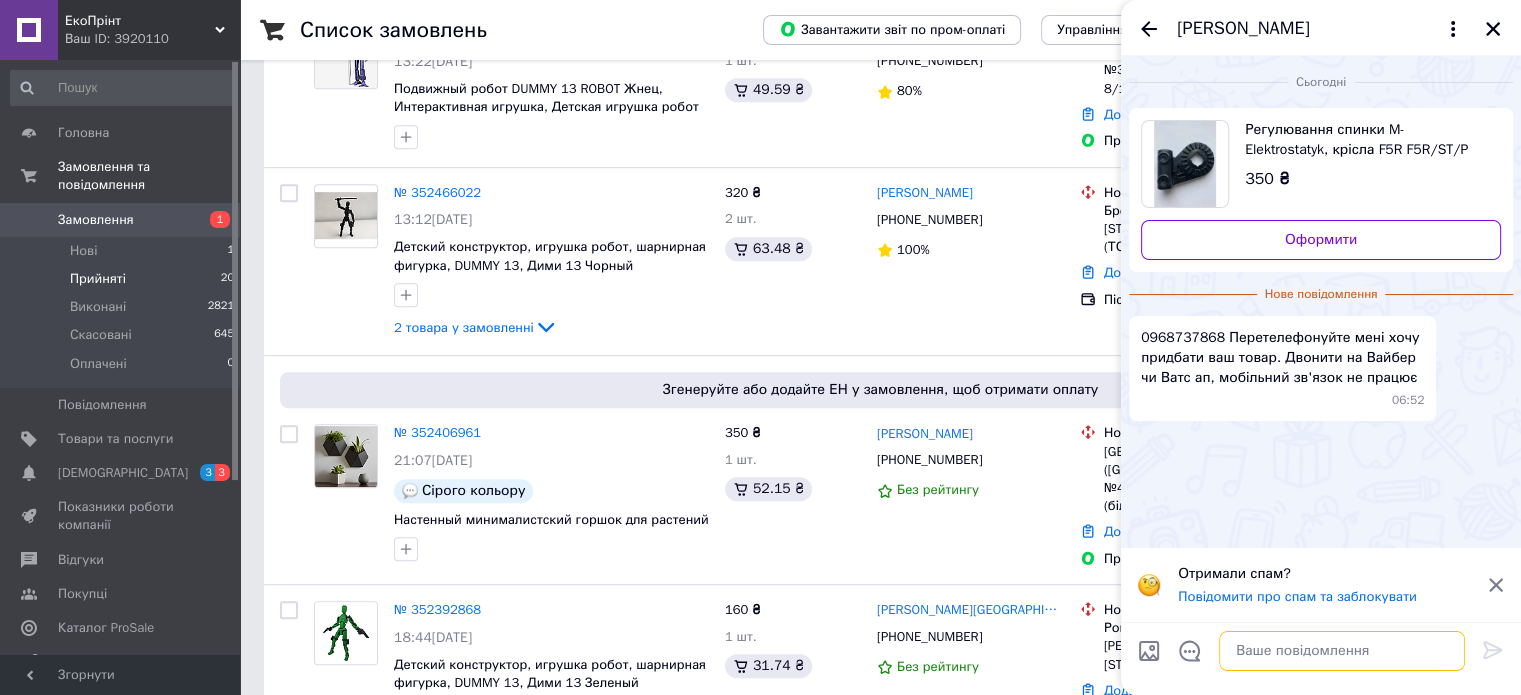 click at bounding box center (1342, 651) 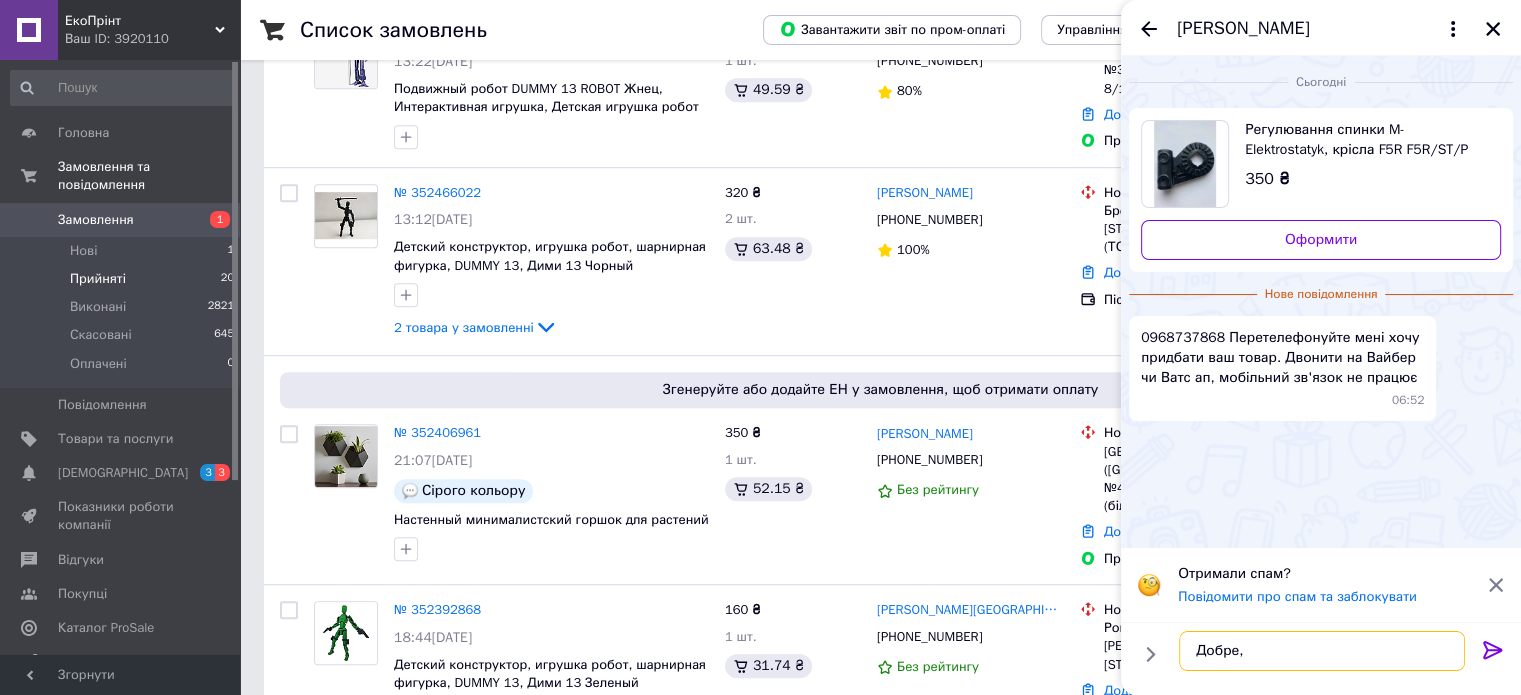 type on "Добре" 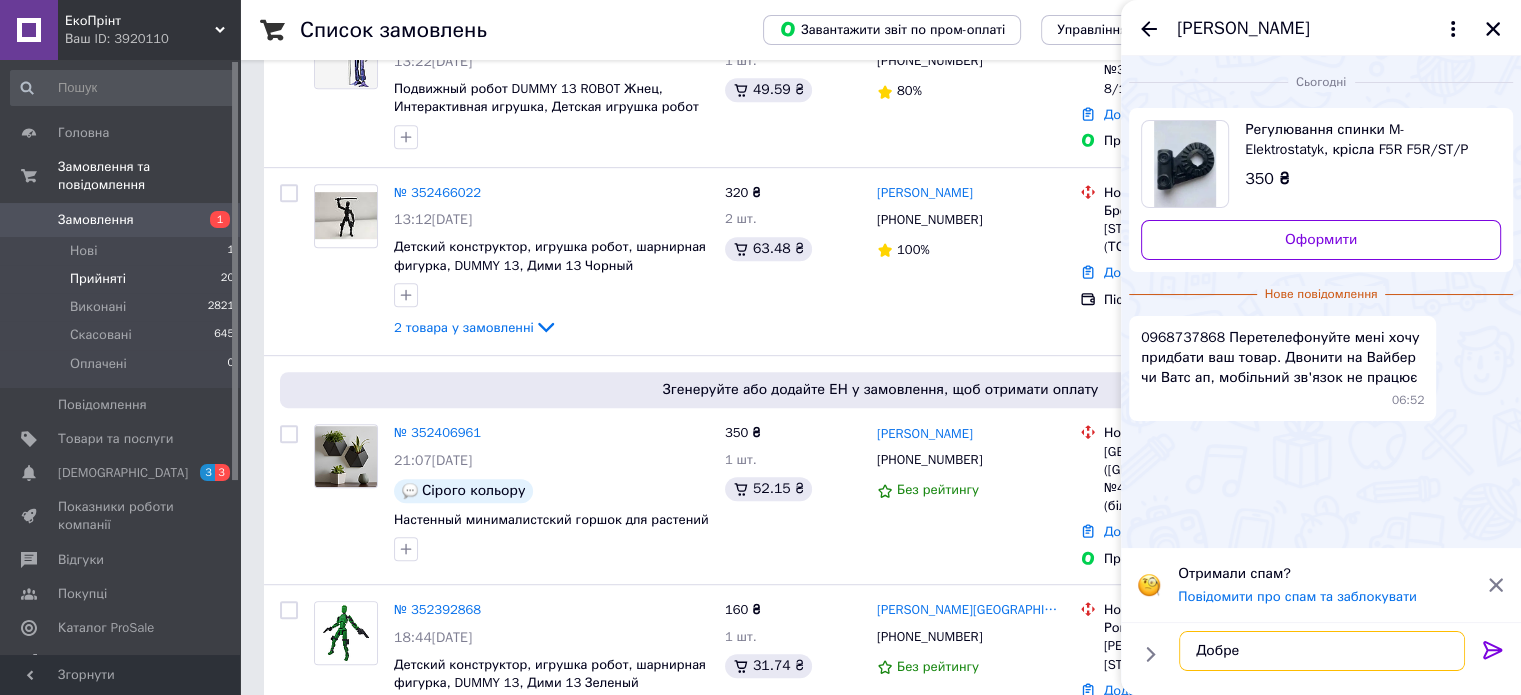 type 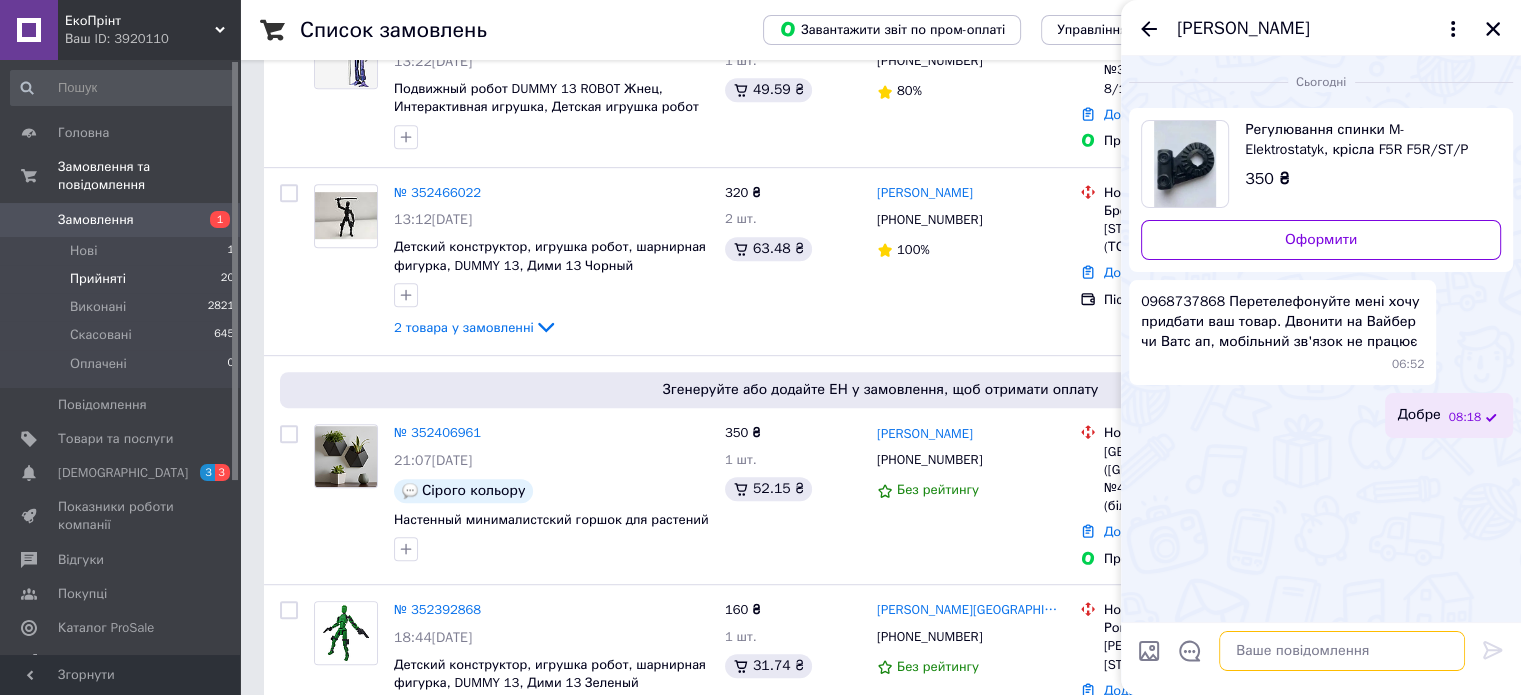 click at bounding box center [1342, 651] 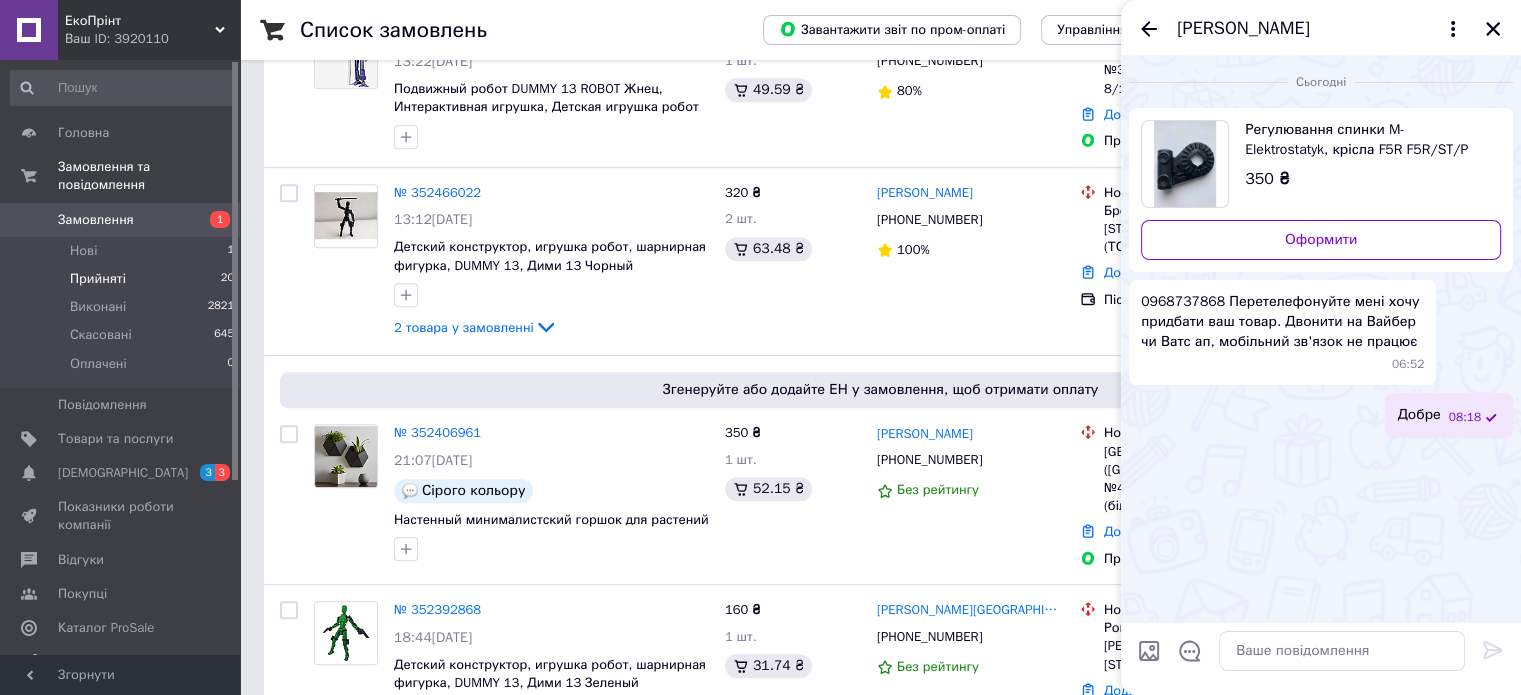 click on "Прийняті" at bounding box center (98, 279) 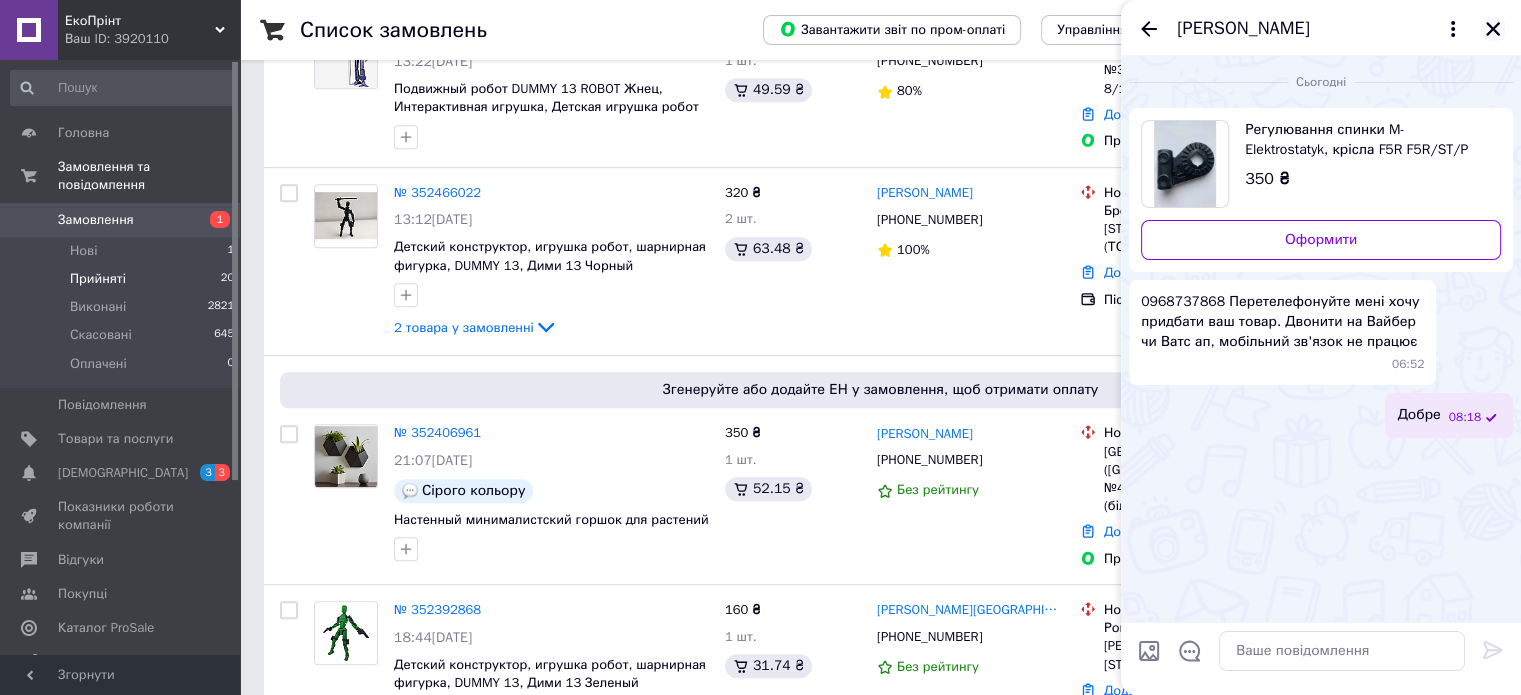 click 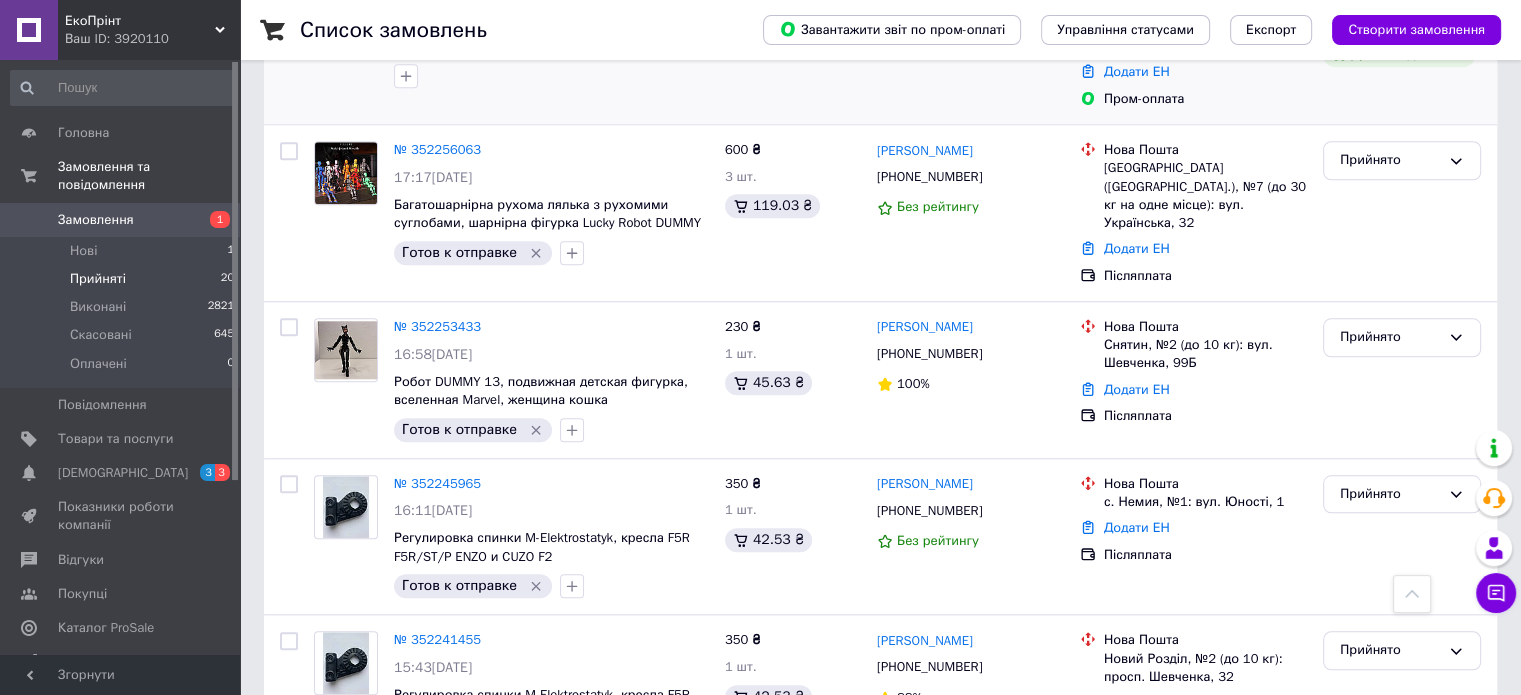 scroll, scrollTop: 2210, scrollLeft: 0, axis: vertical 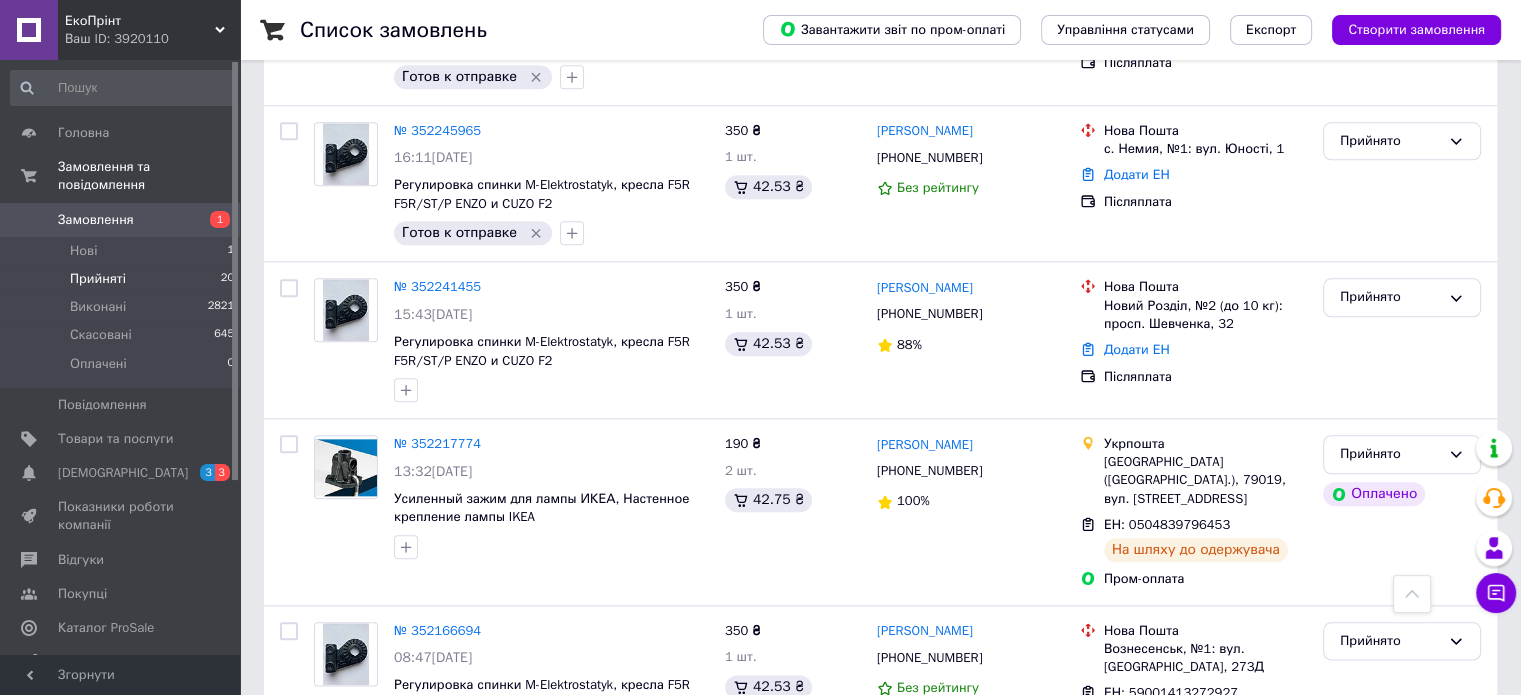 click on "Прийняті" at bounding box center (98, 279) 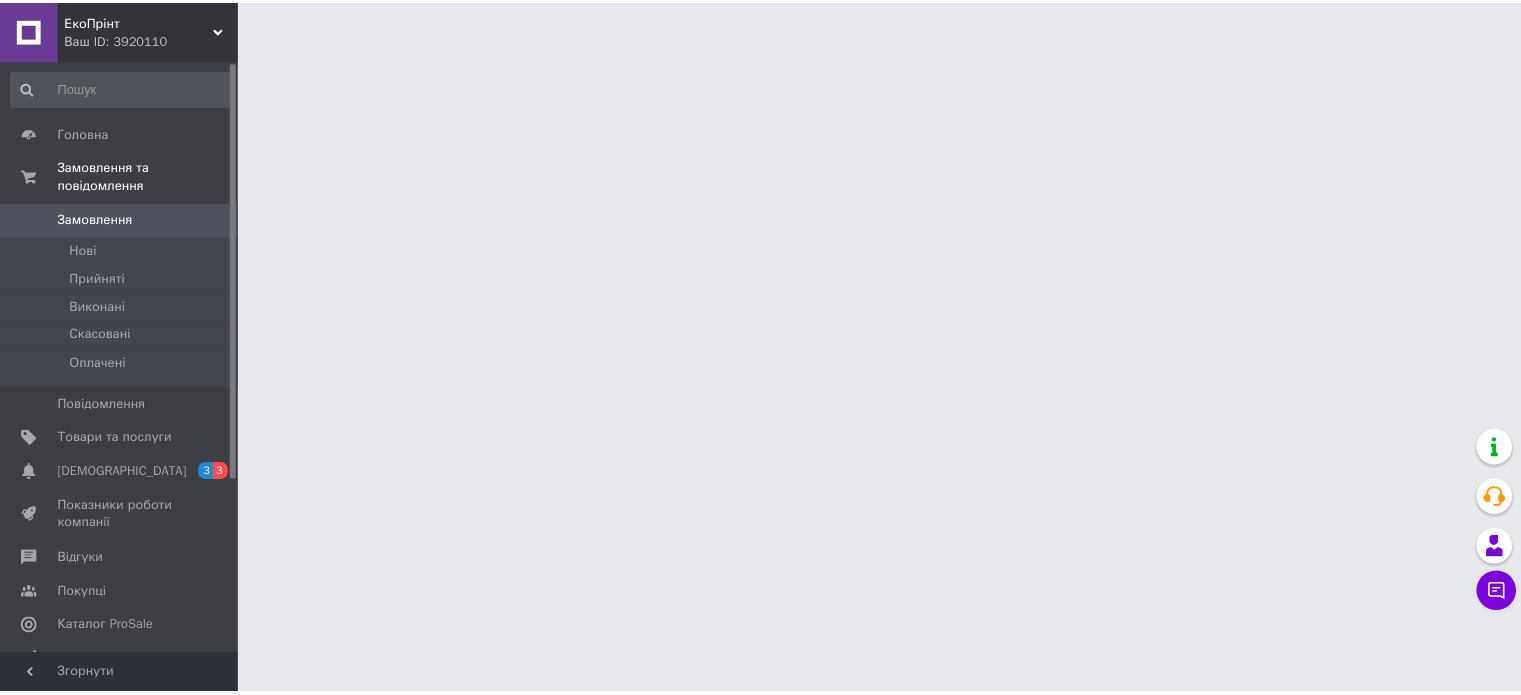 scroll, scrollTop: 0, scrollLeft: 0, axis: both 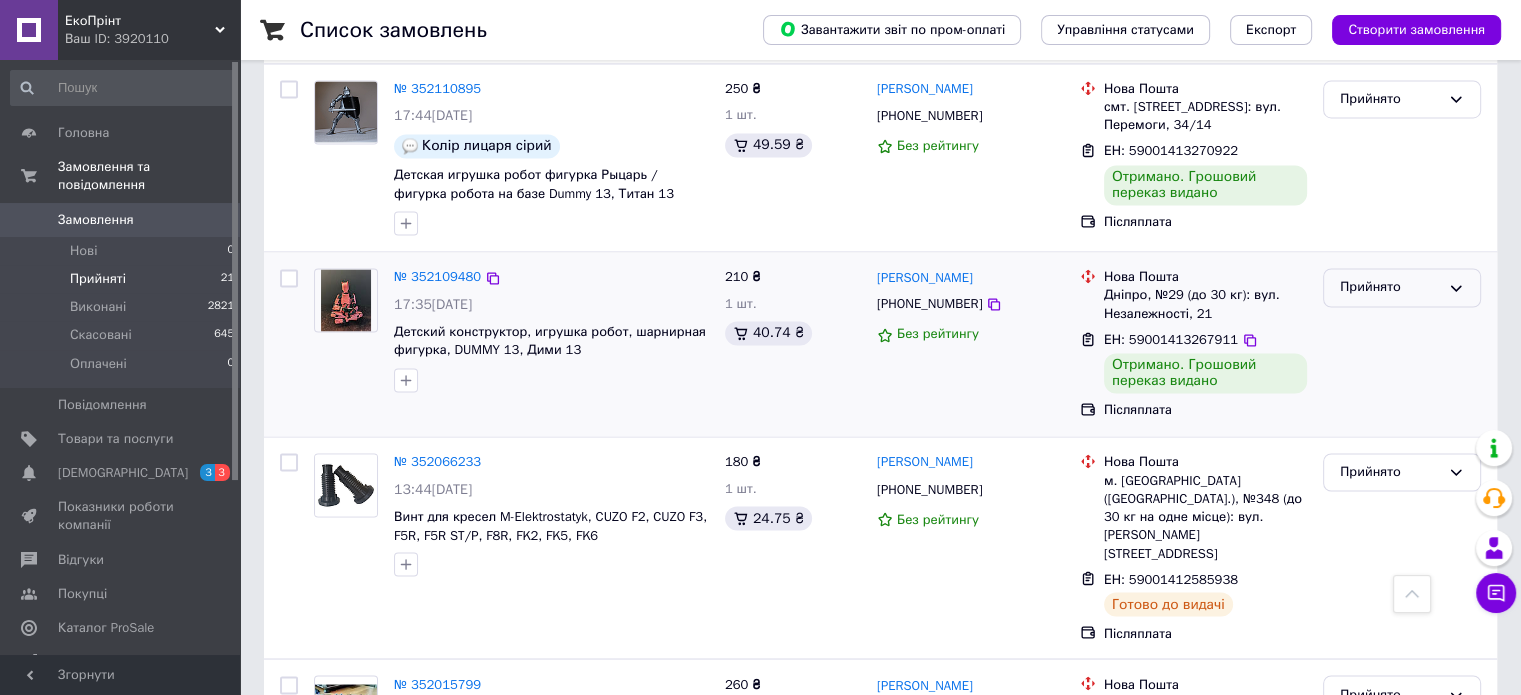 click on "Прийнято" at bounding box center (1402, 287) 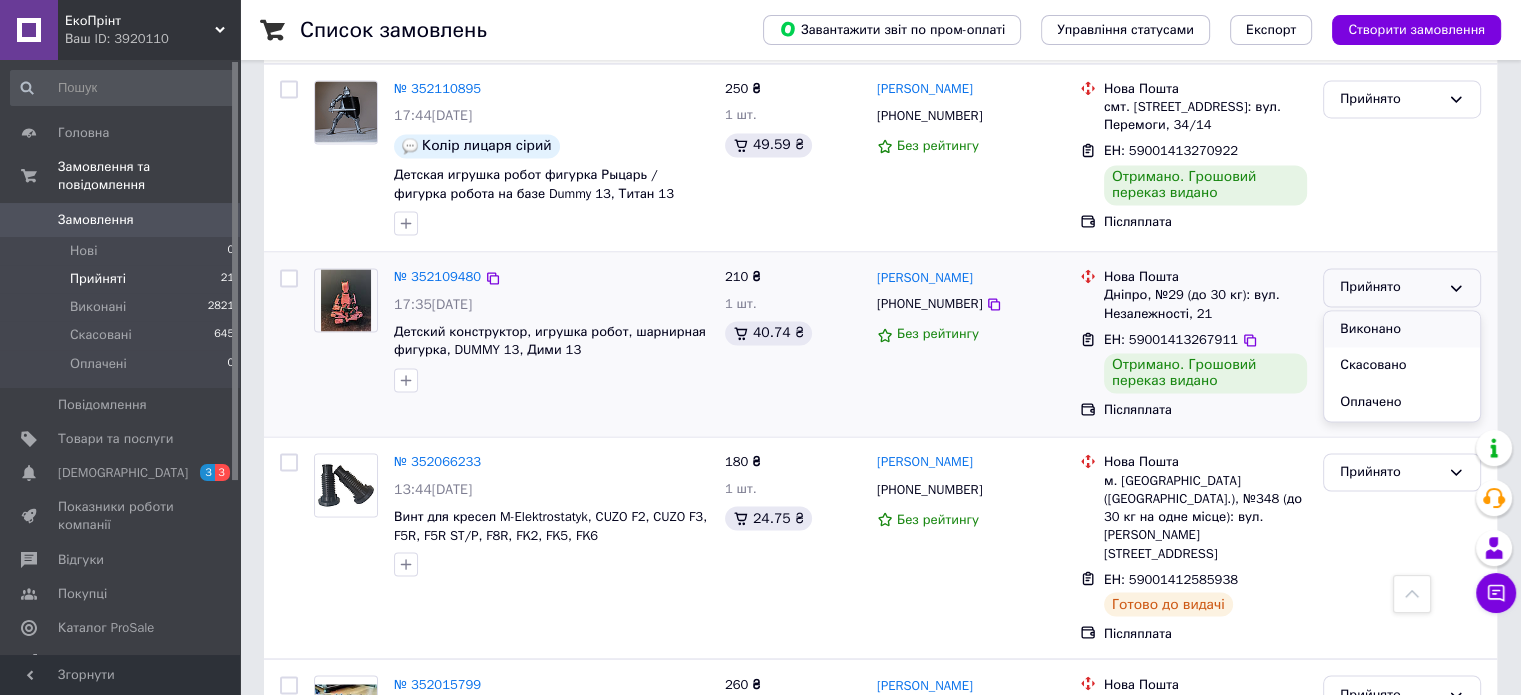 click on "Виконано" at bounding box center (1402, 329) 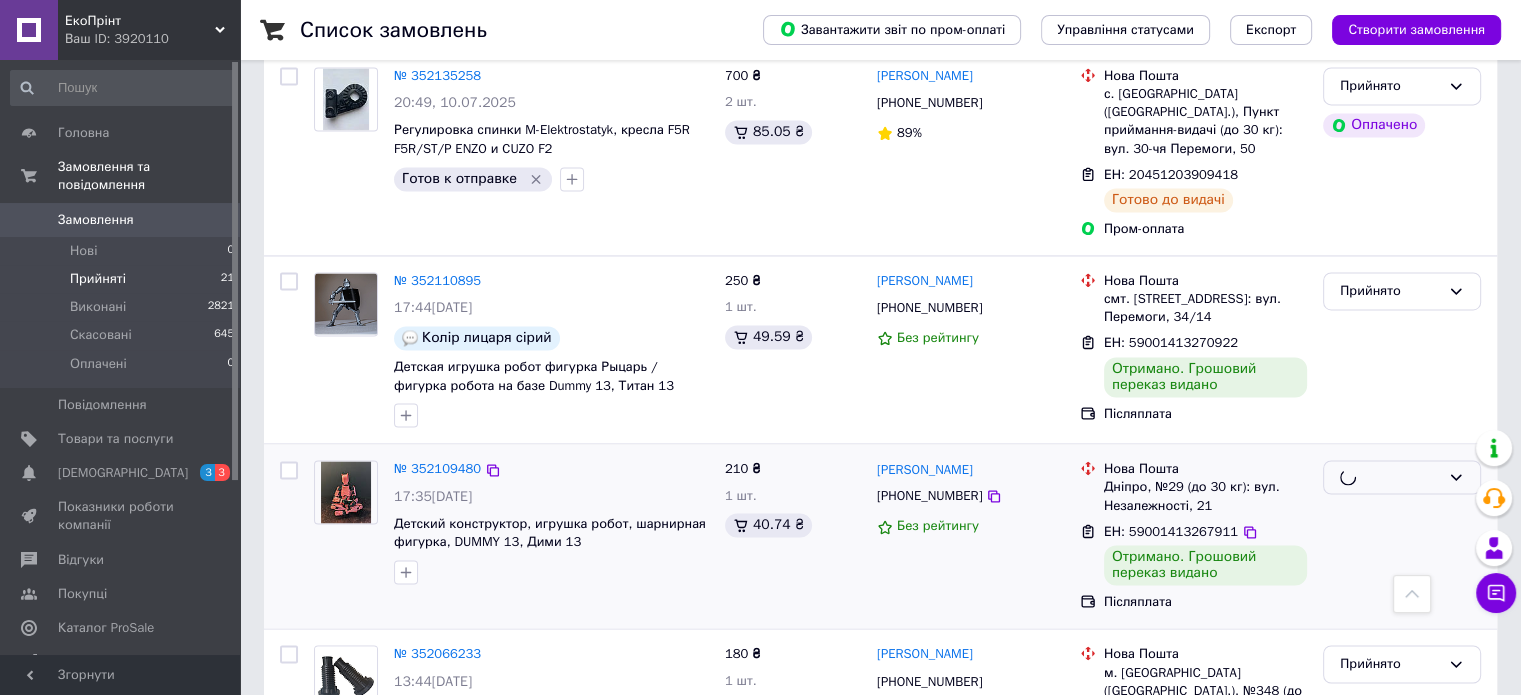 scroll, scrollTop: 3120, scrollLeft: 0, axis: vertical 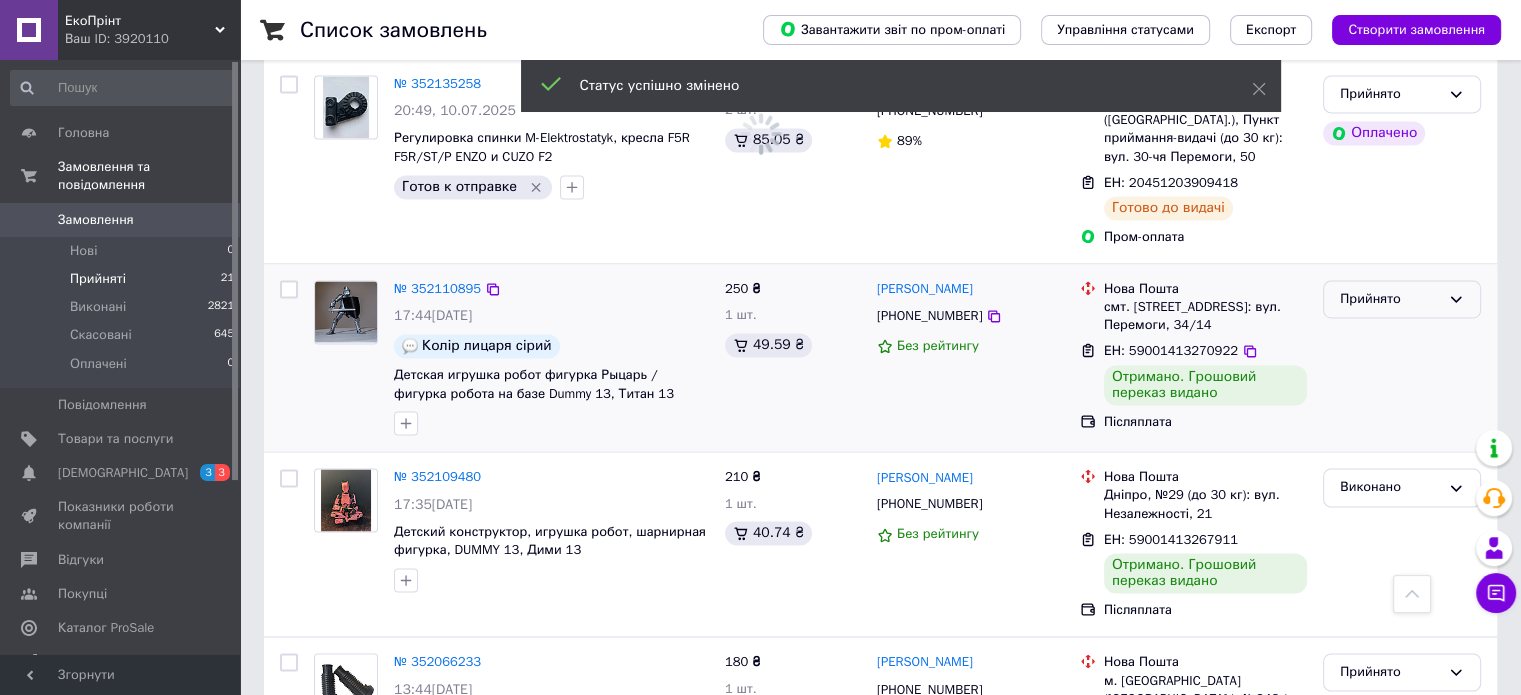 click on "Прийнято" at bounding box center [1390, 299] 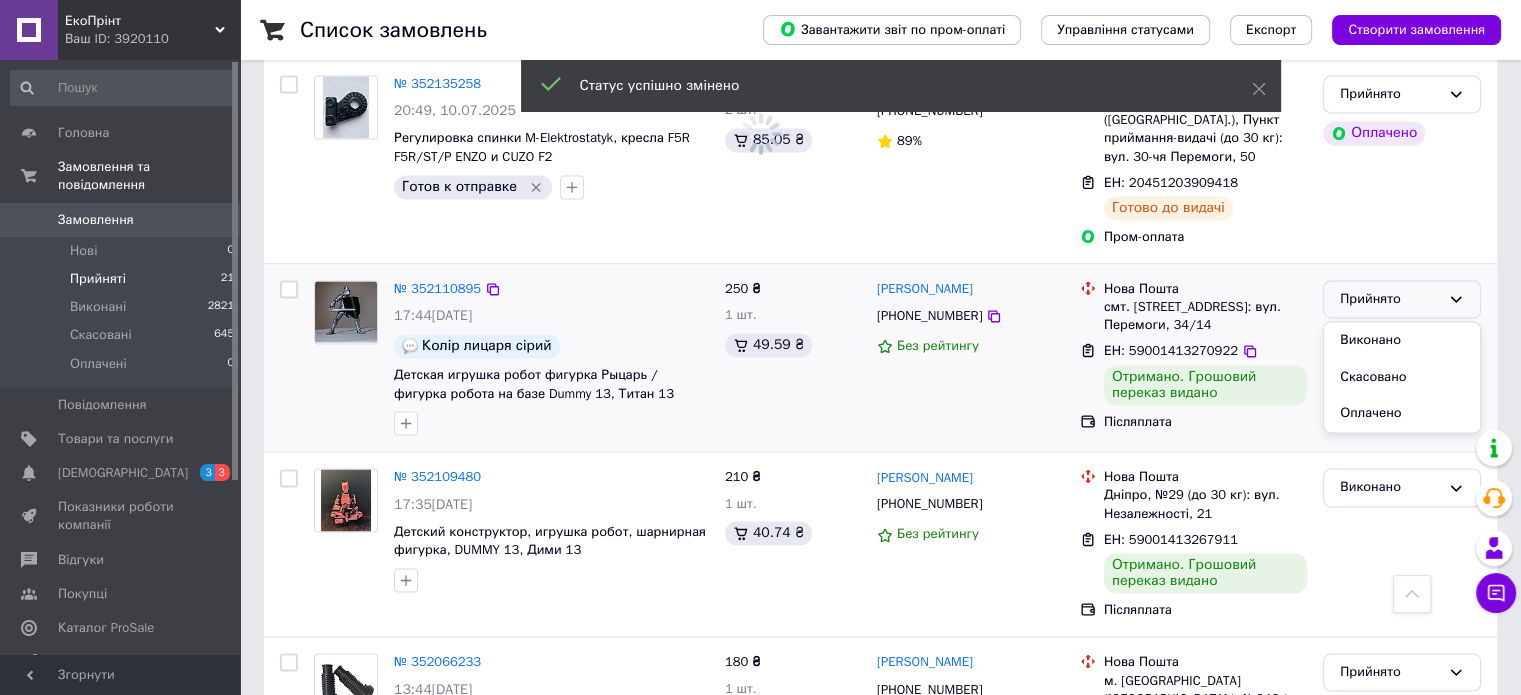 click on "Виконано" at bounding box center [1402, 340] 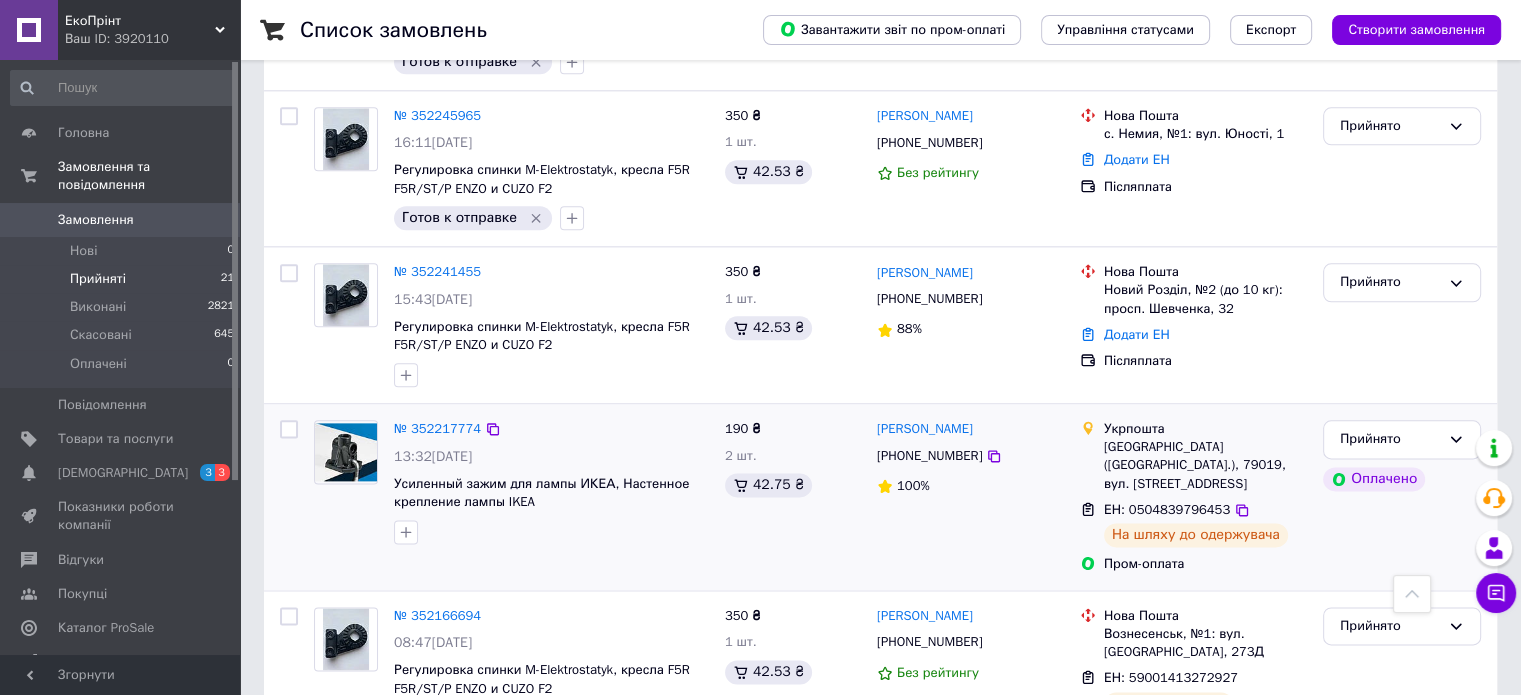 scroll, scrollTop: 2320, scrollLeft: 0, axis: vertical 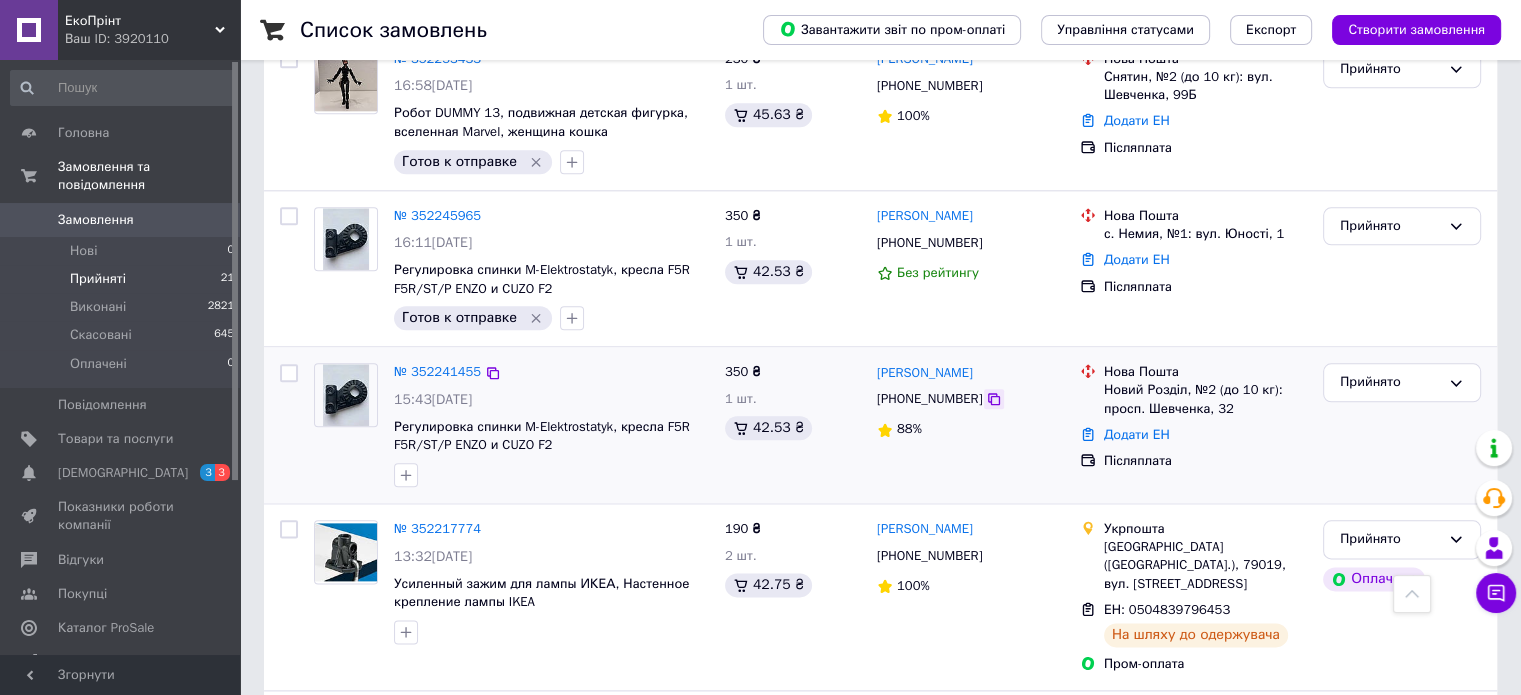 click 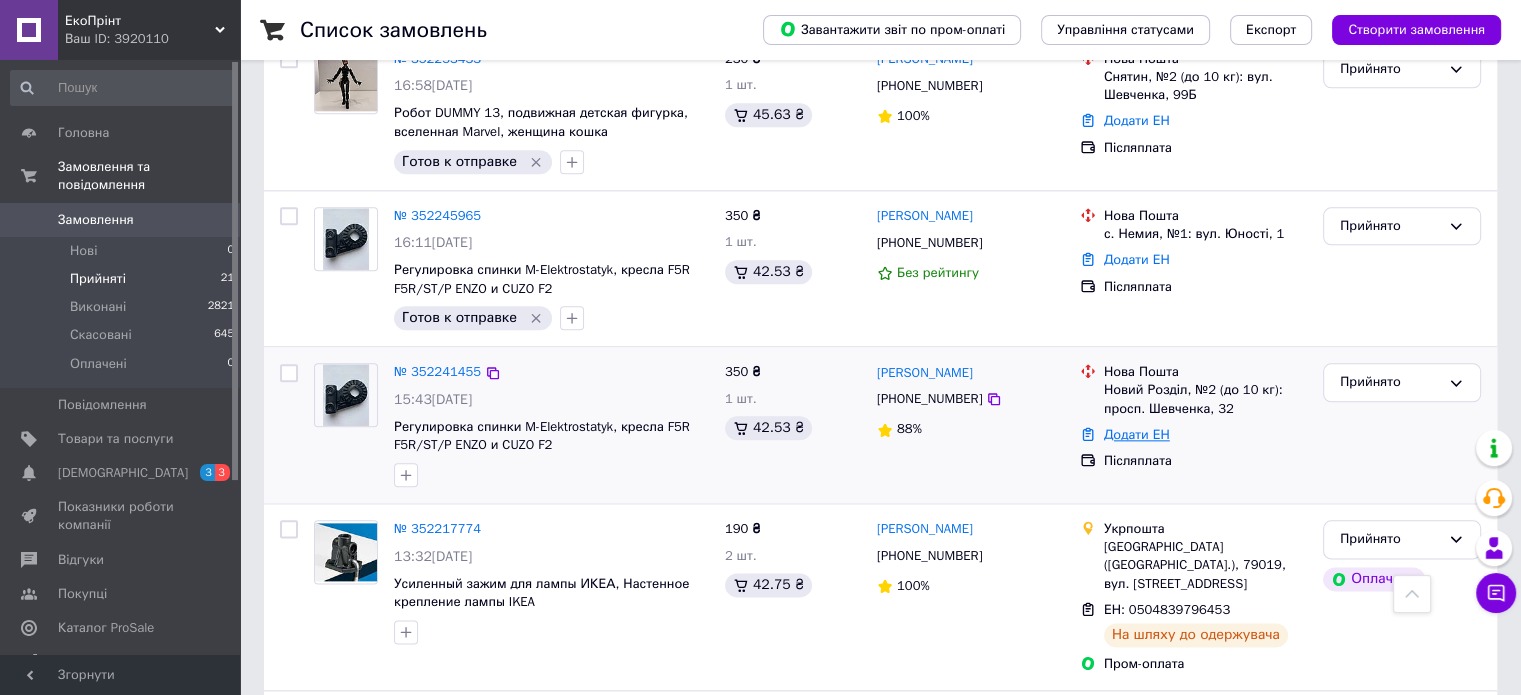 click on "Додати ЕН" at bounding box center (1137, 434) 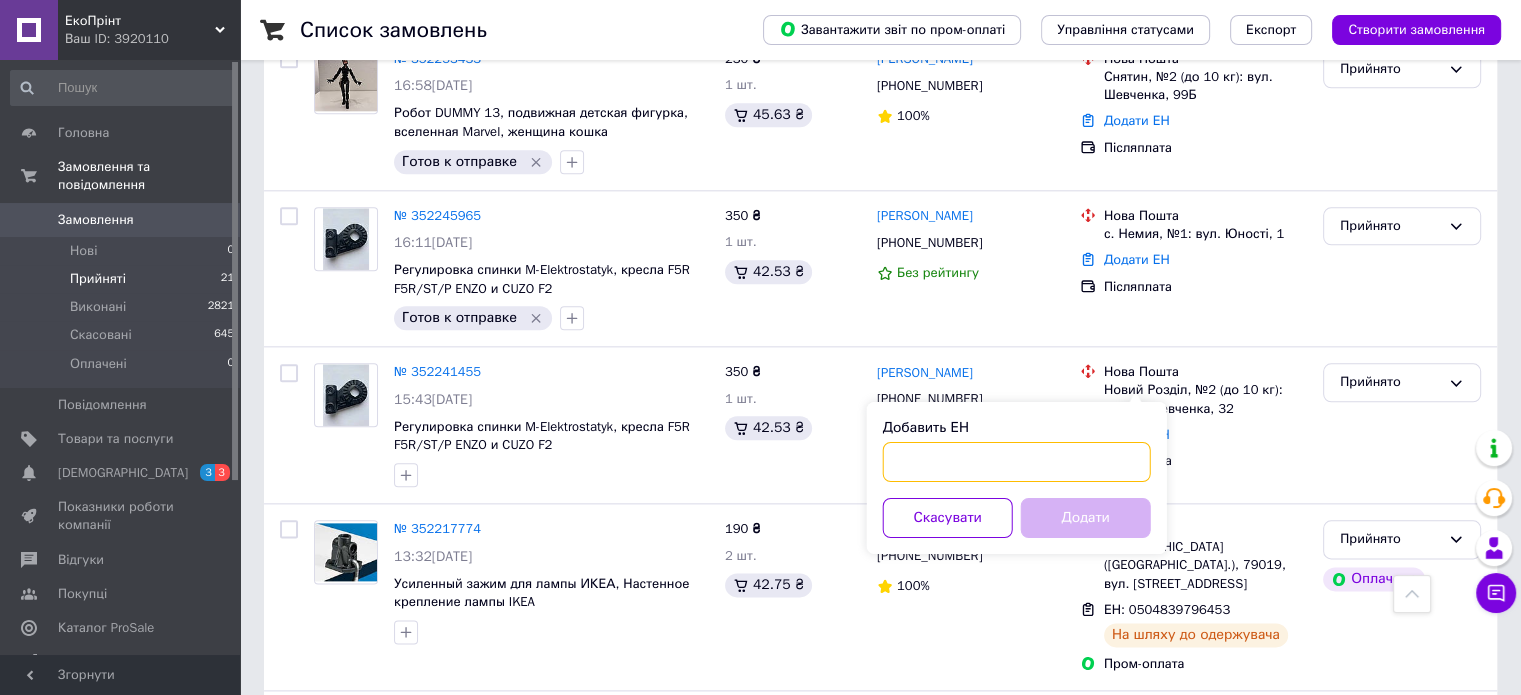 click on "Добавить ЕН" at bounding box center [1017, 462] 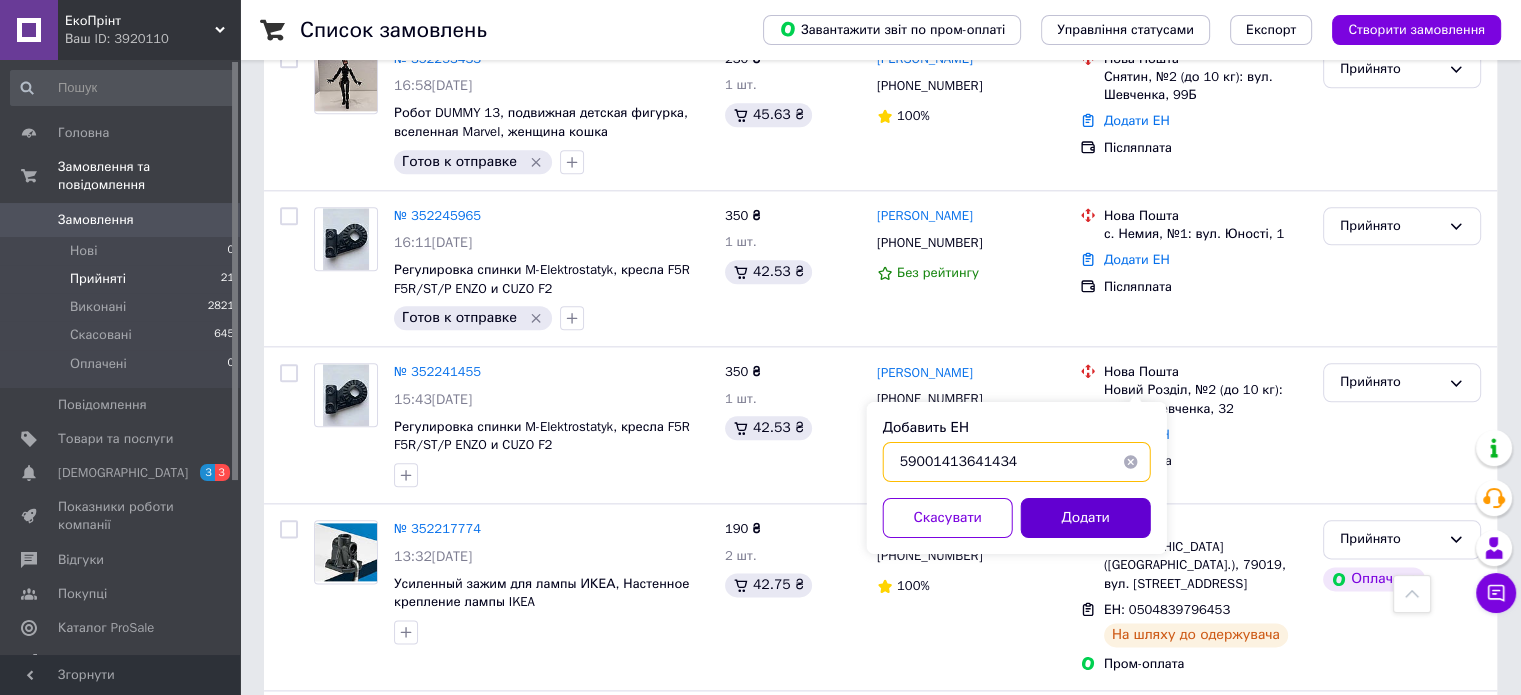 type on "59001413641434" 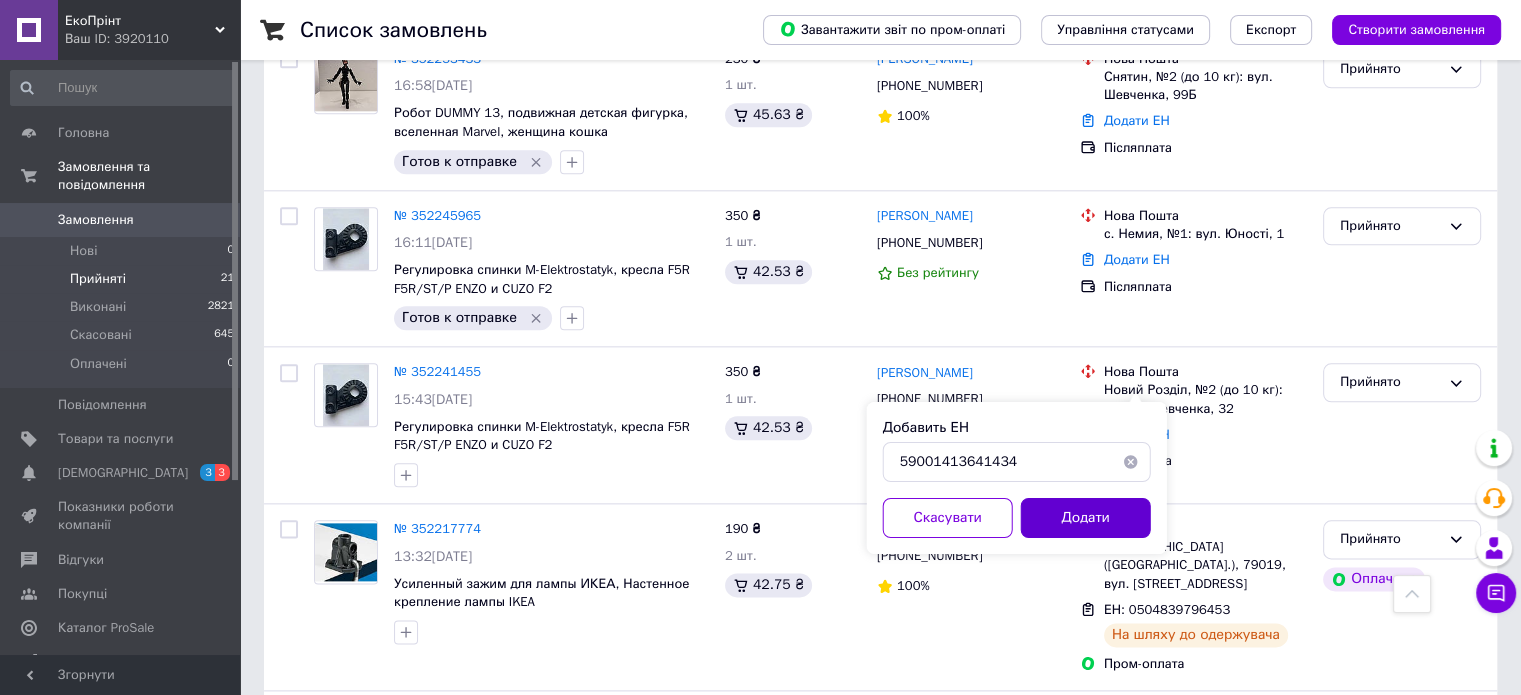 click on "Додати" at bounding box center (1086, 518) 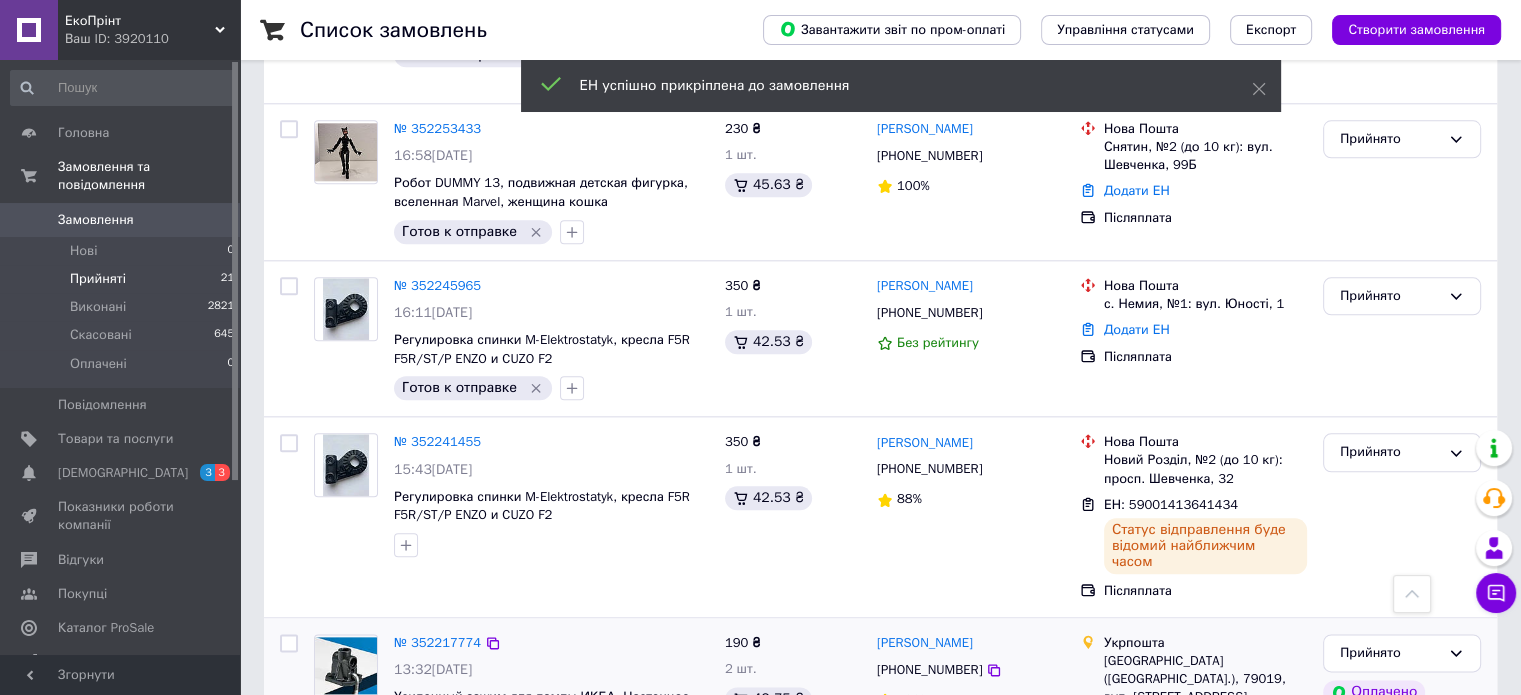 scroll, scrollTop: 2220, scrollLeft: 0, axis: vertical 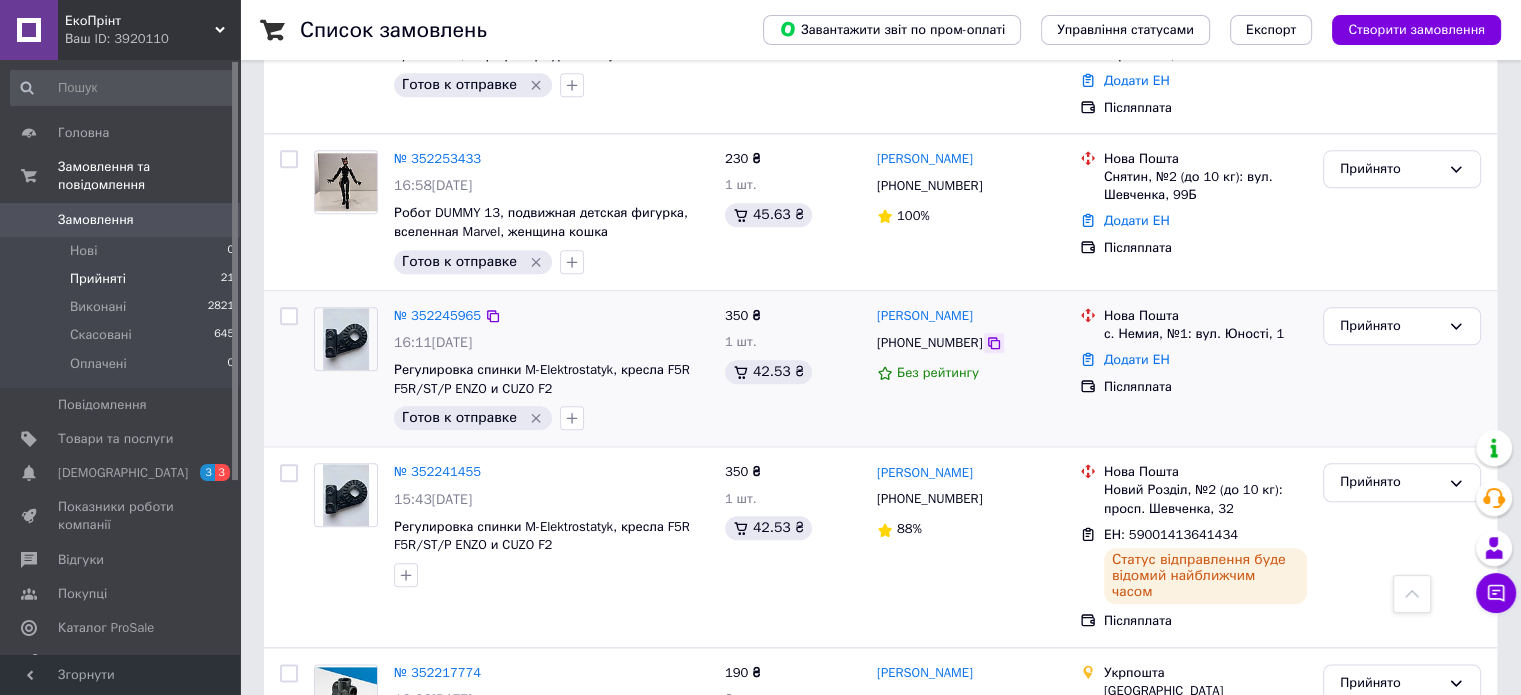 click 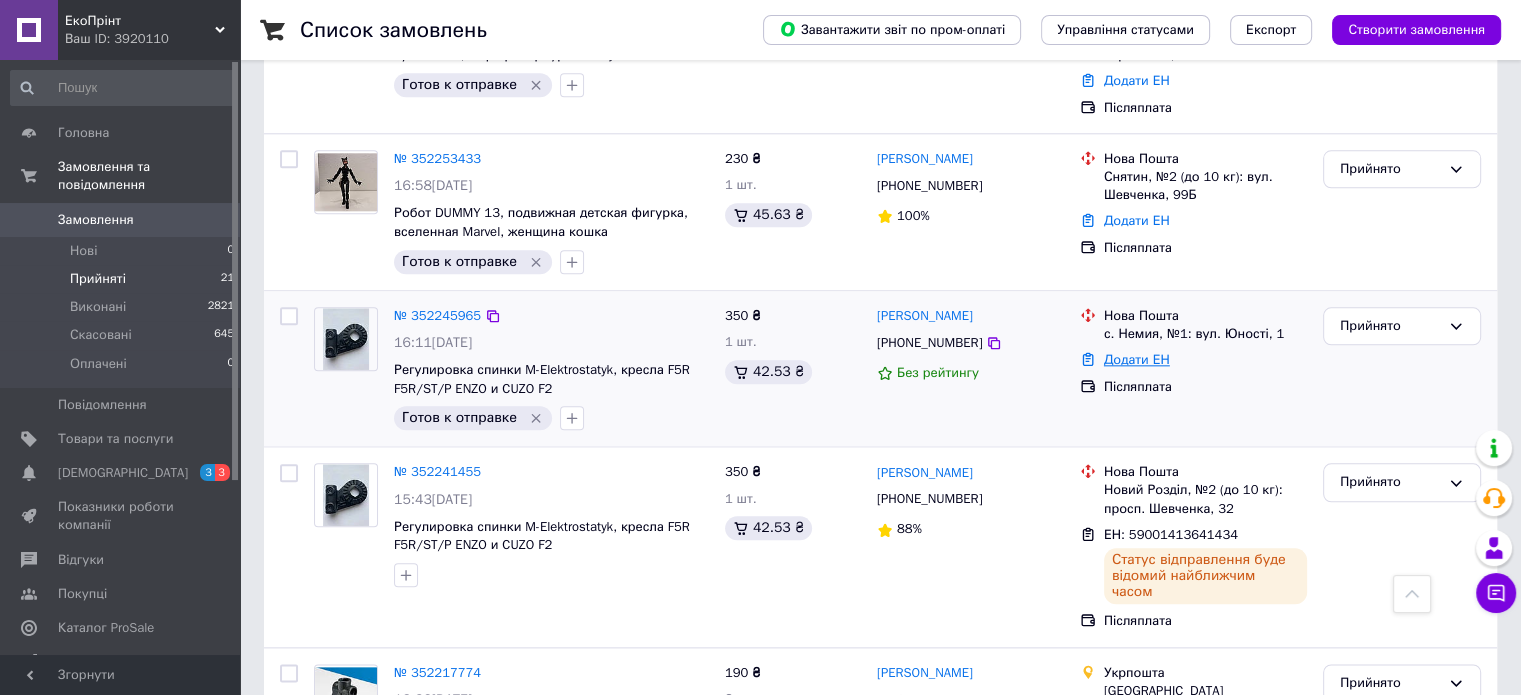 click on "Додати ЕН" at bounding box center (1137, 359) 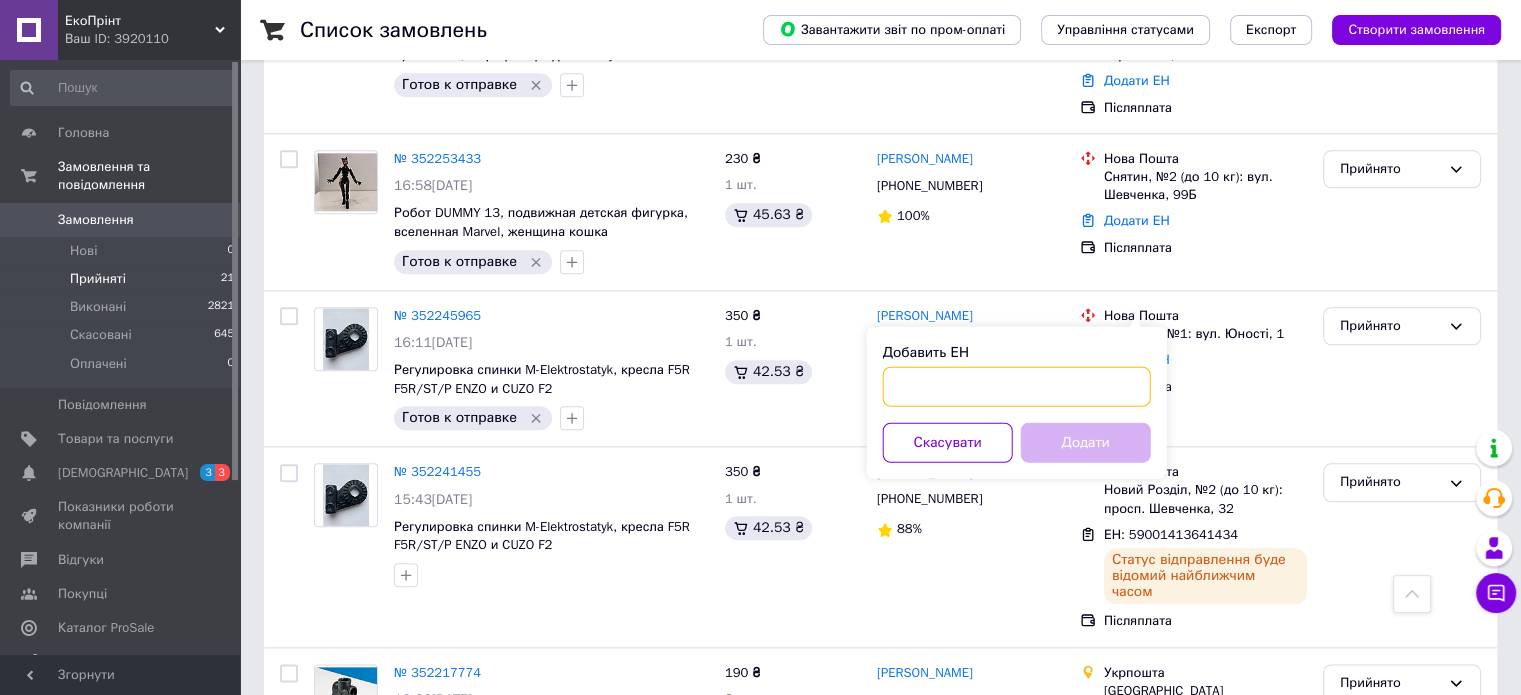 click on "Добавить ЕН" at bounding box center [1017, 386] 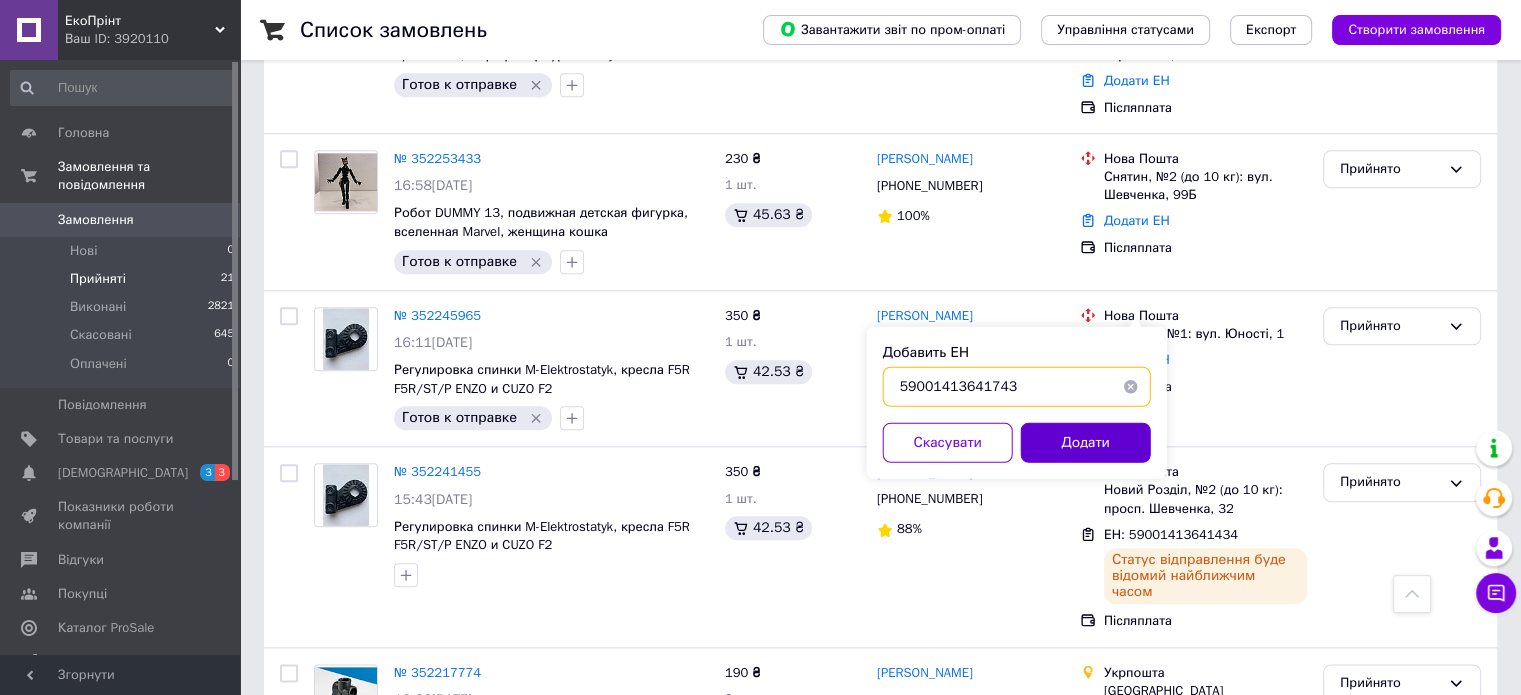 type on "59001413641743" 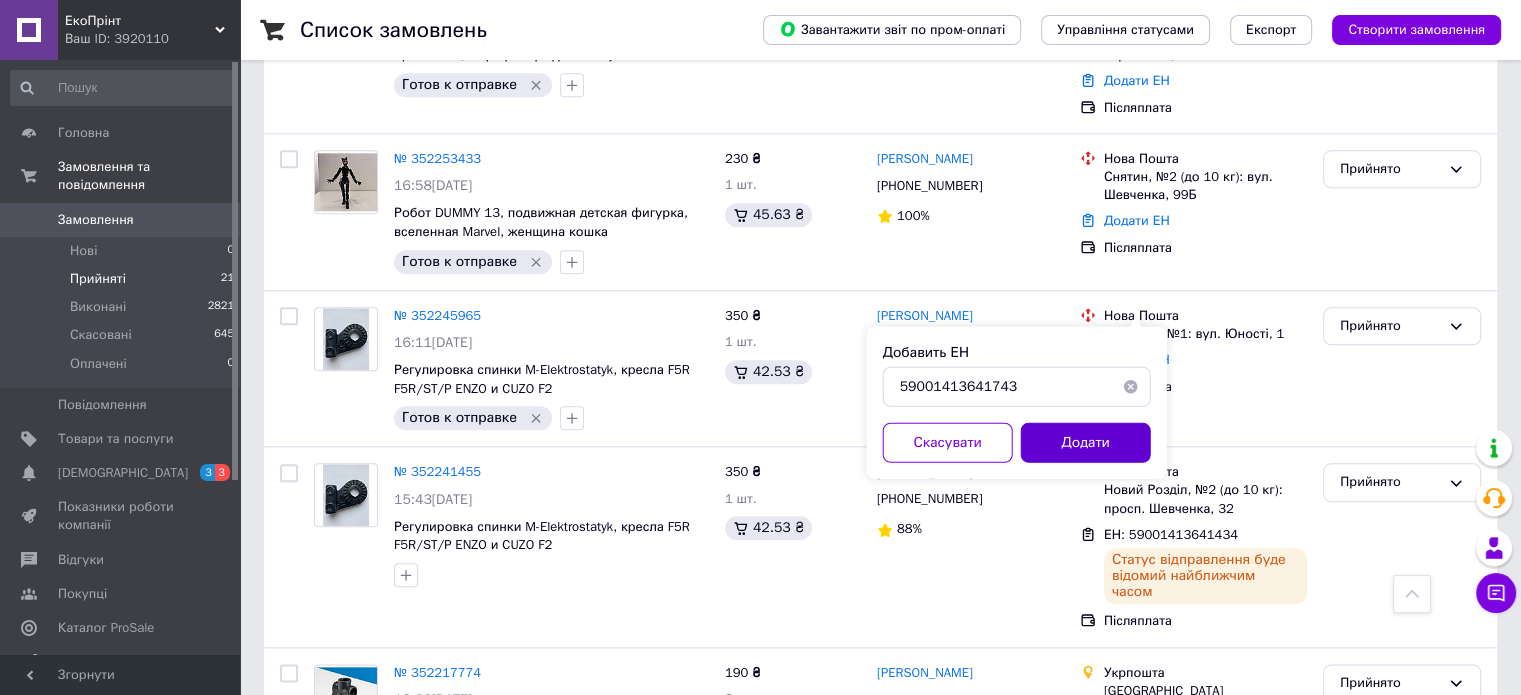 click on "Додати" at bounding box center [1086, 442] 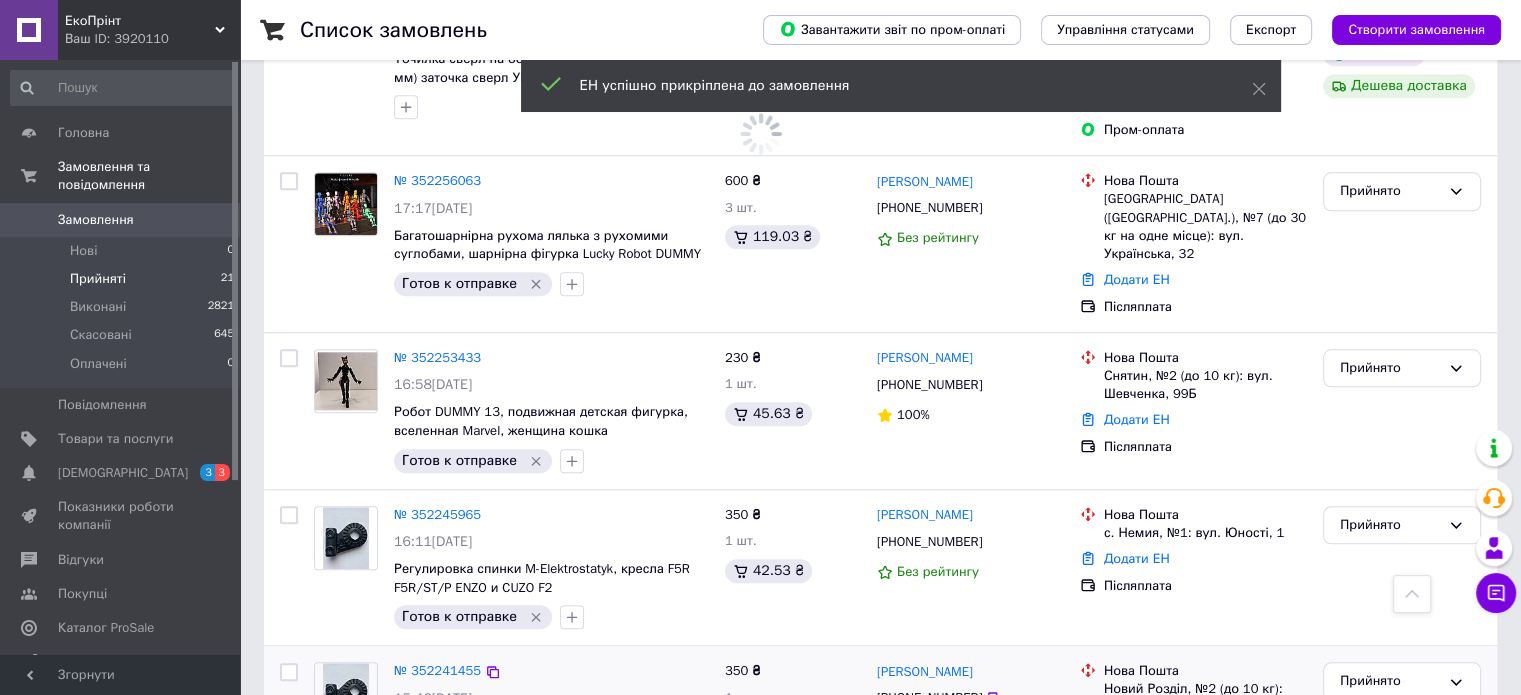 scroll, scrollTop: 2020, scrollLeft: 0, axis: vertical 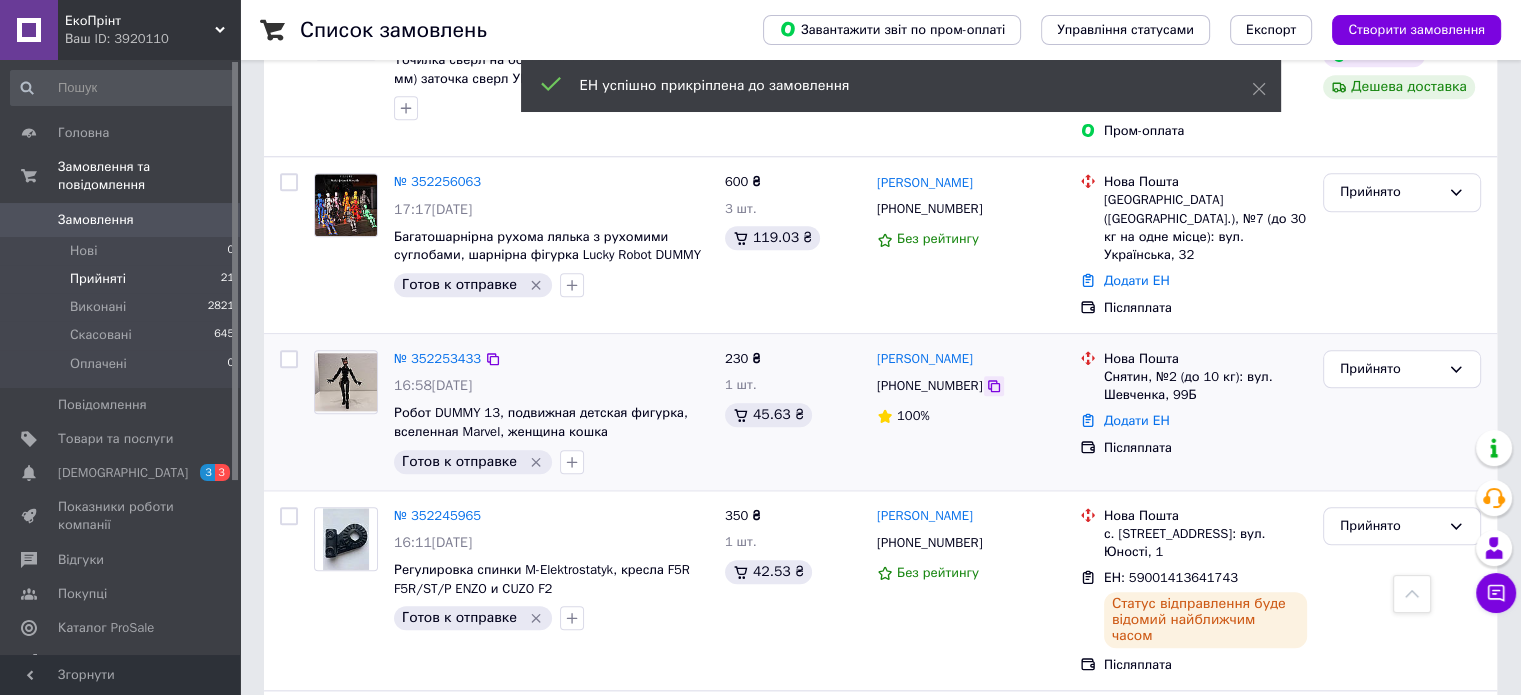 click 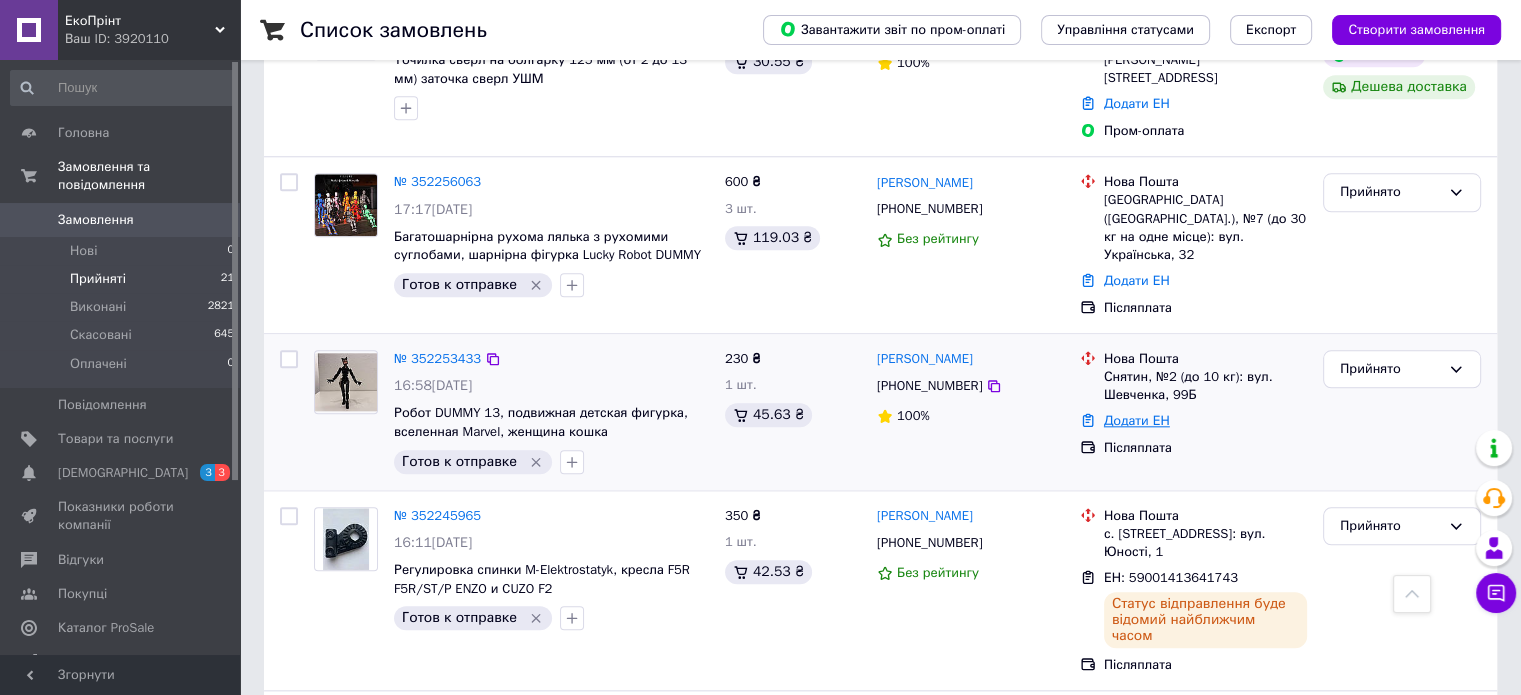 click on "Додати ЕН" at bounding box center (1137, 420) 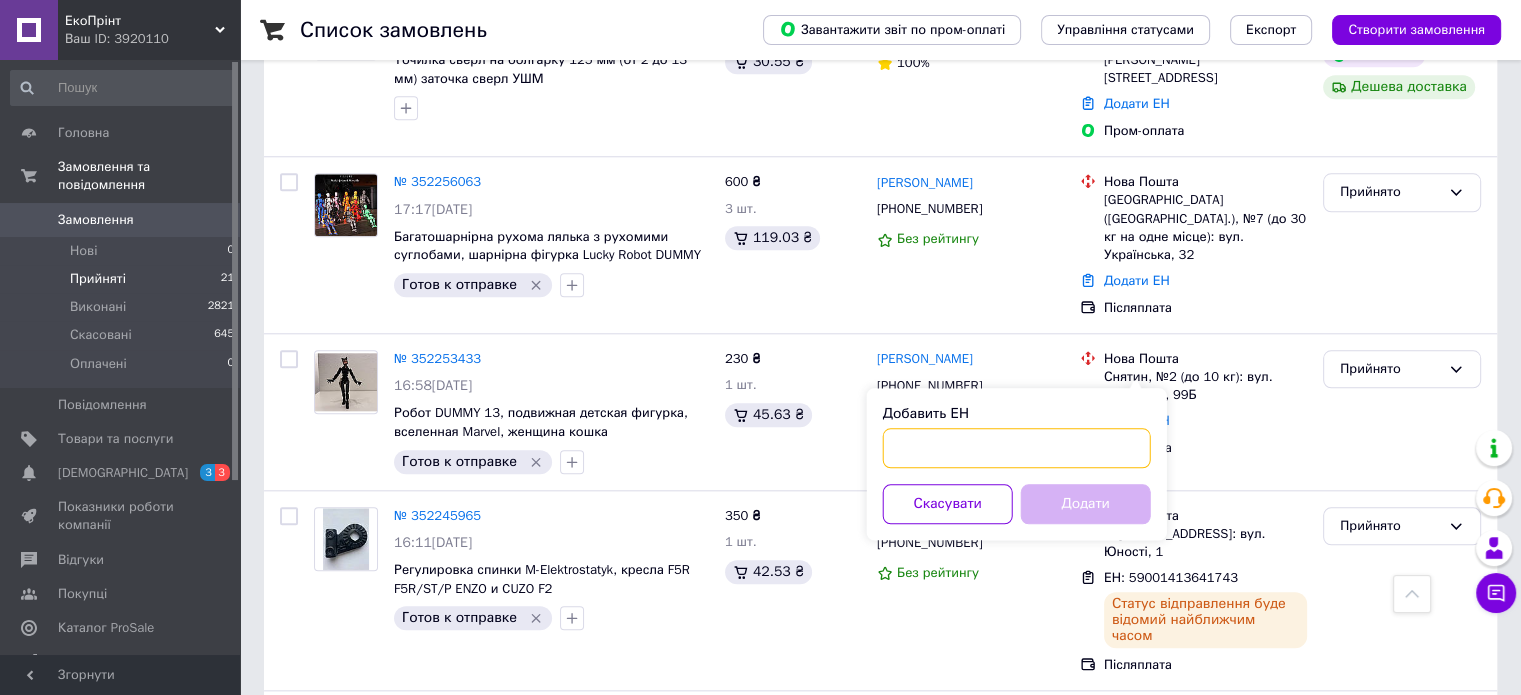 click on "Добавить ЕН" at bounding box center [1017, 448] 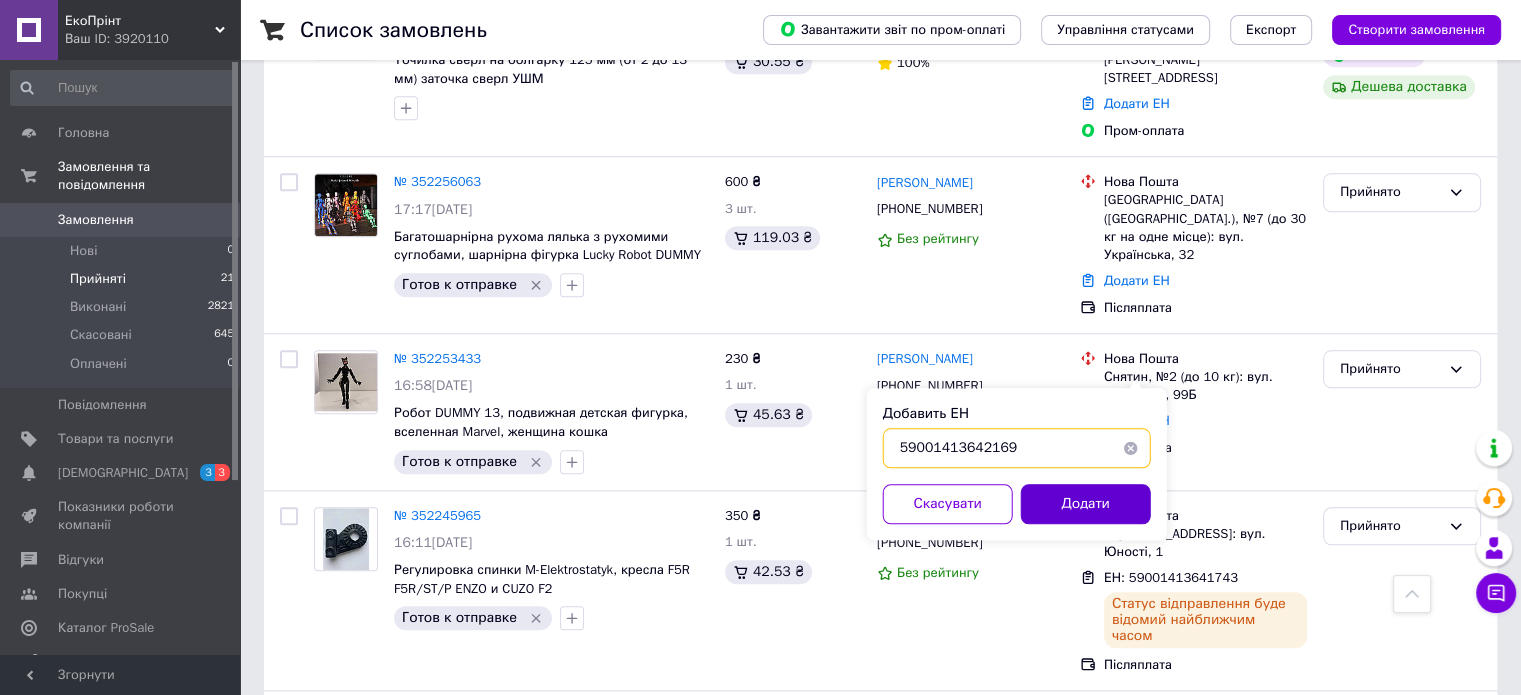 type on "59001413642169" 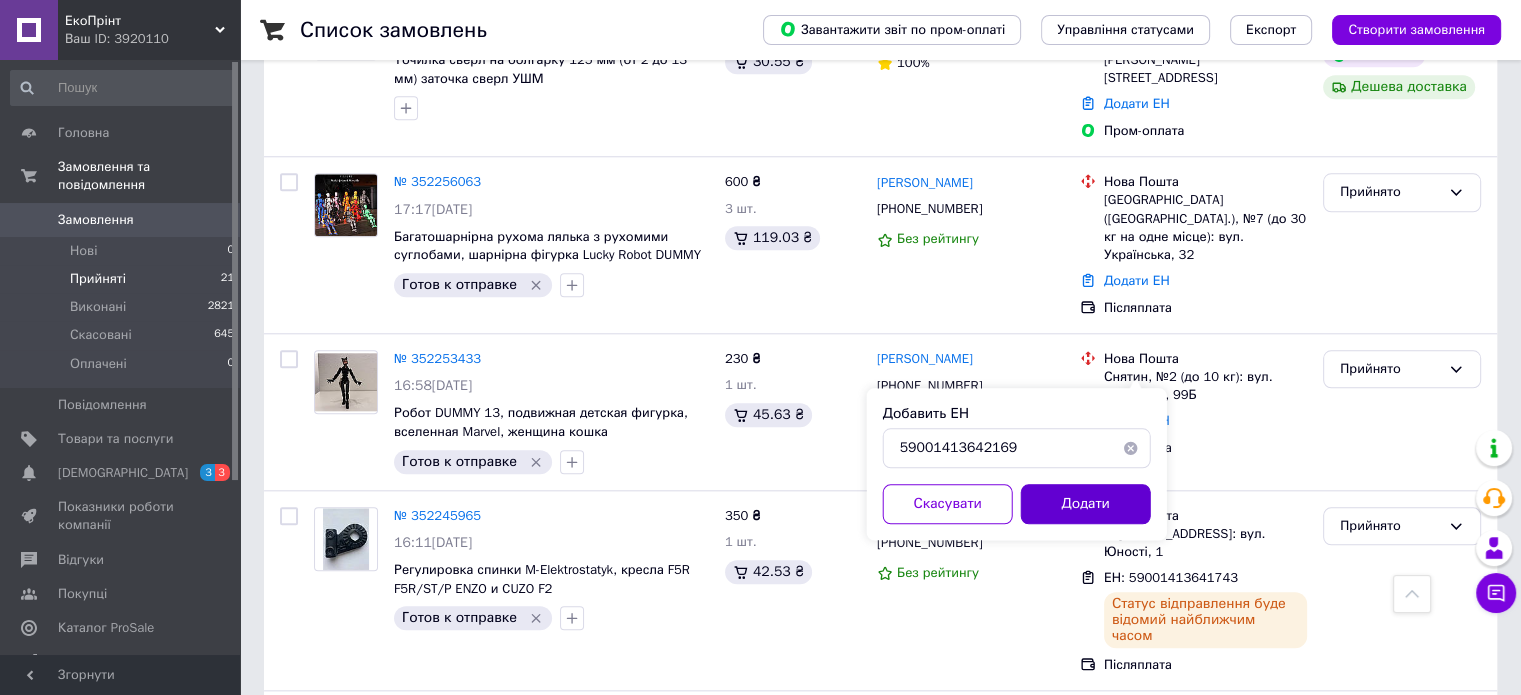 click on "Додати" at bounding box center (1086, 504) 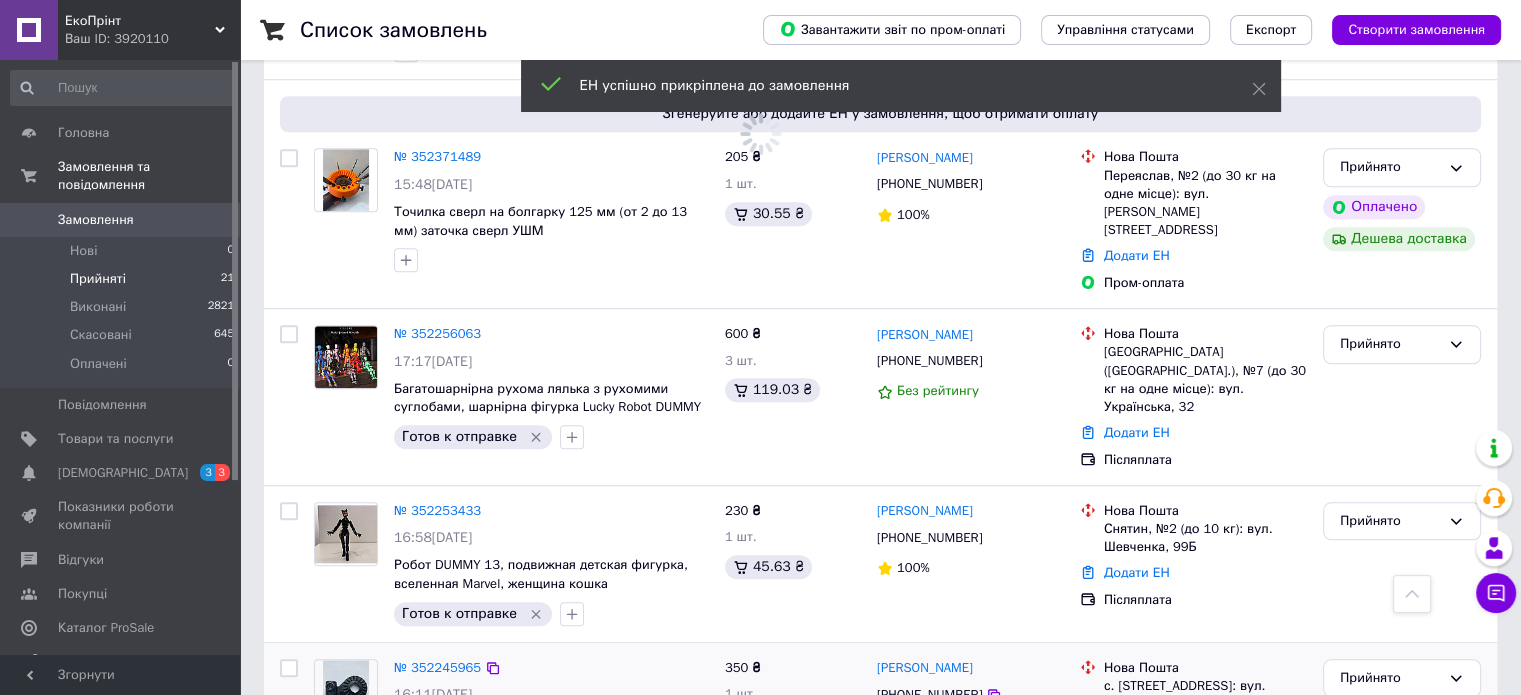 scroll, scrollTop: 1820, scrollLeft: 0, axis: vertical 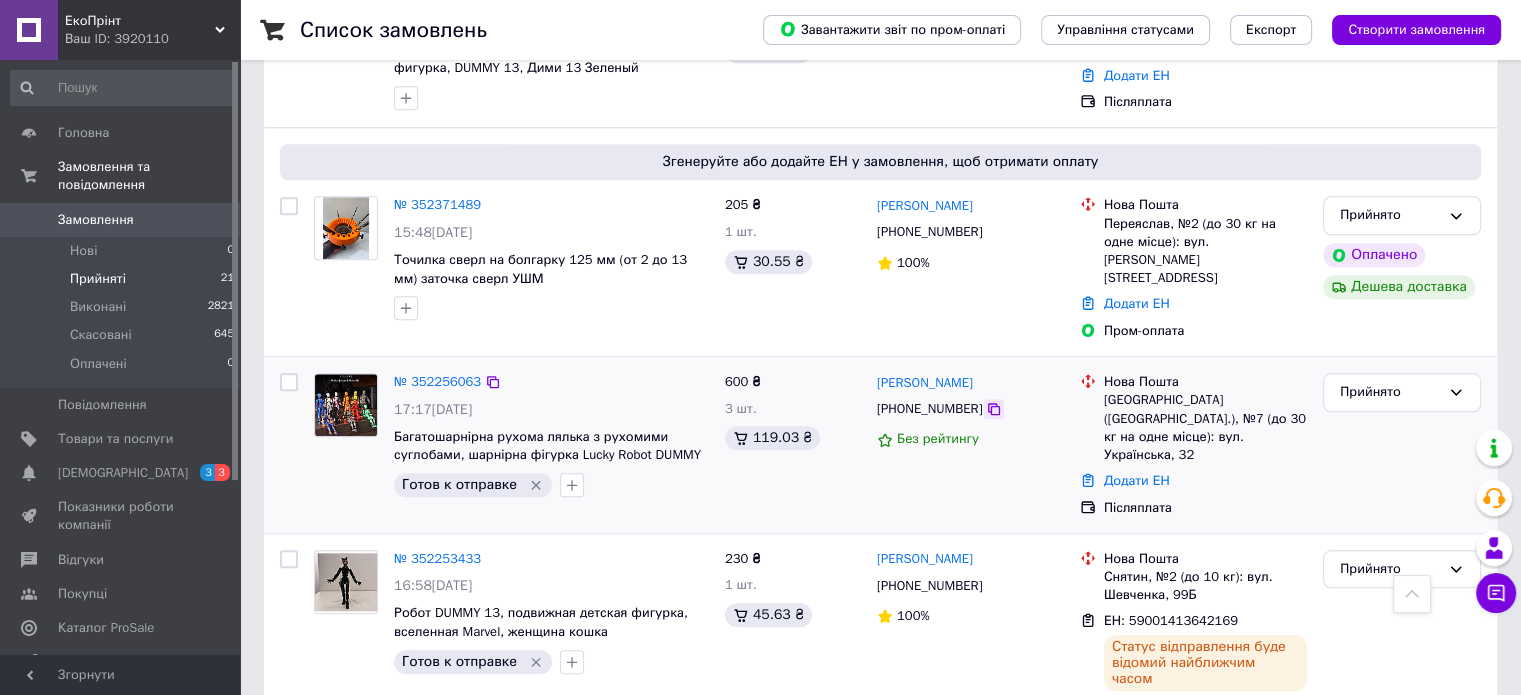 click 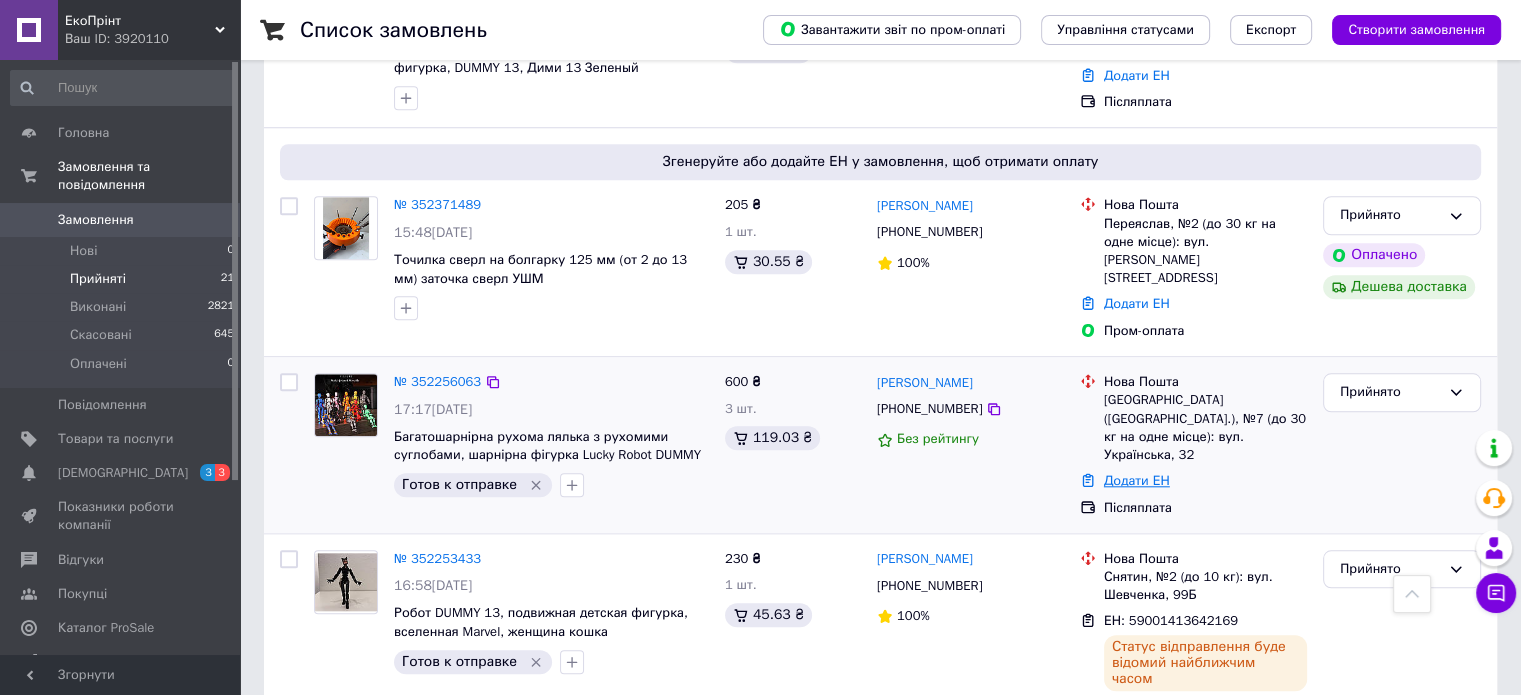 click on "Додати ЕН" at bounding box center [1137, 480] 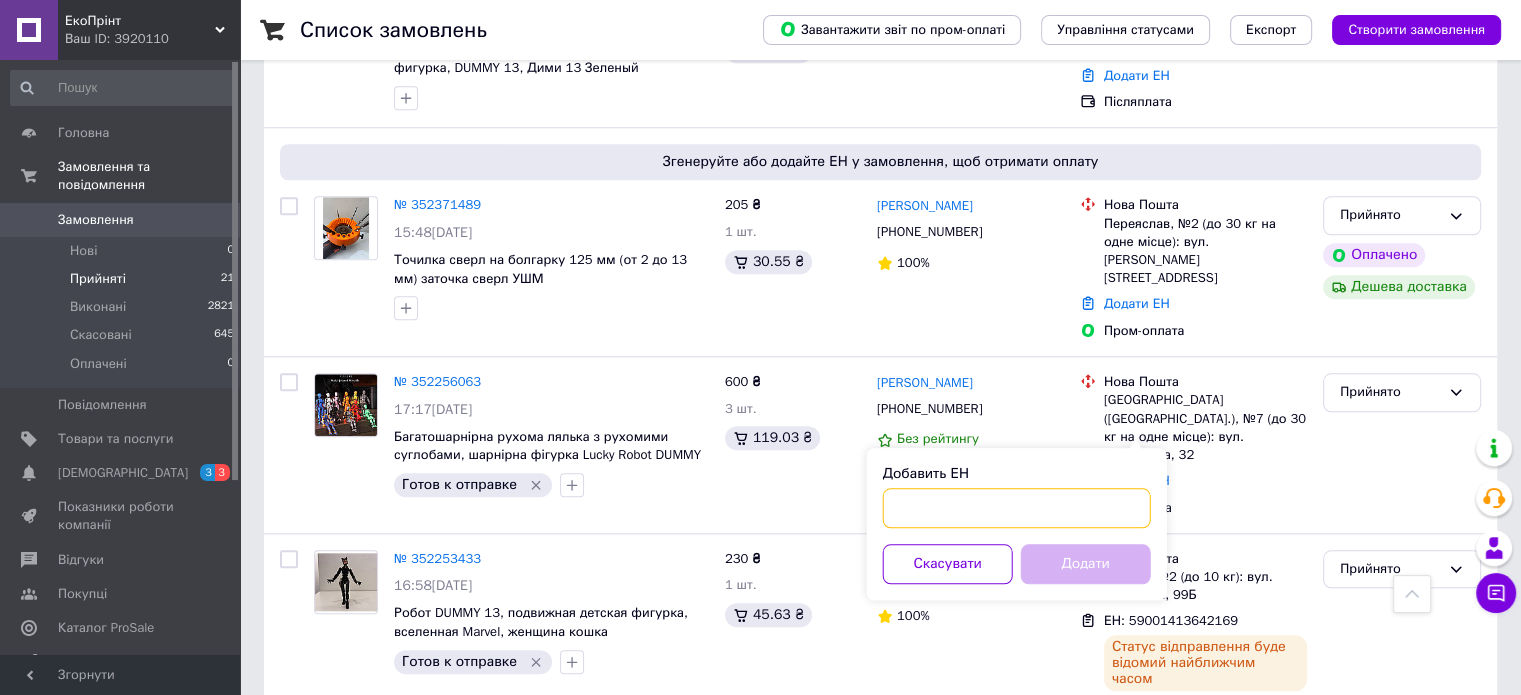click on "Добавить ЕН" at bounding box center [1017, 508] 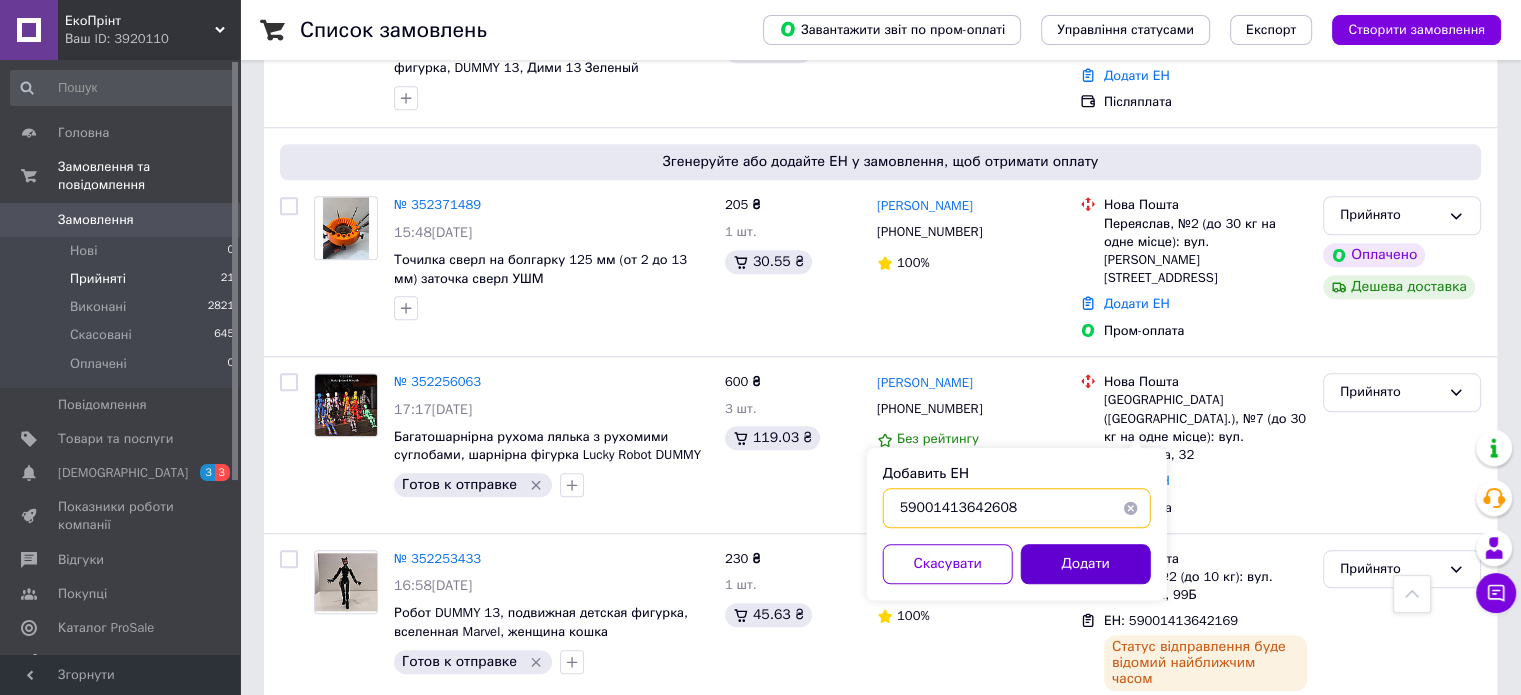 type on "59001413642608" 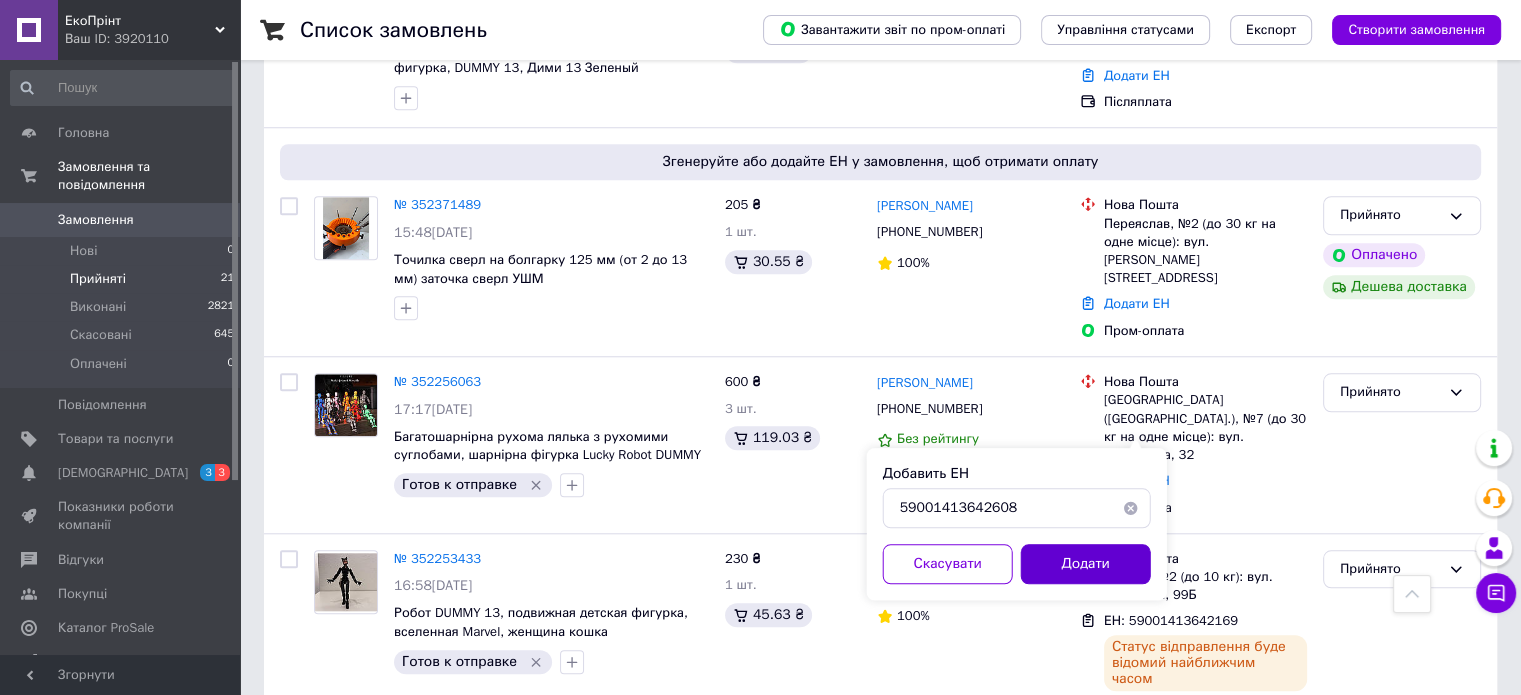 click on "Додати" at bounding box center [1086, 564] 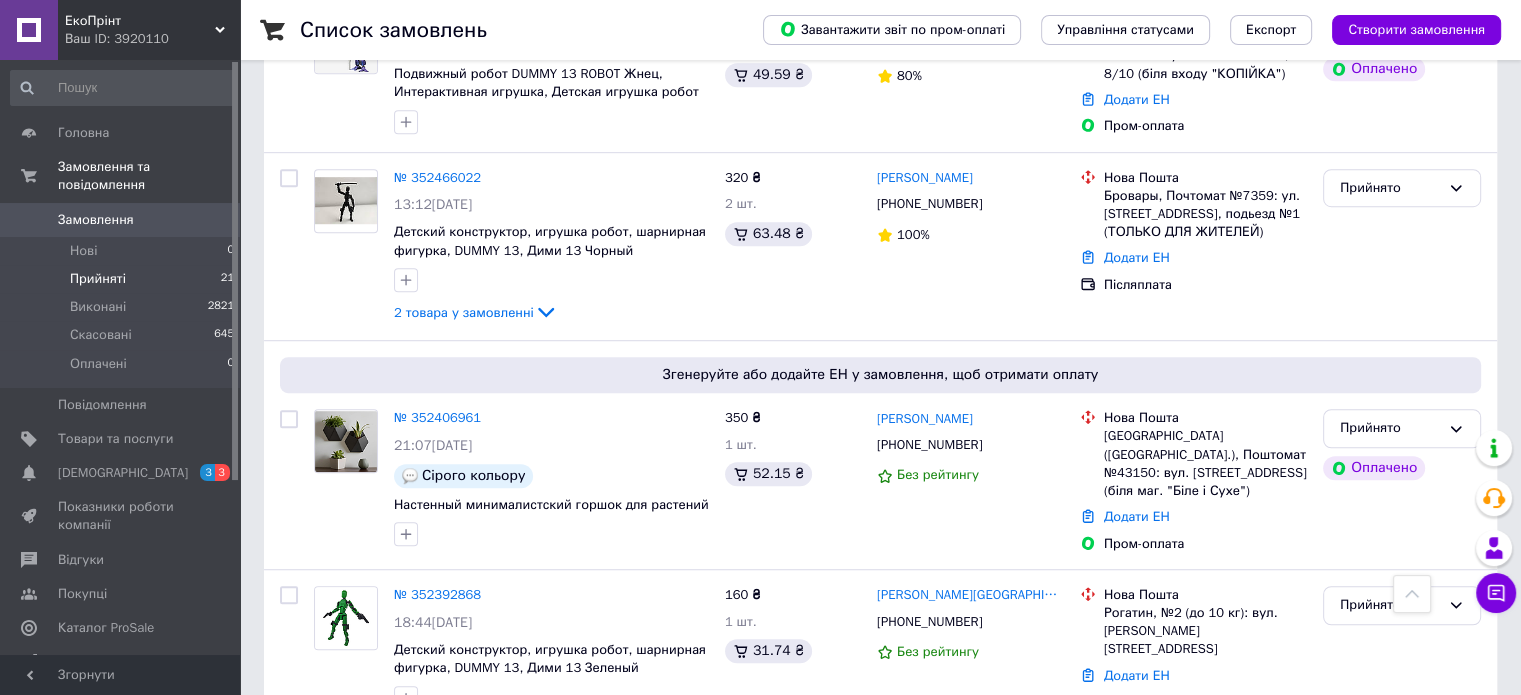 scroll, scrollTop: 1120, scrollLeft: 0, axis: vertical 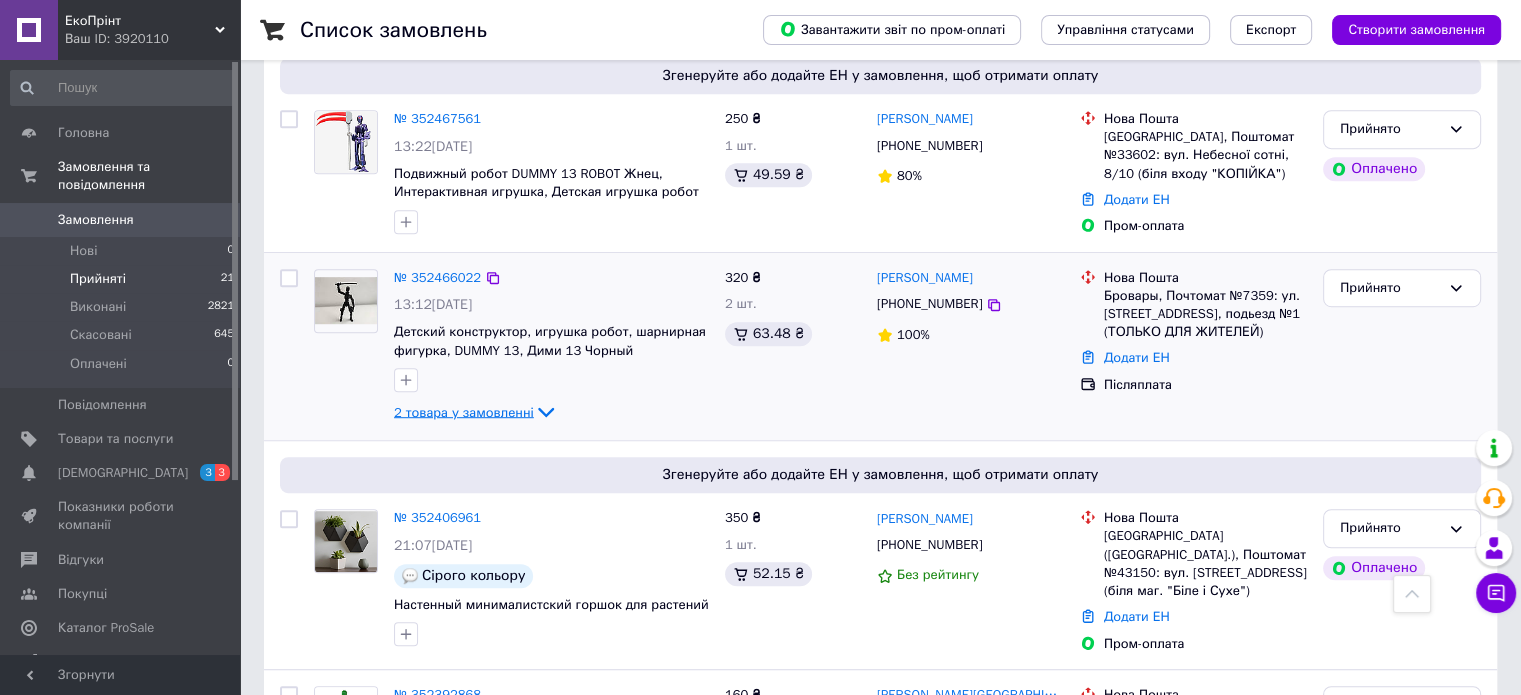 click on "2 товара у замовленні" at bounding box center (464, 411) 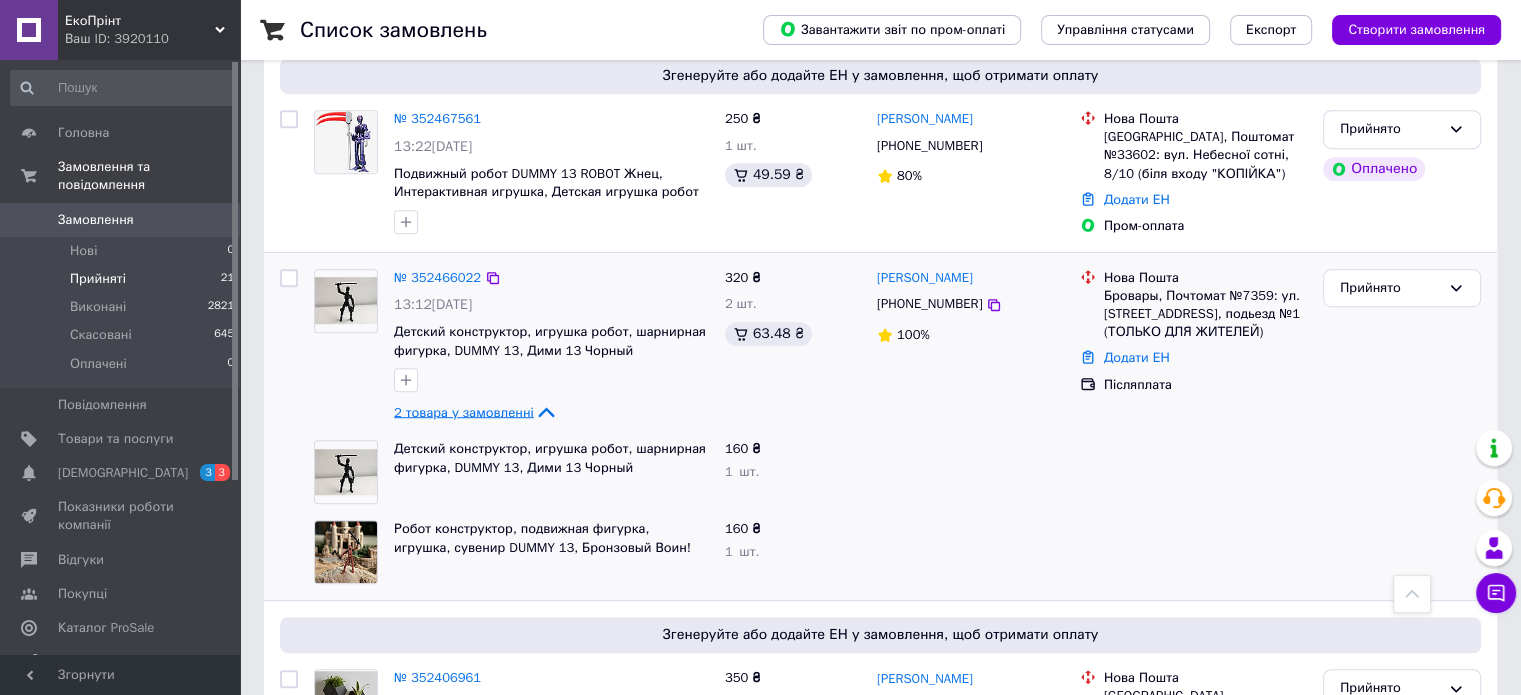 click on "2 товара у замовленні" at bounding box center (464, 411) 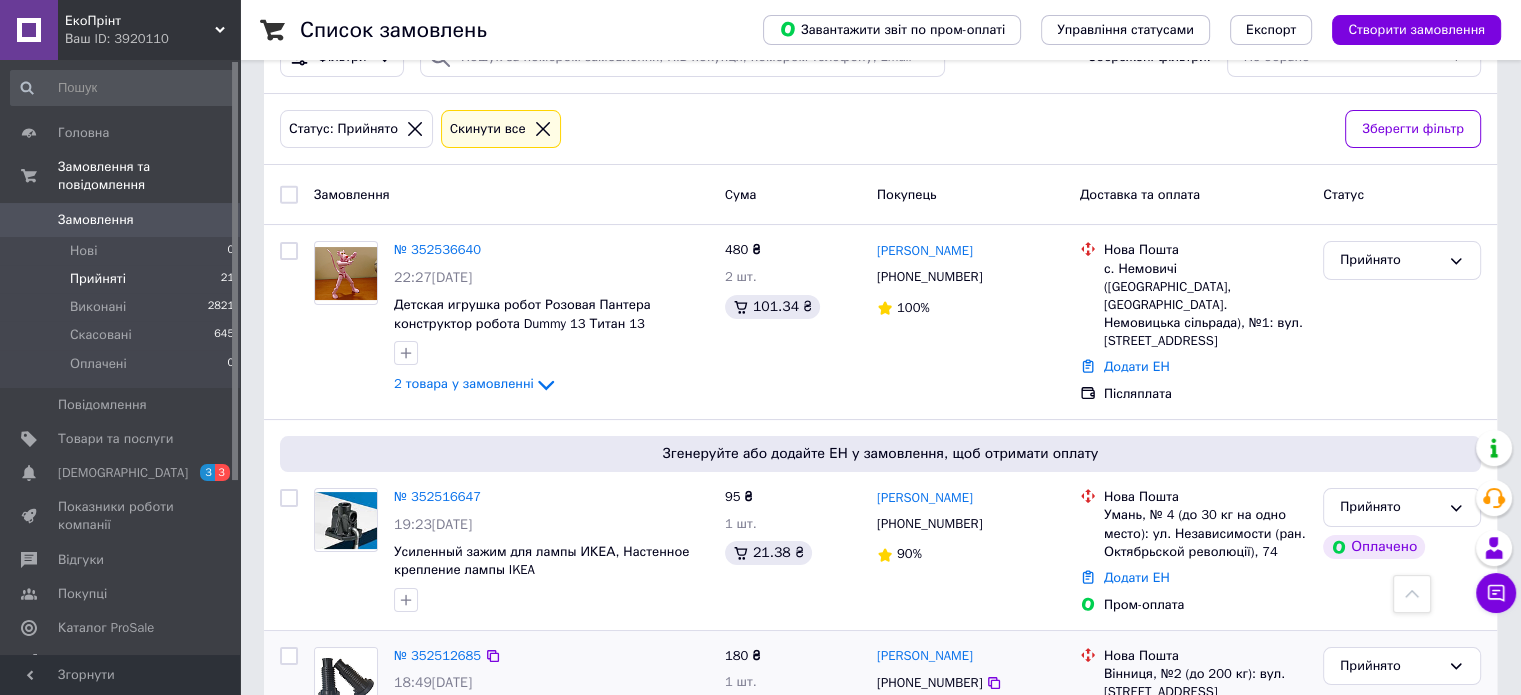 scroll, scrollTop: 120, scrollLeft: 0, axis: vertical 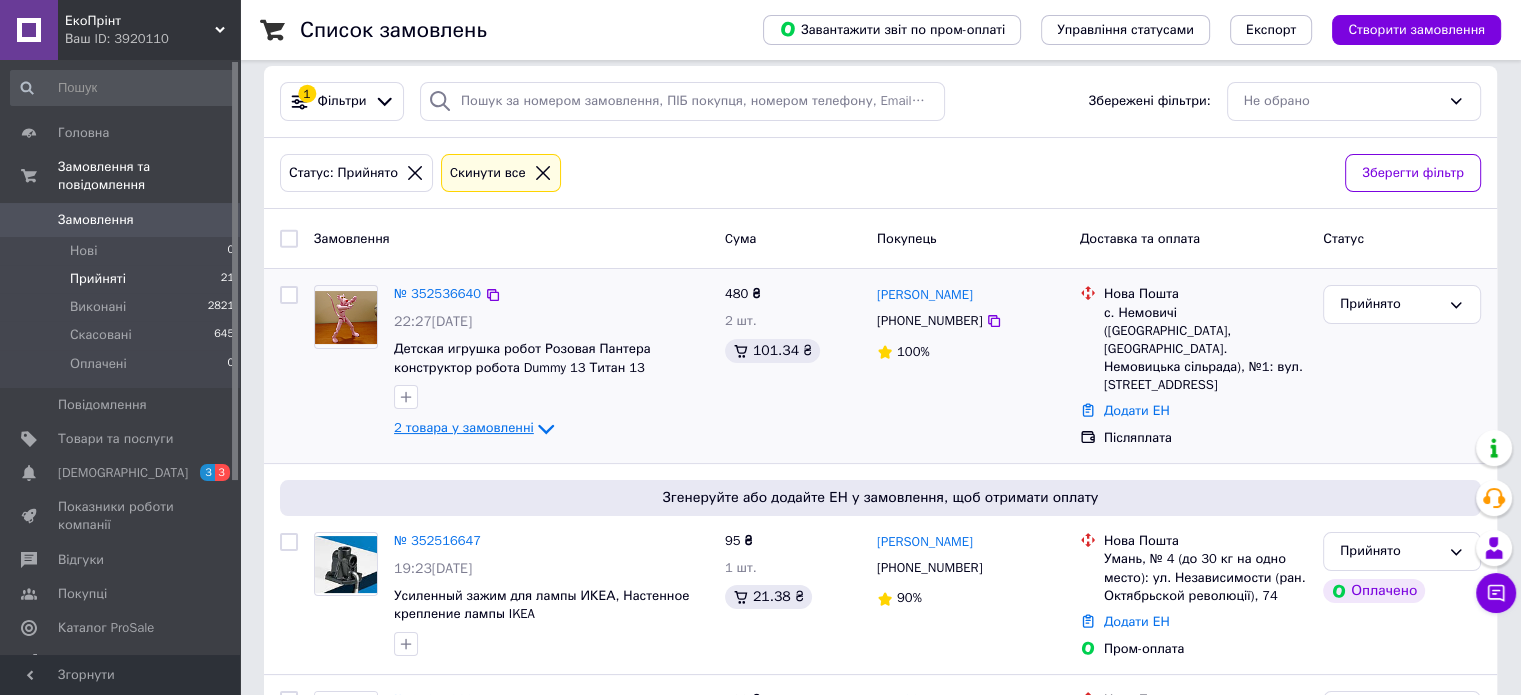 click on "2 товара у замовленні" at bounding box center [464, 428] 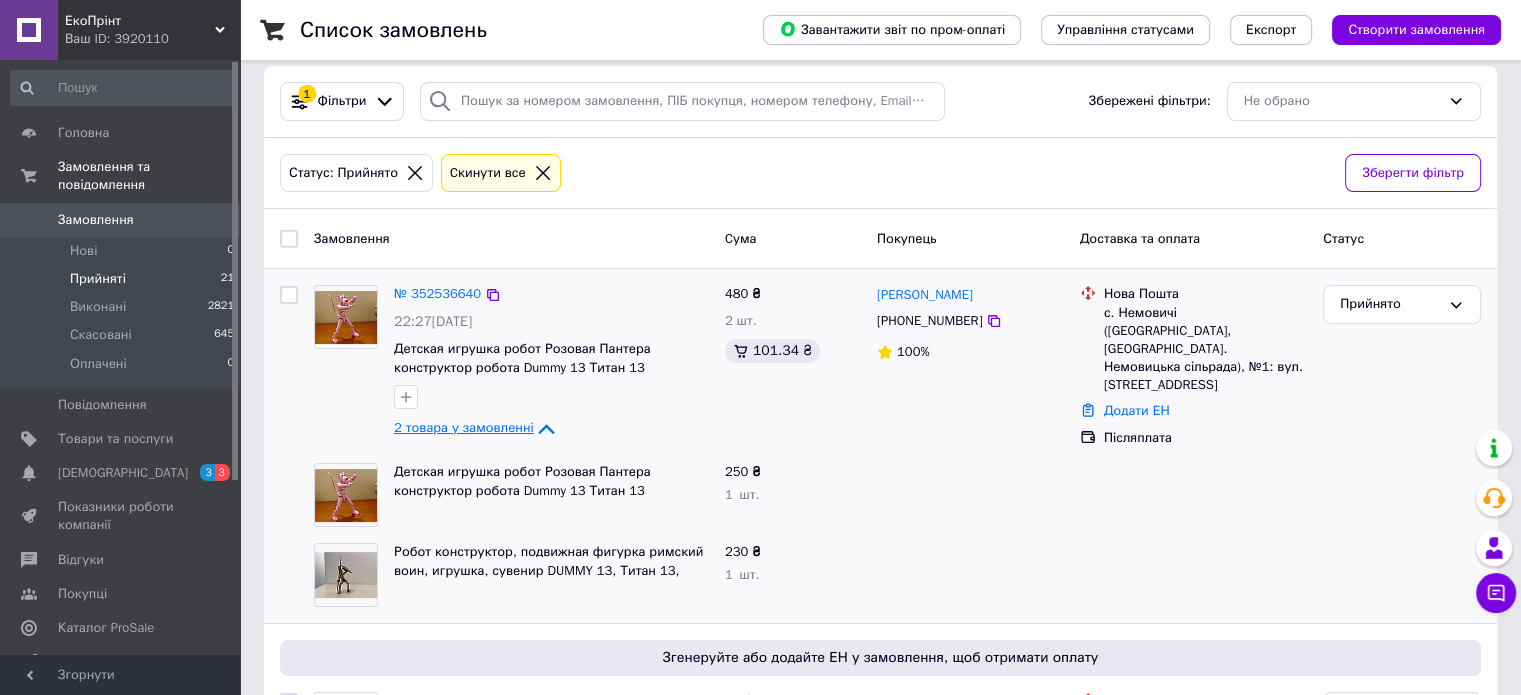 click on "2 товара у замовленні" at bounding box center [464, 428] 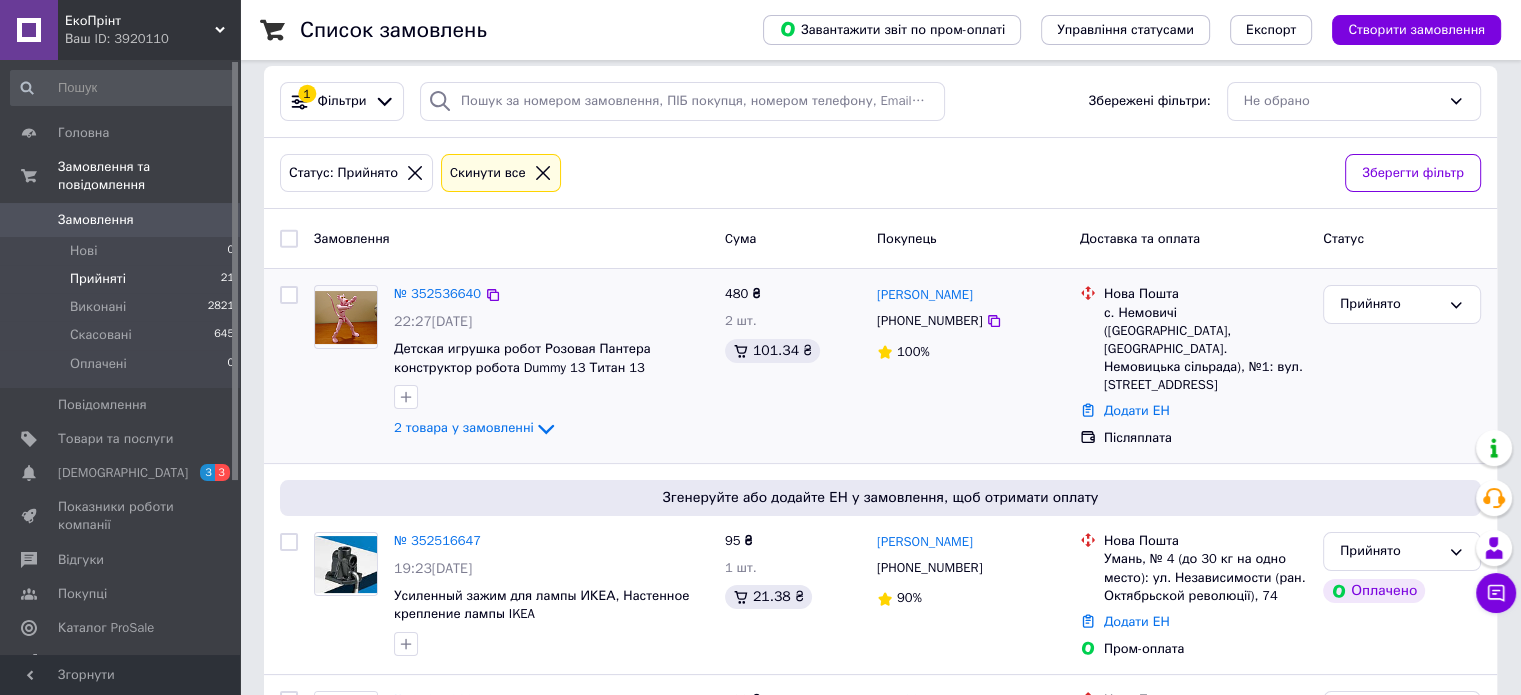 click on "№ 352536640 22:27, 13.07.2025 Детская игрушка робот Розовая Пантера  конструктор робота  Dummy 13 Титан 13 2 товара у замовленні" at bounding box center [551, 363] 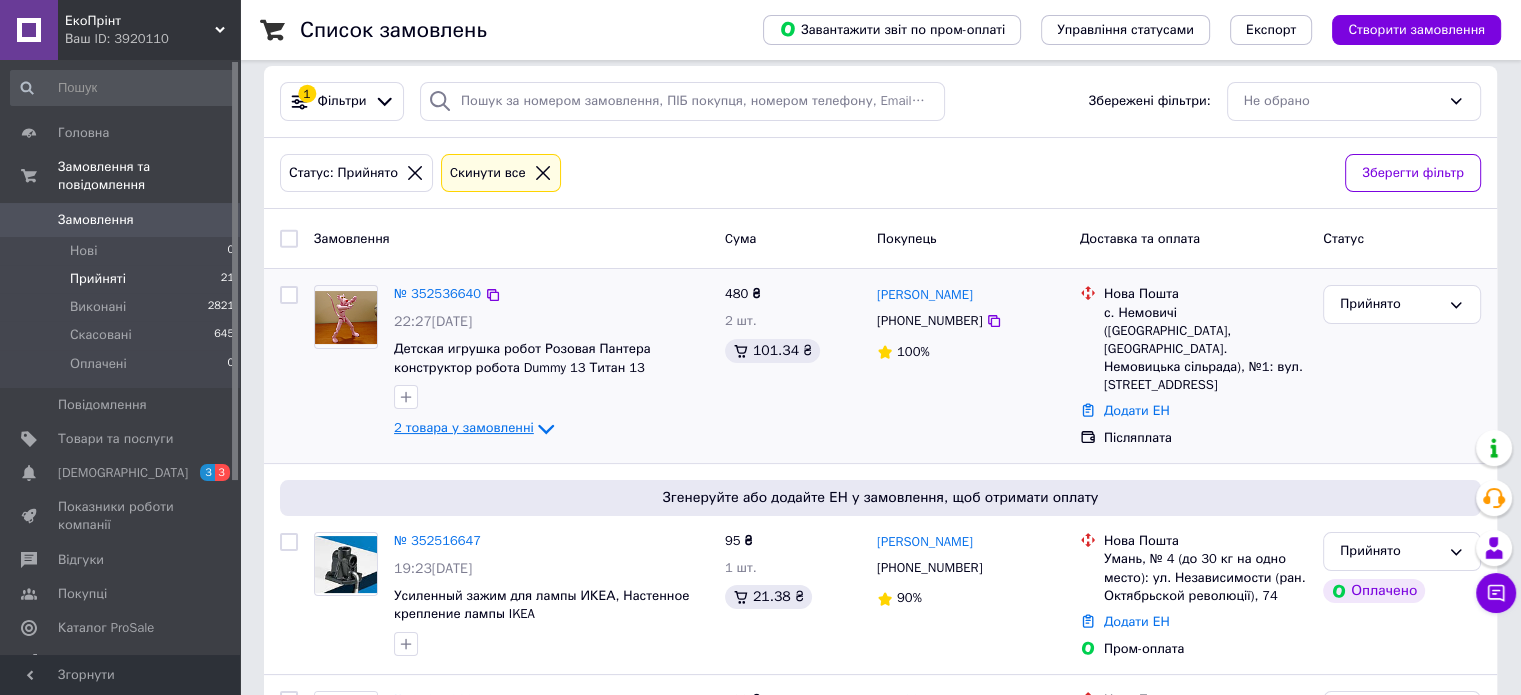 click on "2 товара у замовленні" at bounding box center (464, 428) 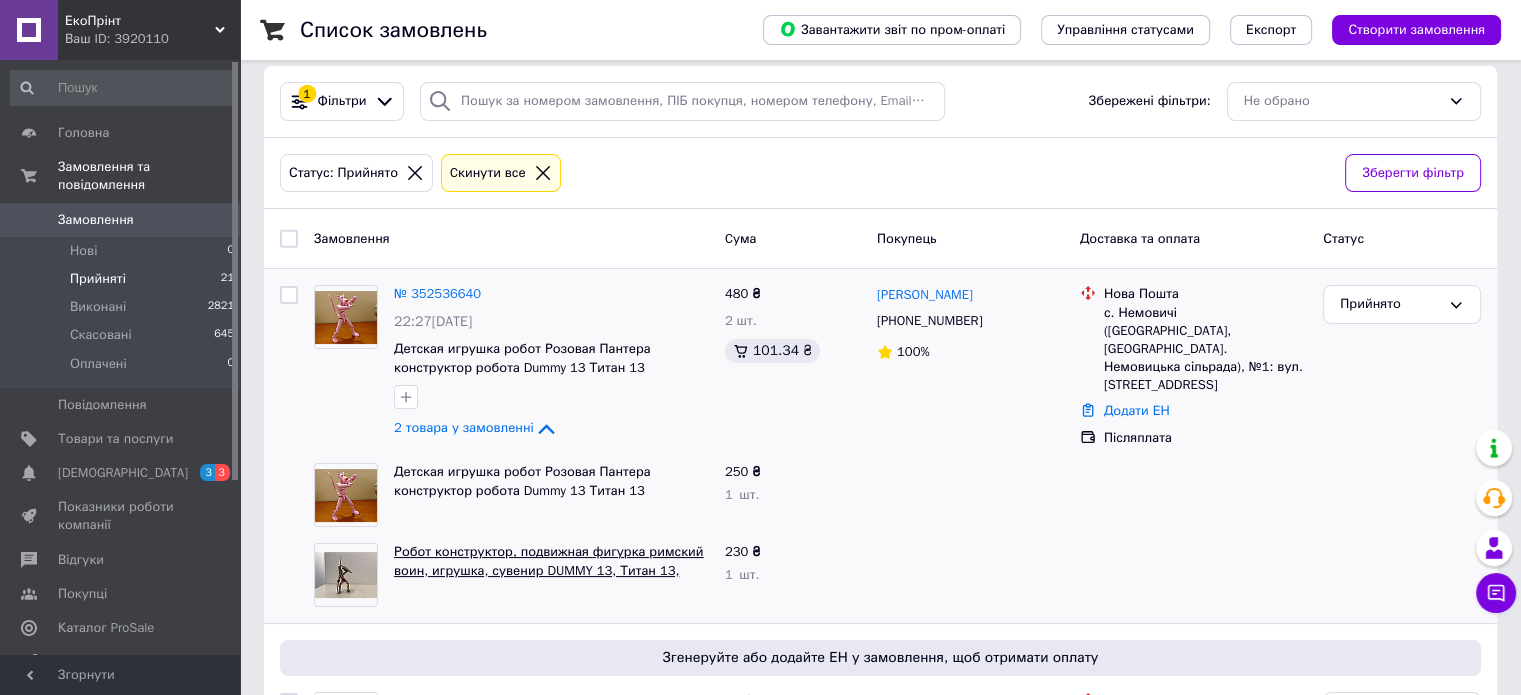 click on "Робот конструктор, подвижная фигурка римский воин, игрушка, сувенир  DUMMY 13, Титан 13, Дими 13" at bounding box center (548, 570) 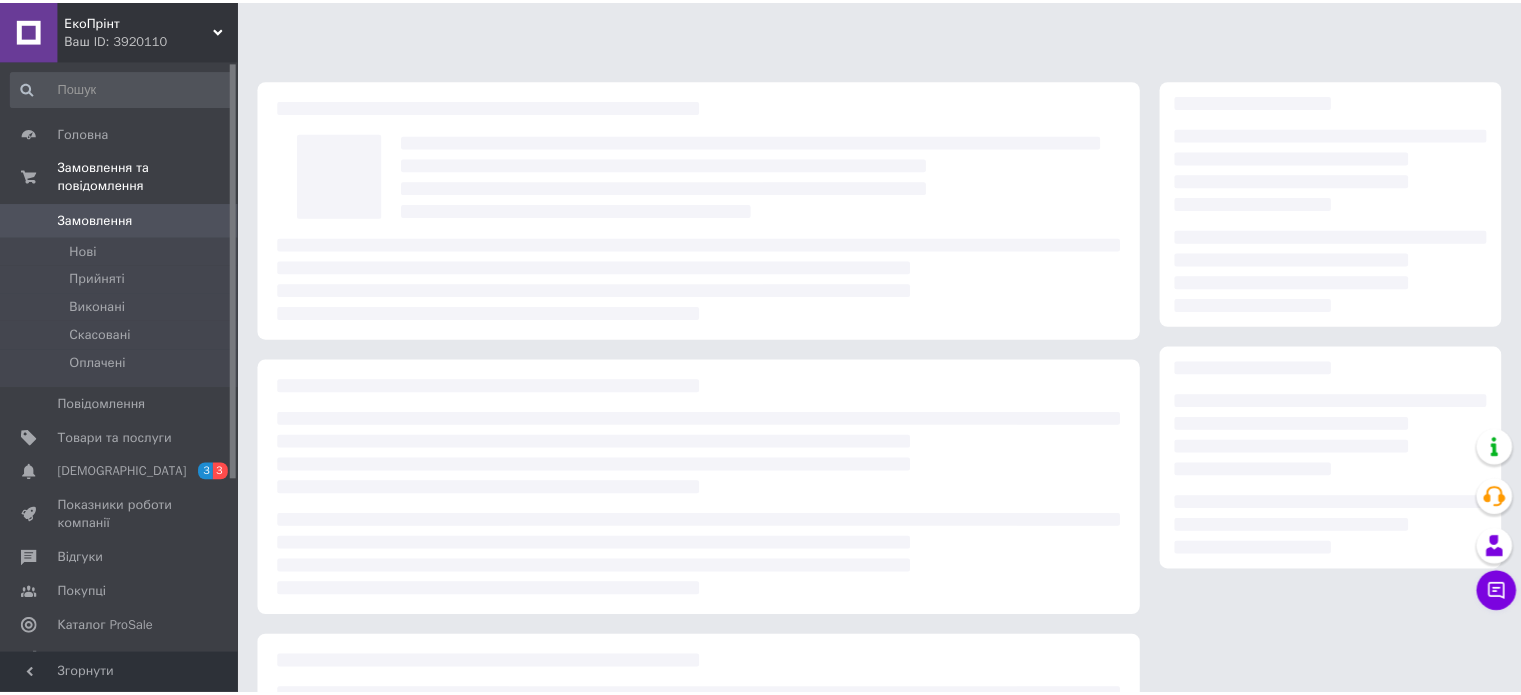 scroll, scrollTop: 0, scrollLeft: 0, axis: both 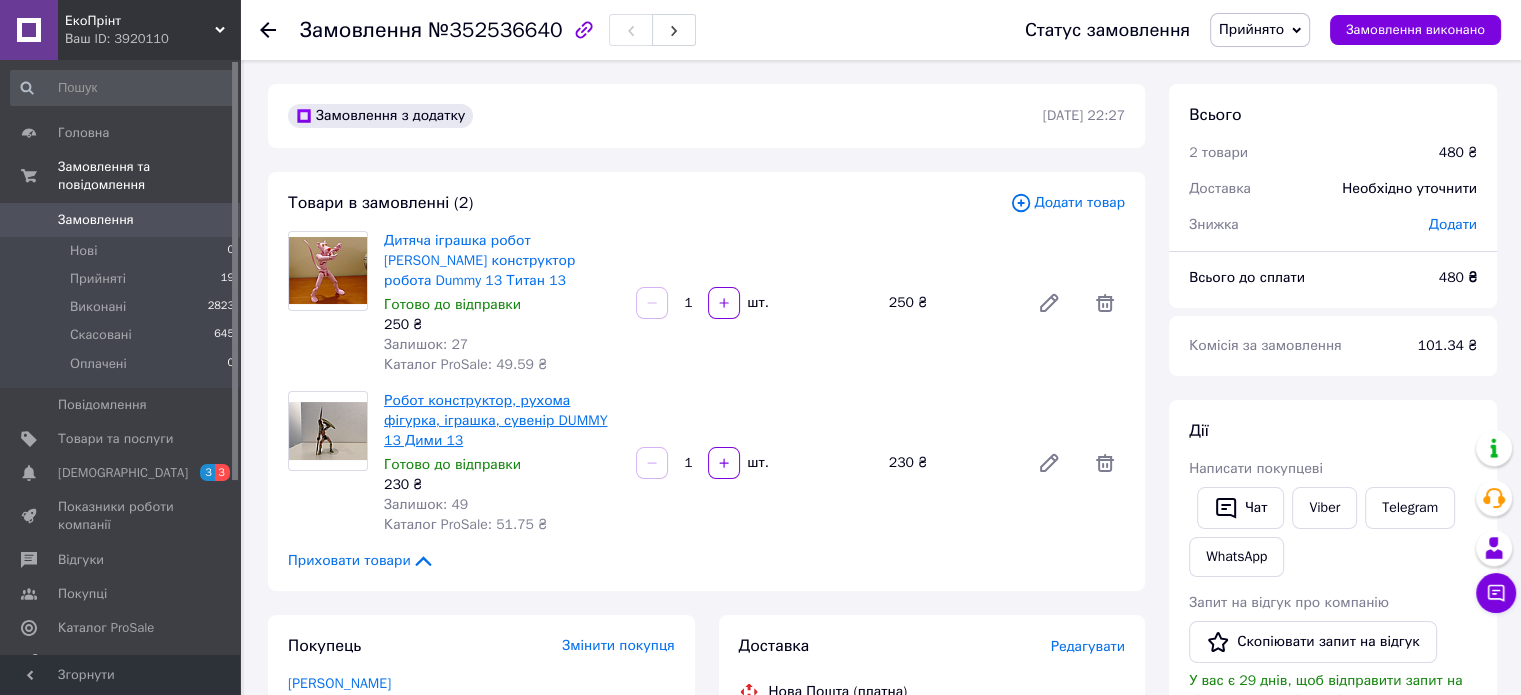 click on "Робот конструктор, рухома фігурка, іграшка, сувенір DUMMY 13  Дими 13" at bounding box center (495, 420) 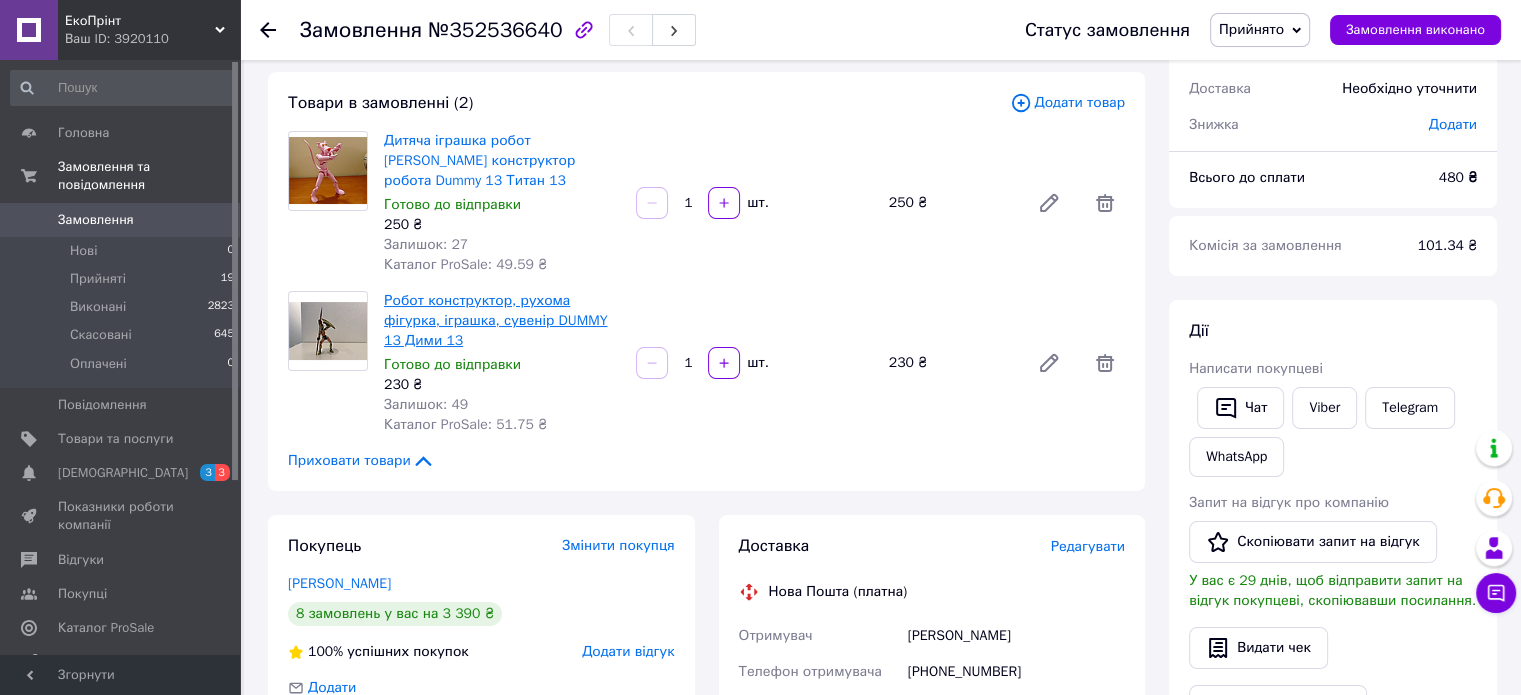 scroll, scrollTop: 0, scrollLeft: 0, axis: both 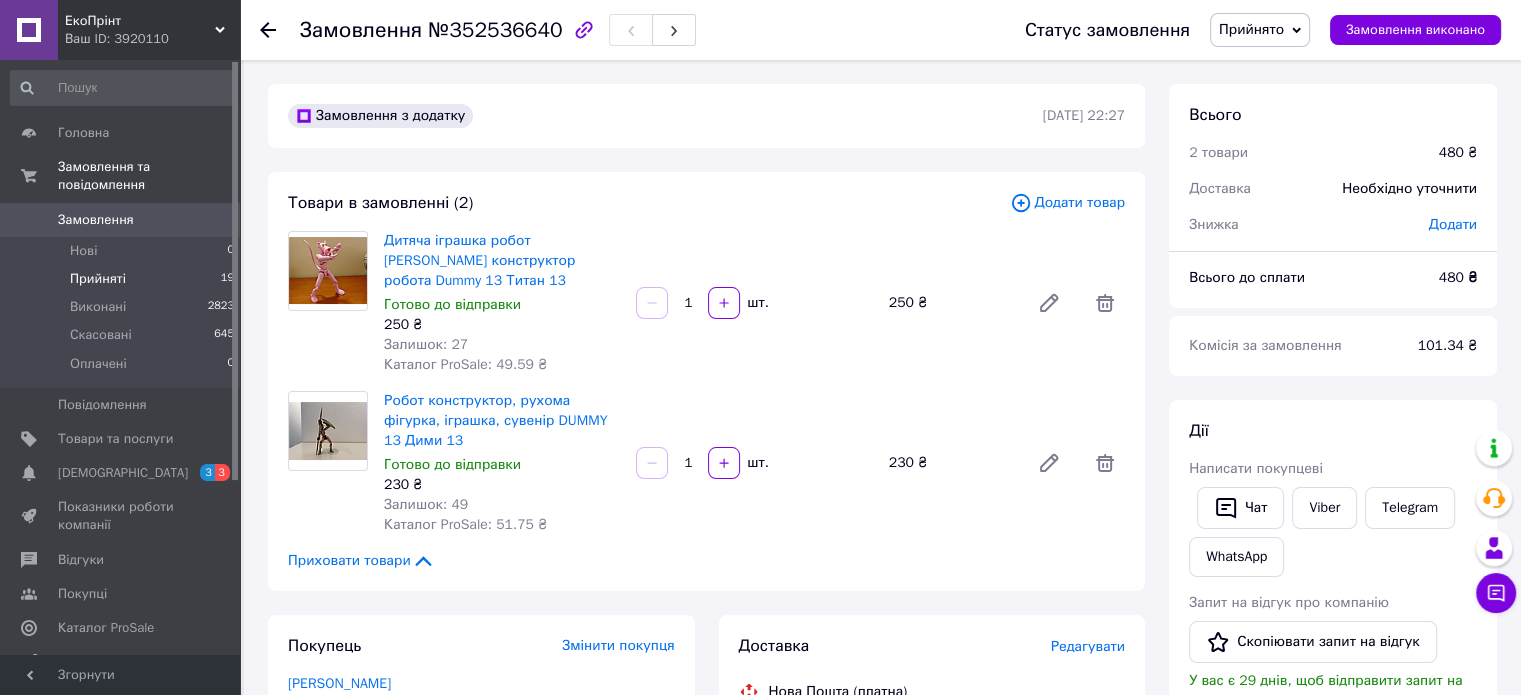 click on "Прийняті" at bounding box center [98, 279] 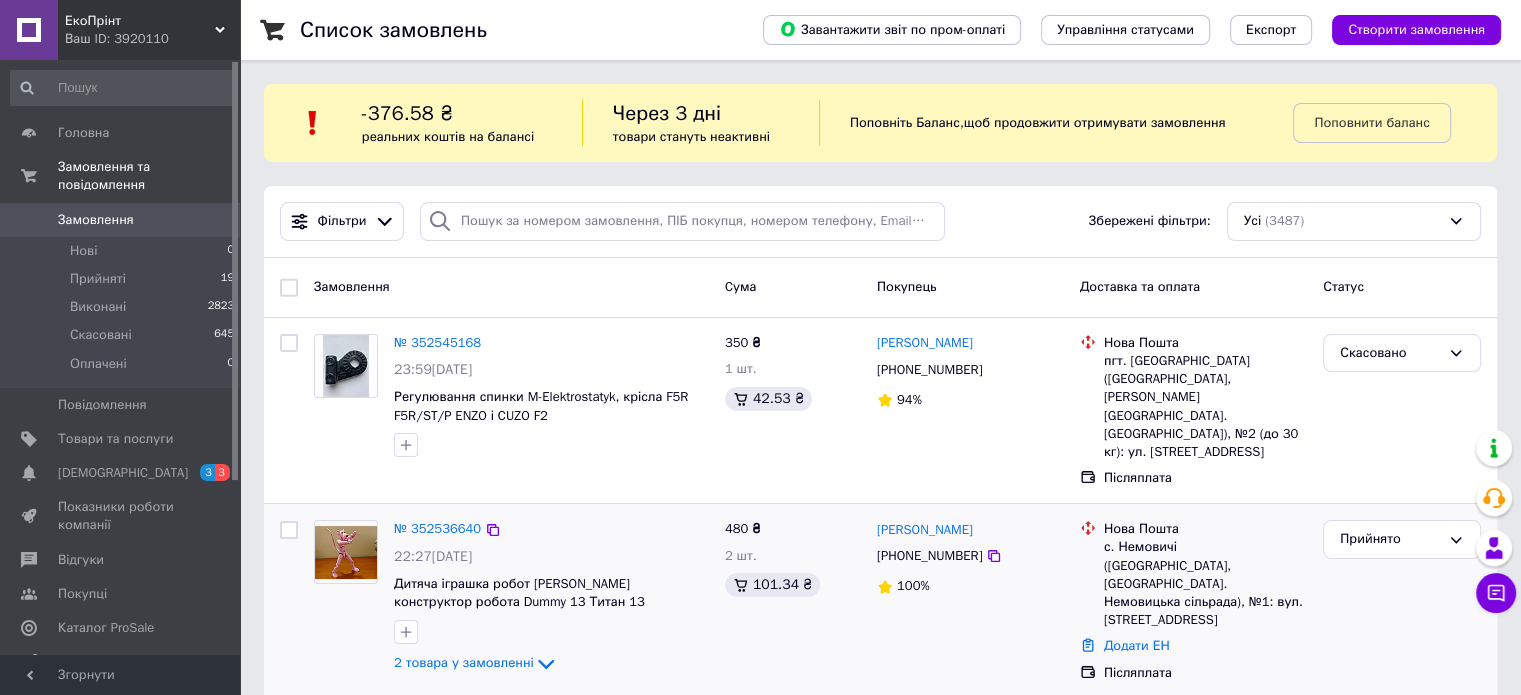 click at bounding box center [289, 601] 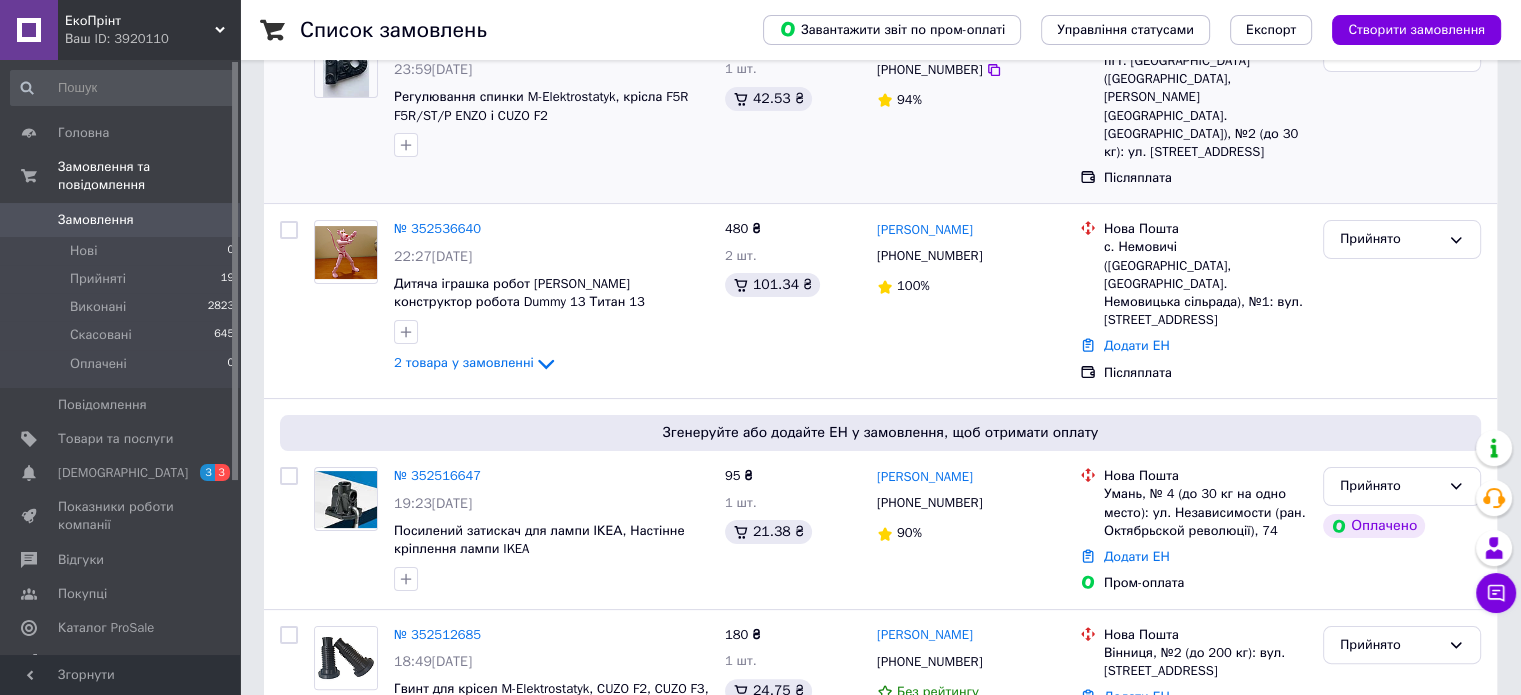 scroll, scrollTop: 0, scrollLeft: 0, axis: both 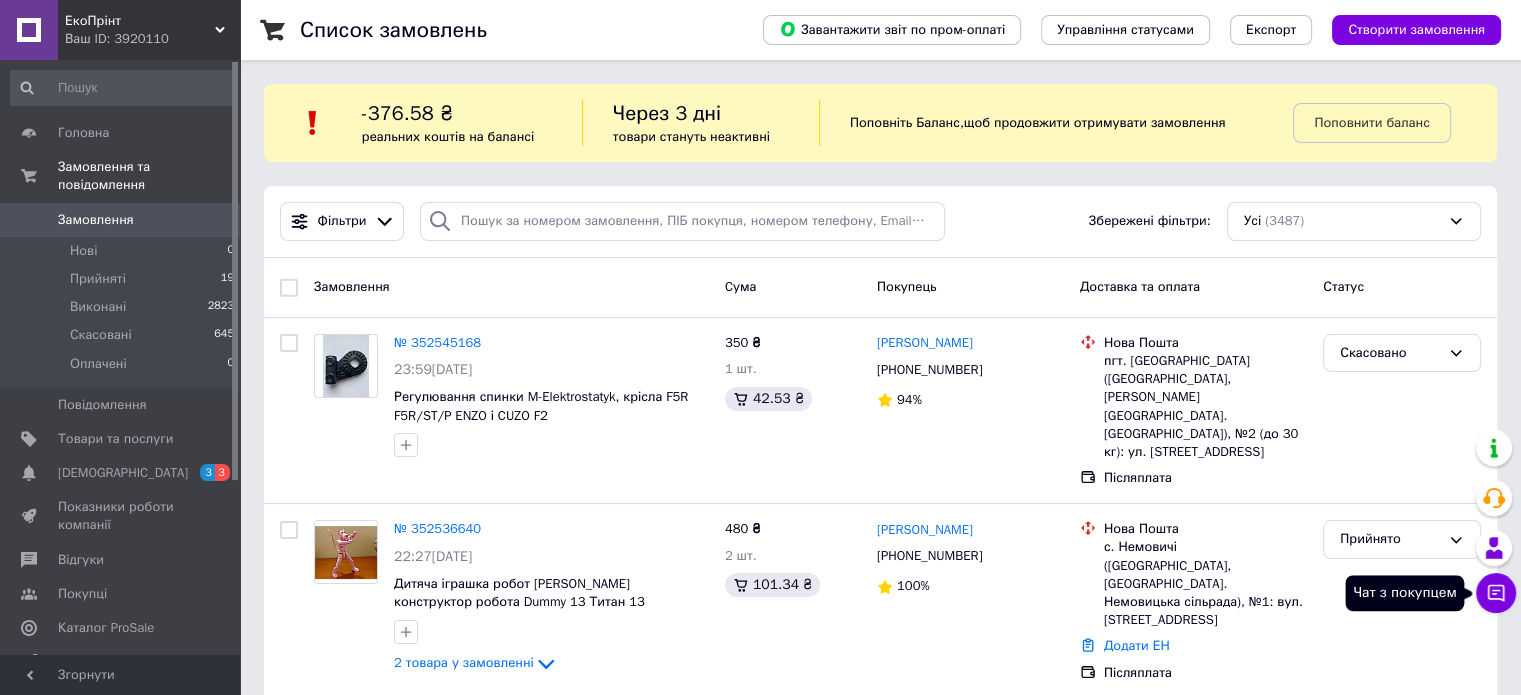 click 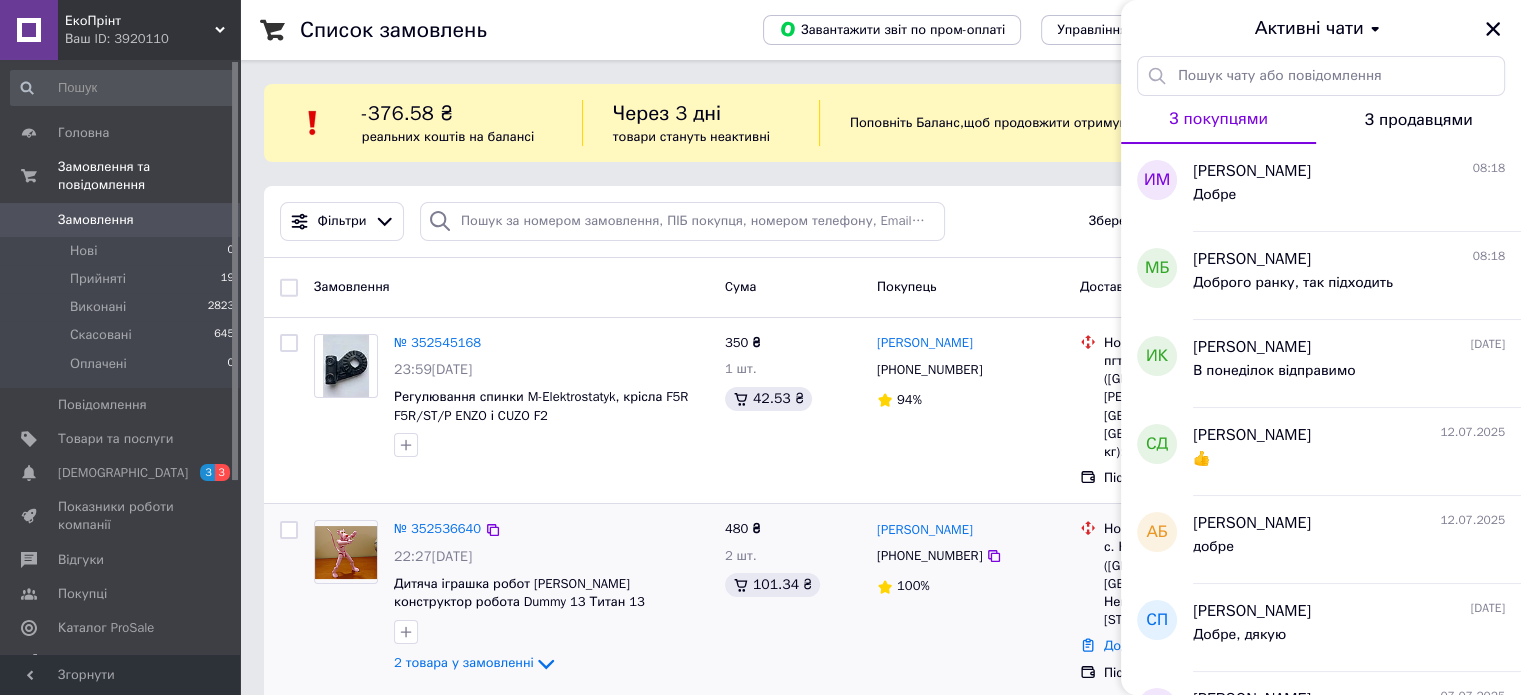 click at bounding box center [289, 601] 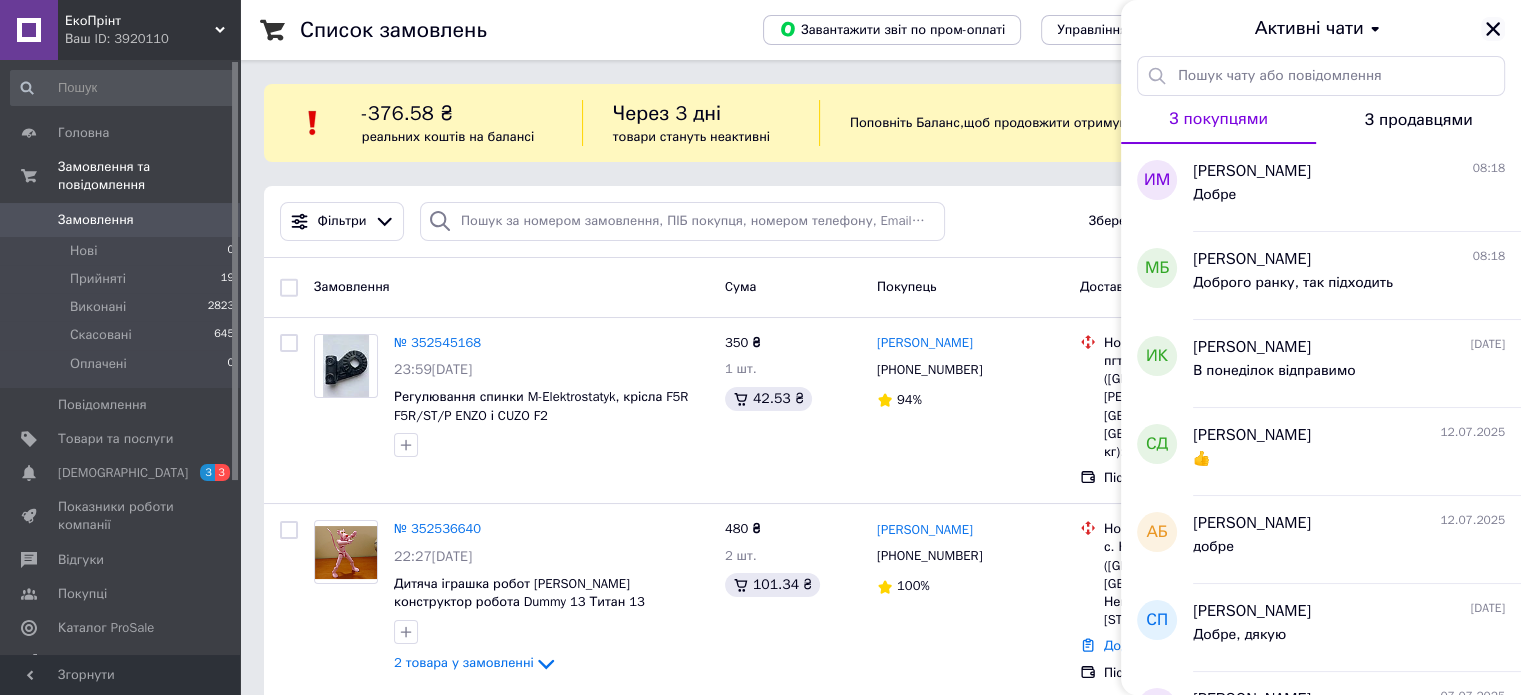 click 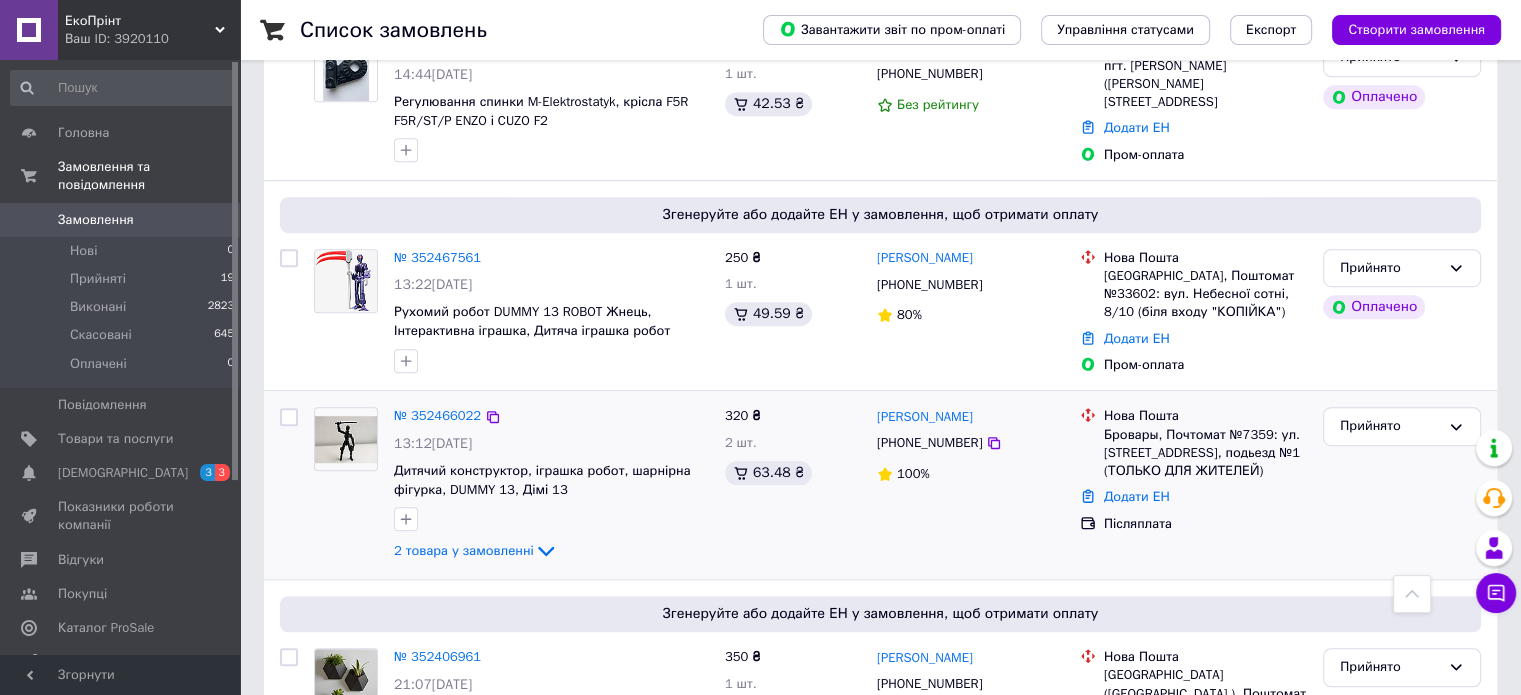 scroll, scrollTop: 1100, scrollLeft: 0, axis: vertical 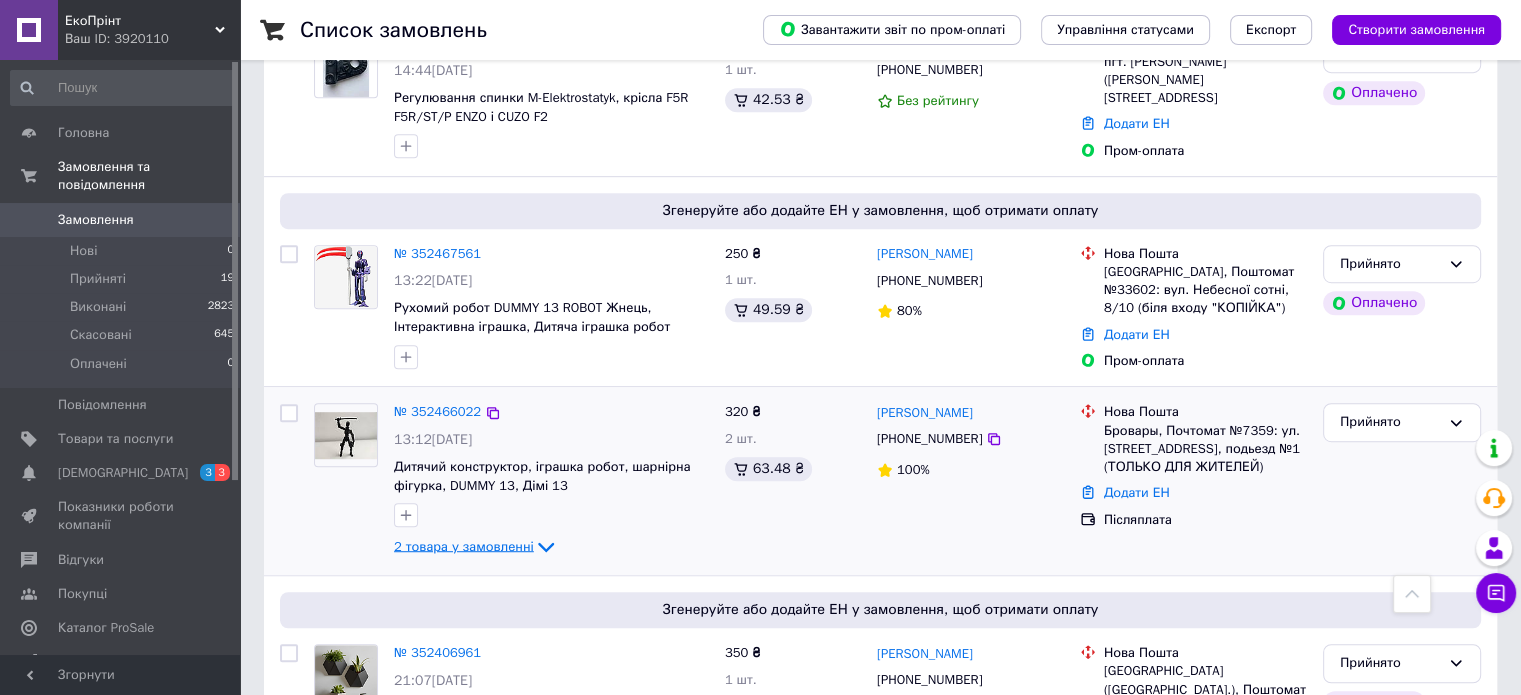click on "2 товара у замовленні" at bounding box center (464, 546) 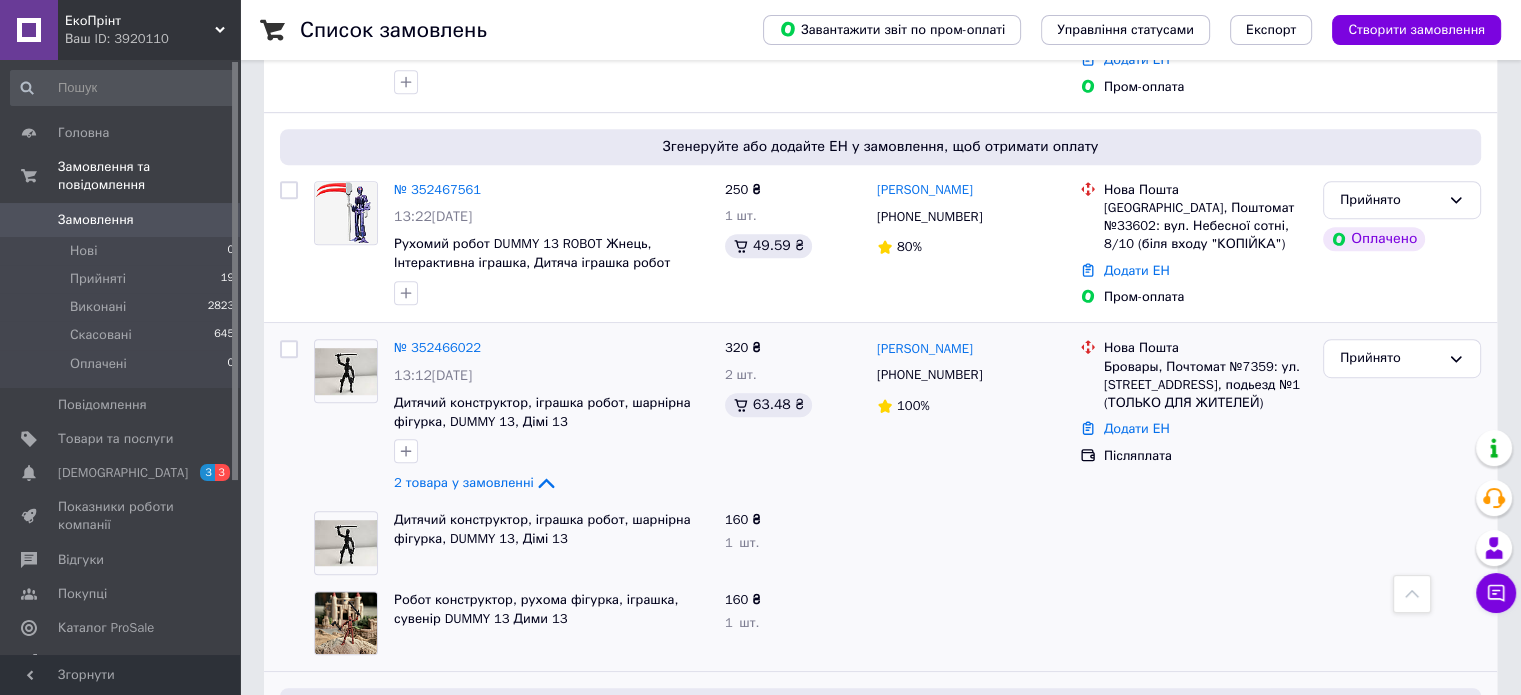 scroll, scrollTop: 1200, scrollLeft: 0, axis: vertical 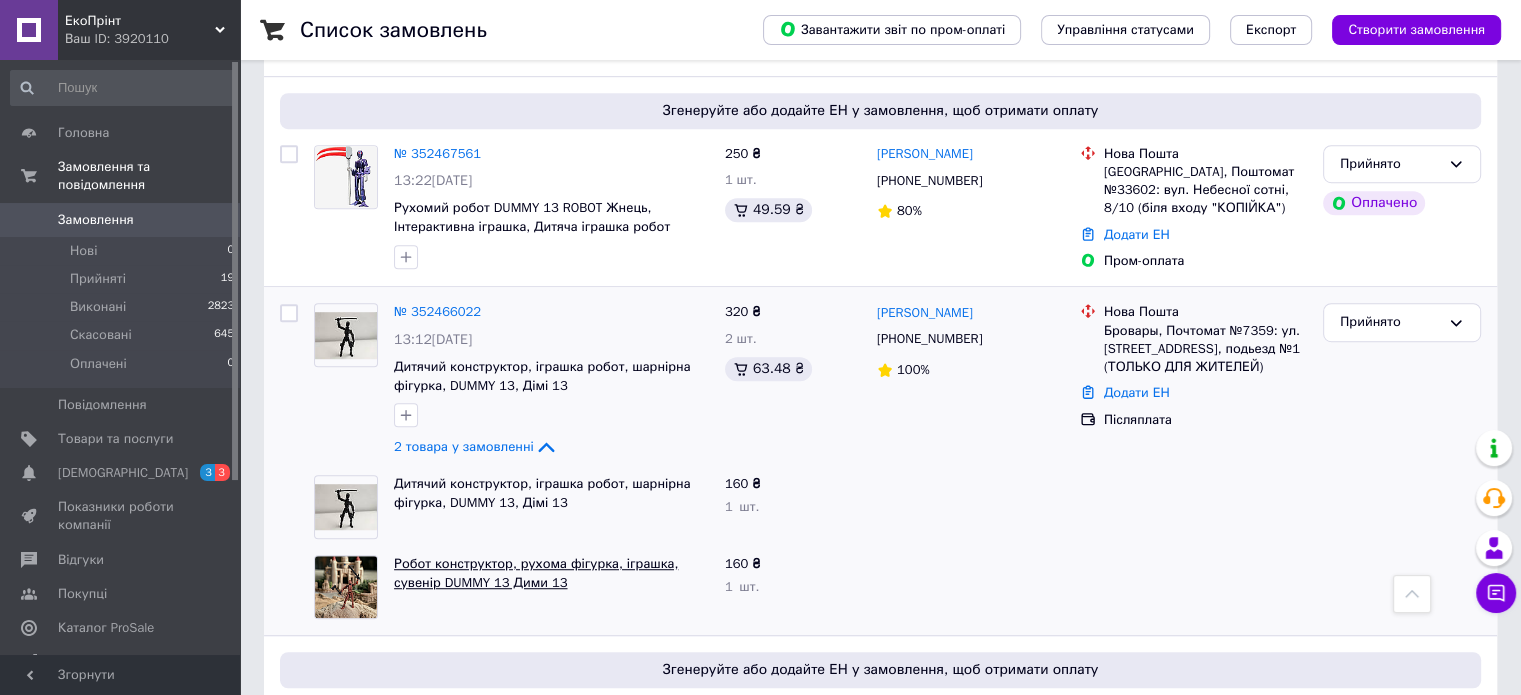 click on "Робот конструктор, рухома фігурка, іграшка, сувенір DUMMY 13  Дими 13" at bounding box center (536, 573) 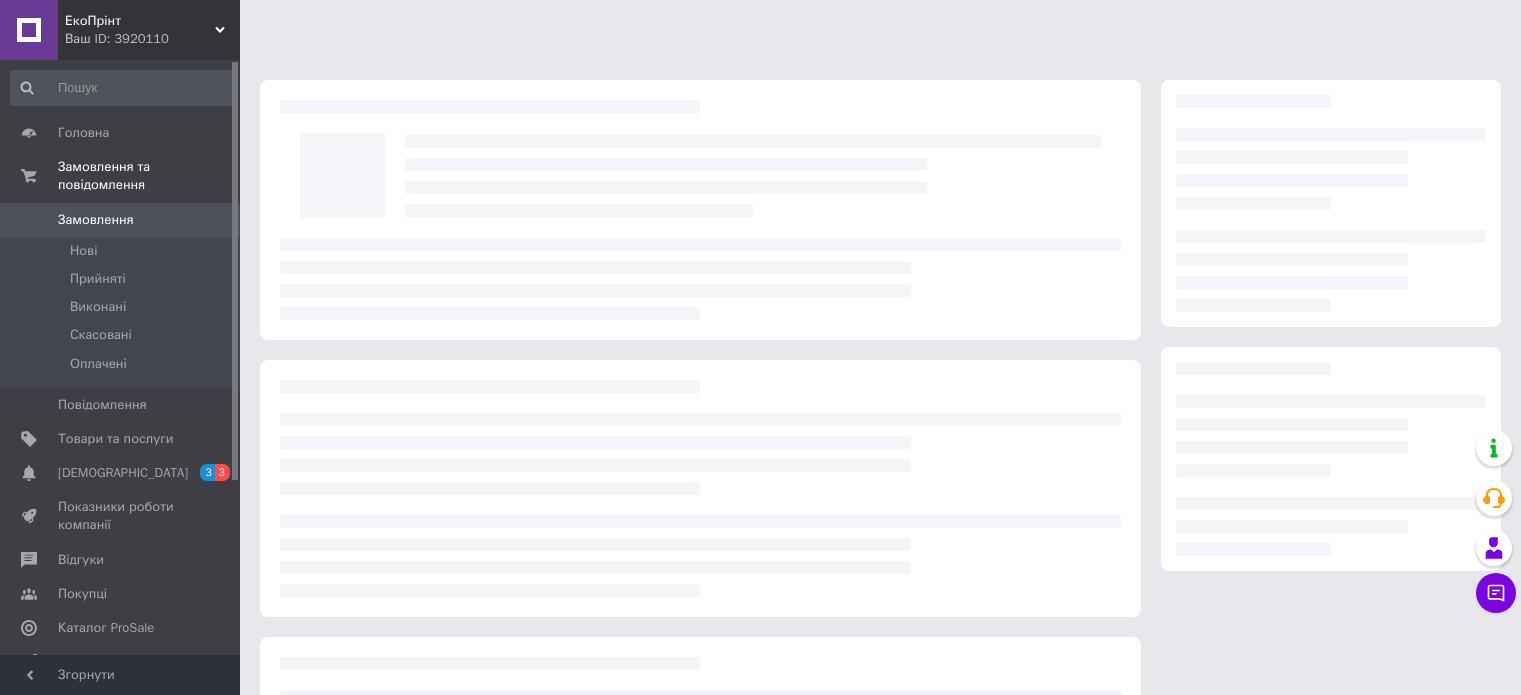 scroll, scrollTop: 0, scrollLeft: 0, axis: both 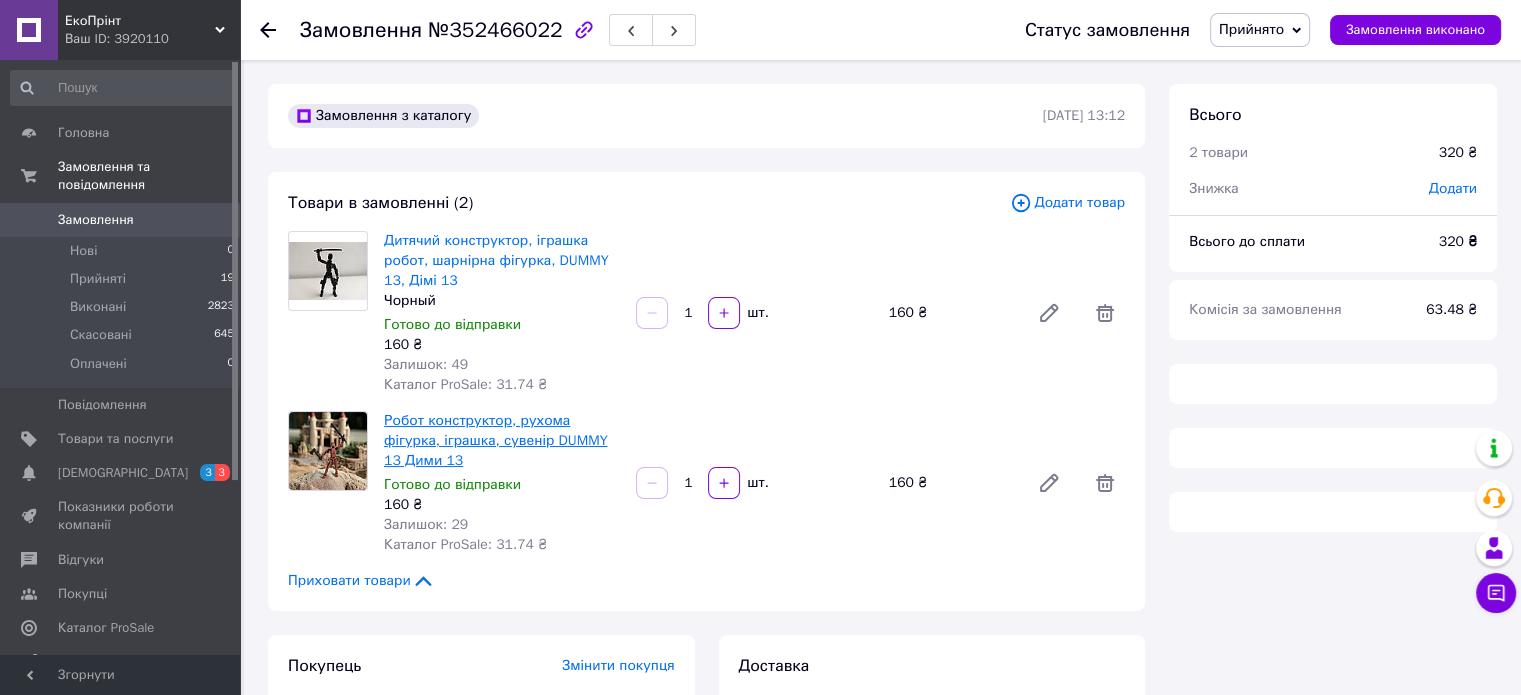click on "Робот конструктор, рухома фігурка, іграшка, сувенір DUMMY 13  Дими 13" at bounding box center (495, 440) 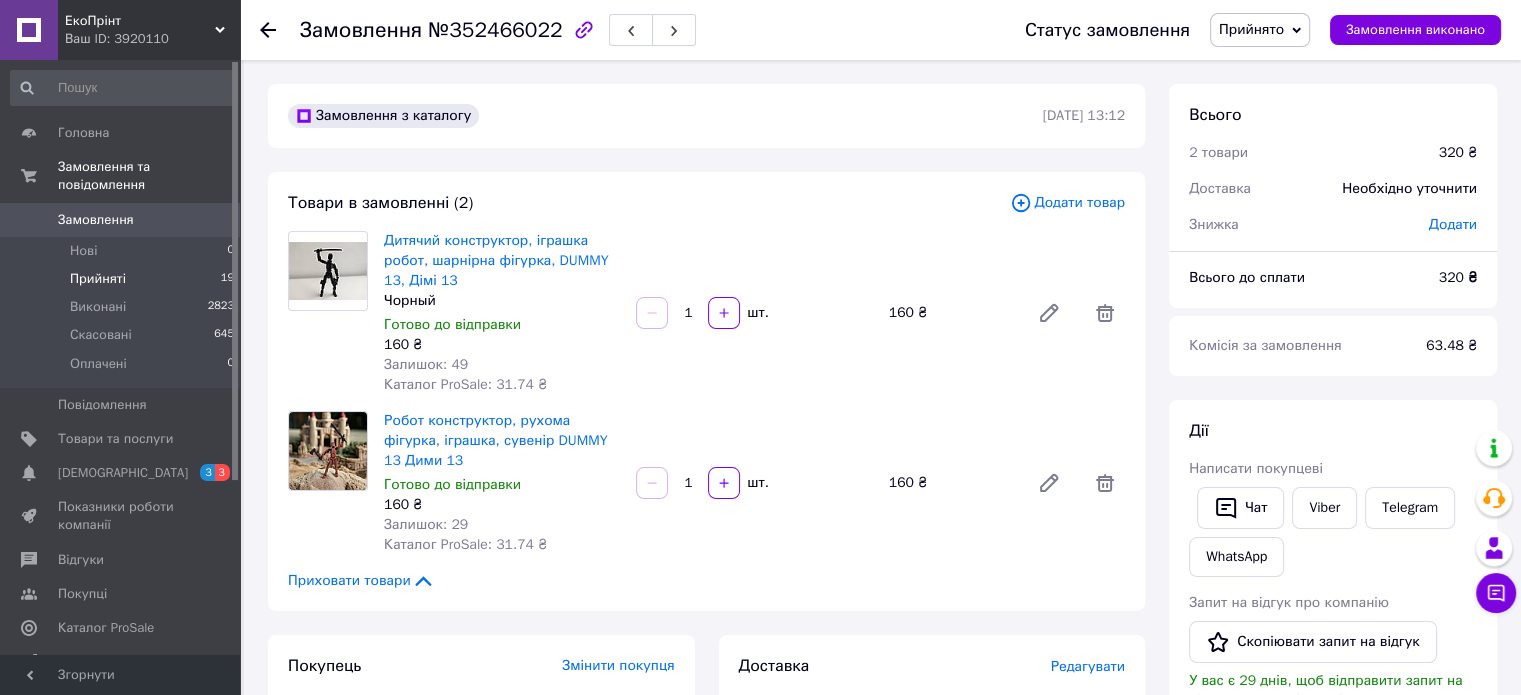 click on "Прийняті 19" at bounding box center [123, 279] 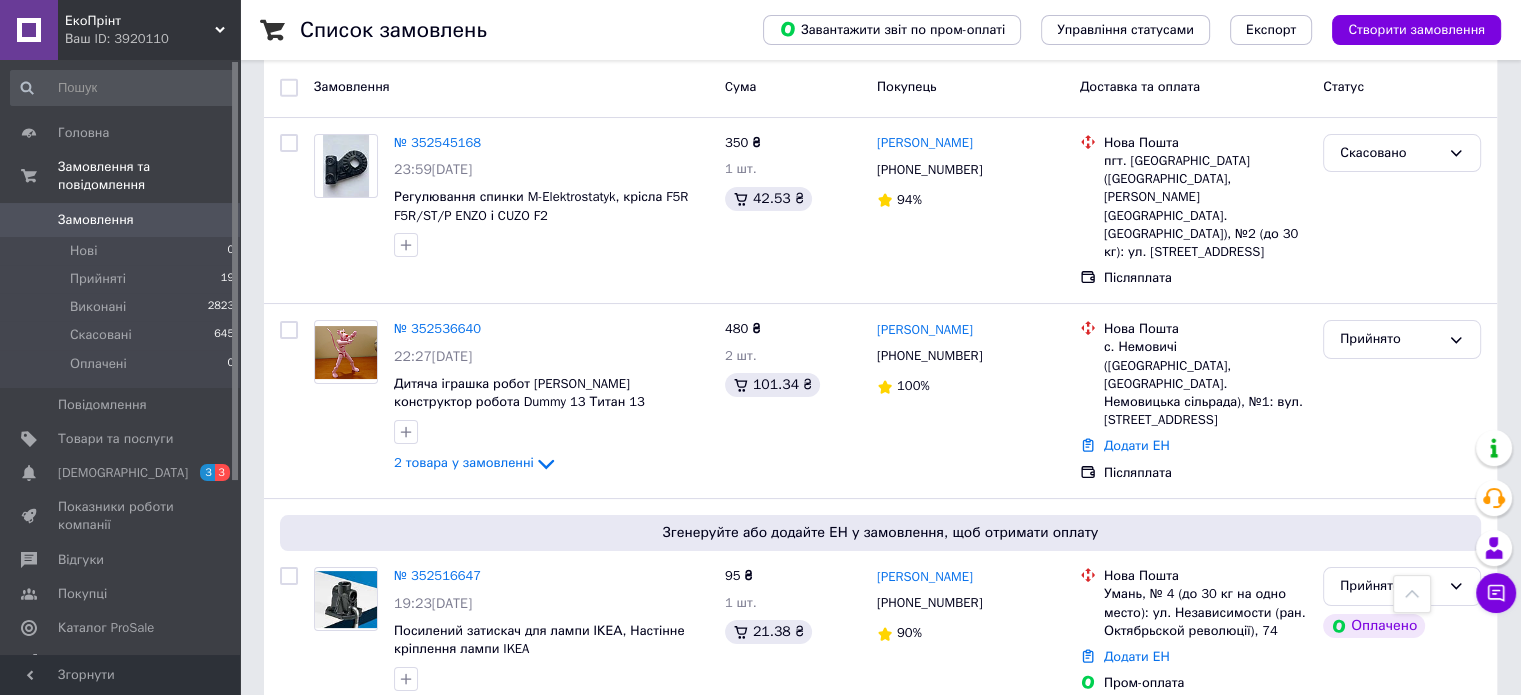 scroll, scrollTop: 200, scrollLeft: 0, axis: vertical 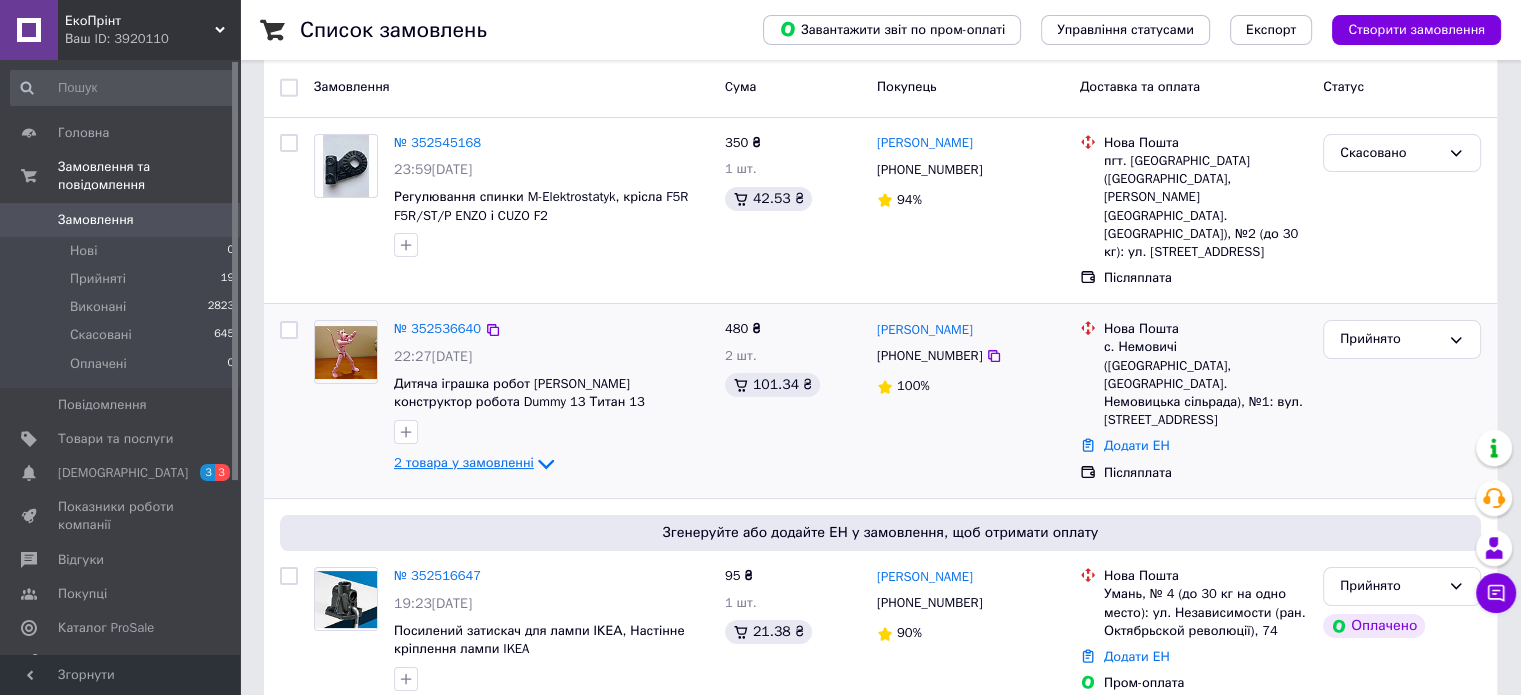 click on "2 товара у замовленні" at bounding box center (464, 463) 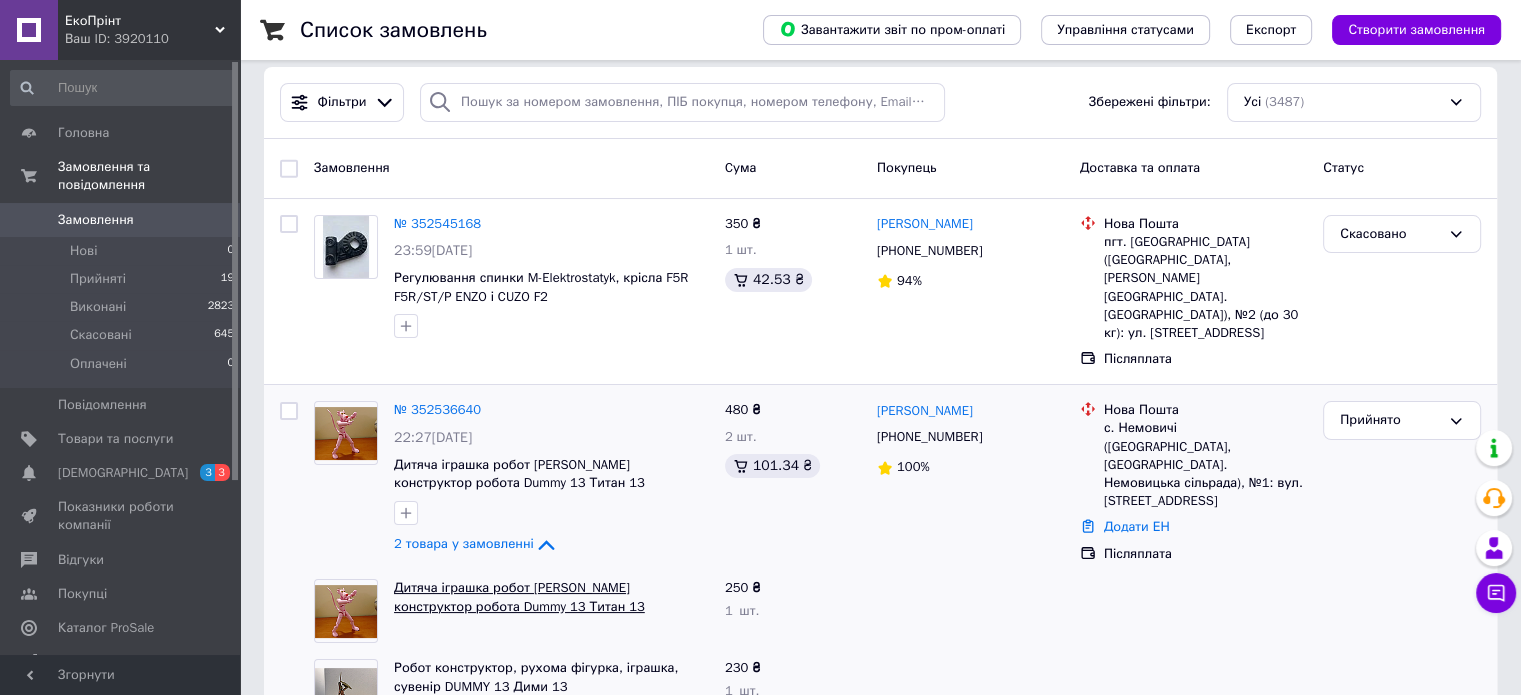 scroll, scrollTop: 0, scrollLeft: 0, axis: both 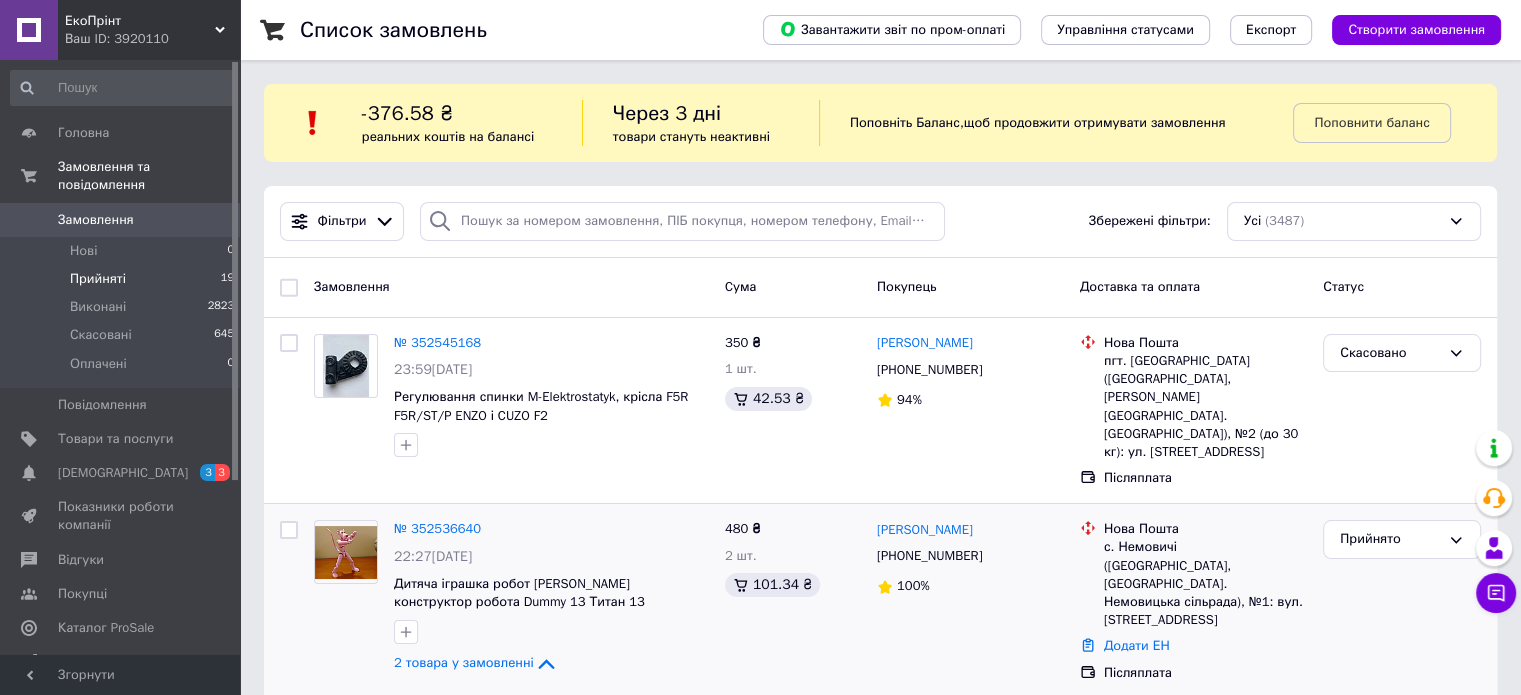 click on "Прийняті 19" at bounding box center [123, 279] 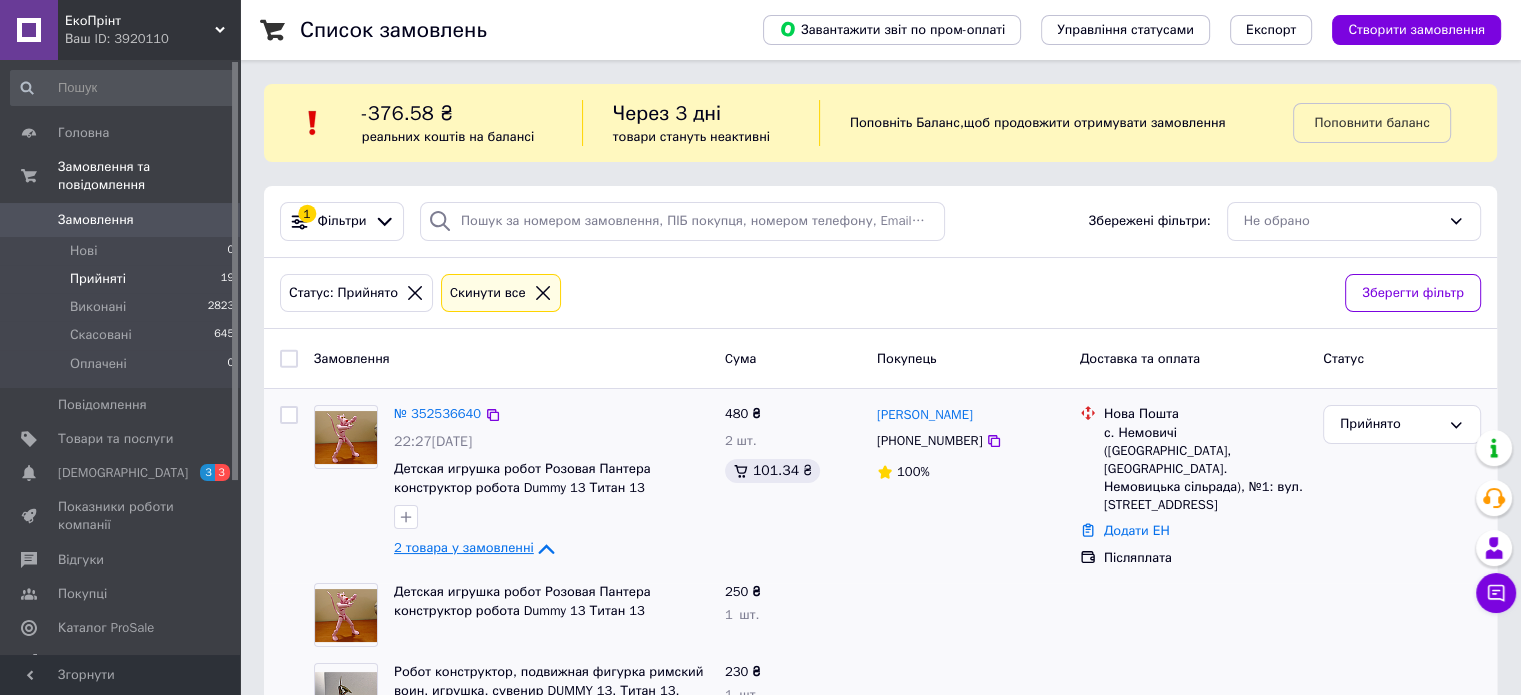 click on "2 товара у замовленні" at bounding box center [464, 548] 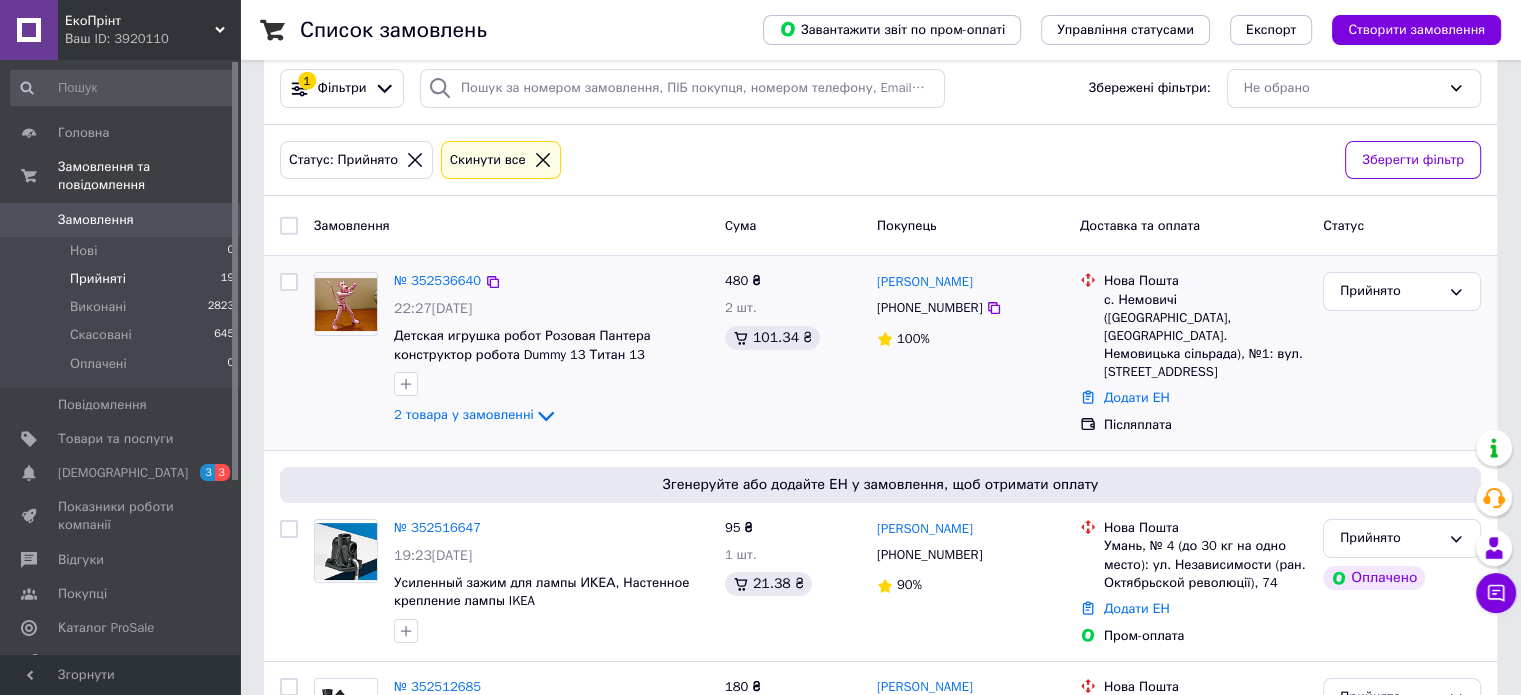 scroll, scrollTop: 300, scrollLeft: 0, axis: vertical 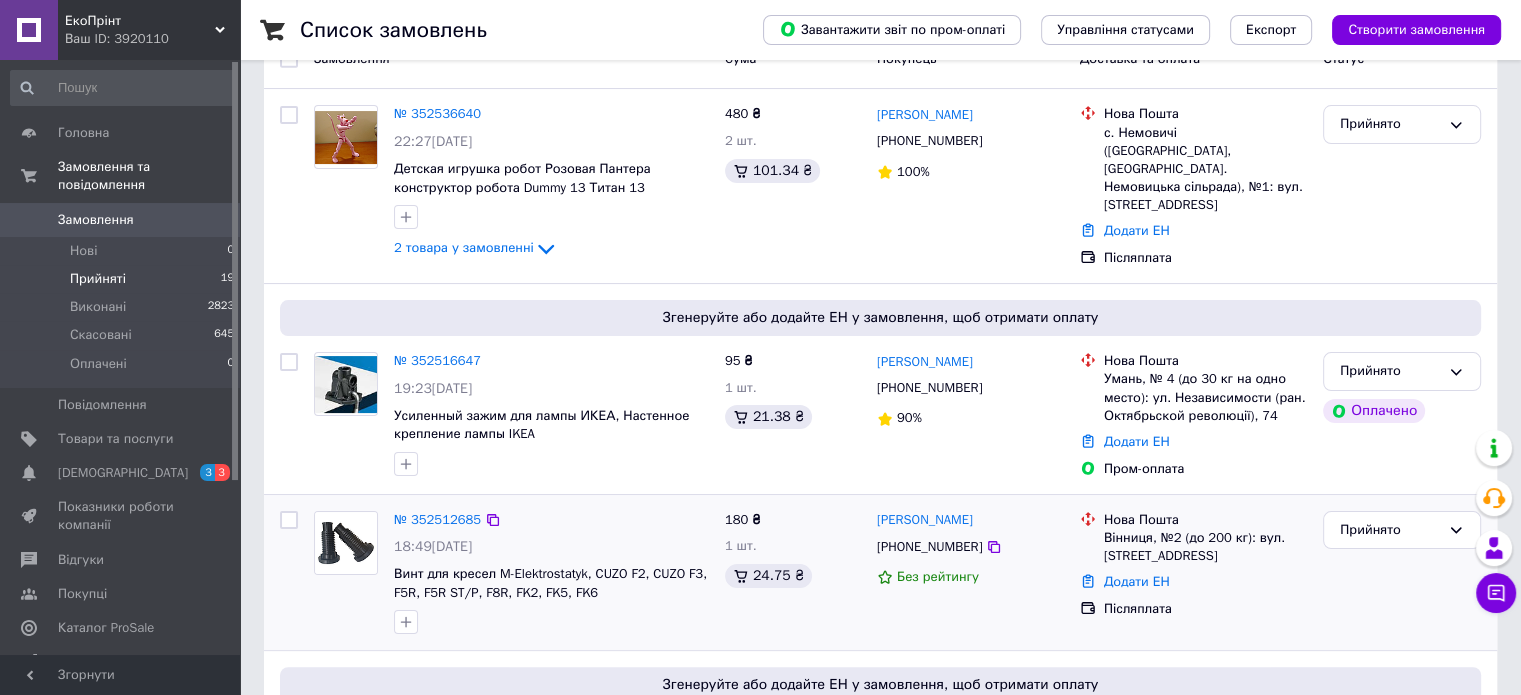 drag, startPoint x: 461, startPoint y: 353, endPoint x: 1366, endPoint y: 613, distance: 941.60767 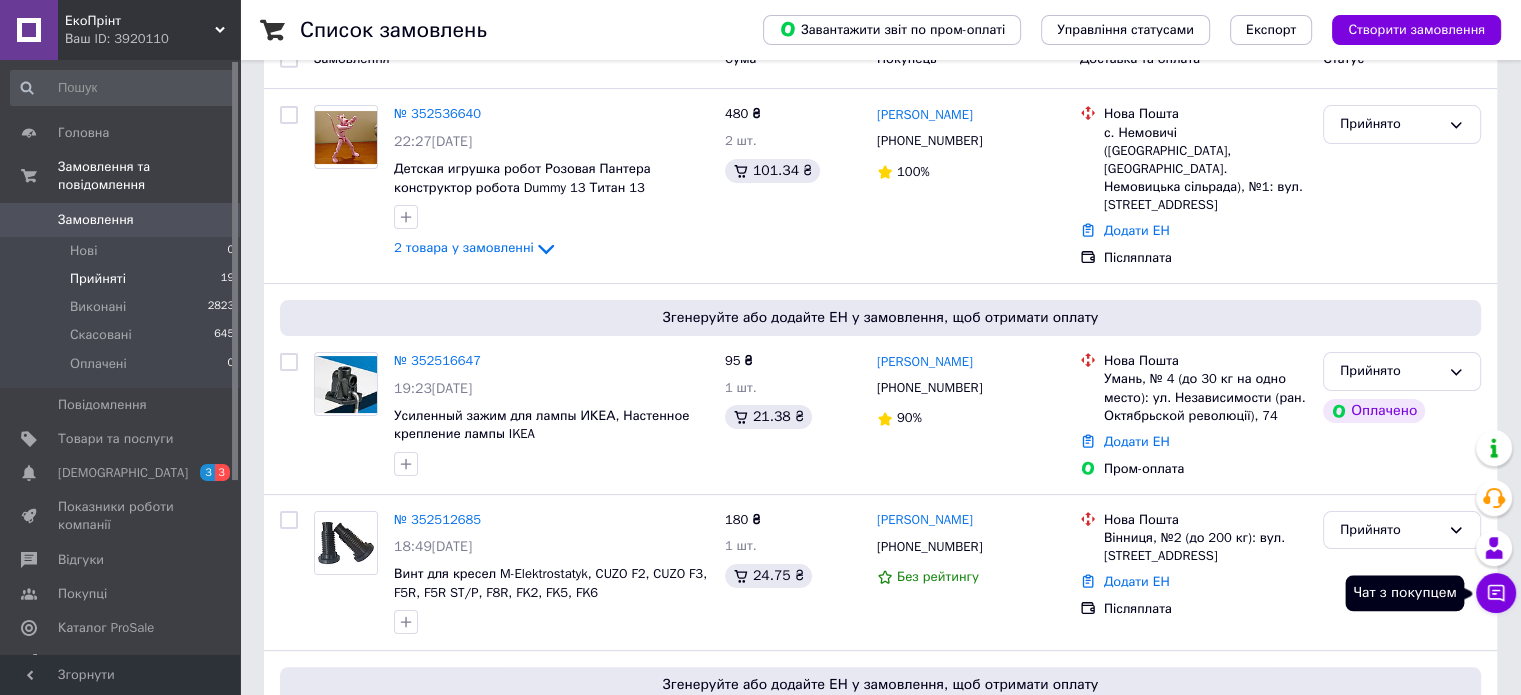 click 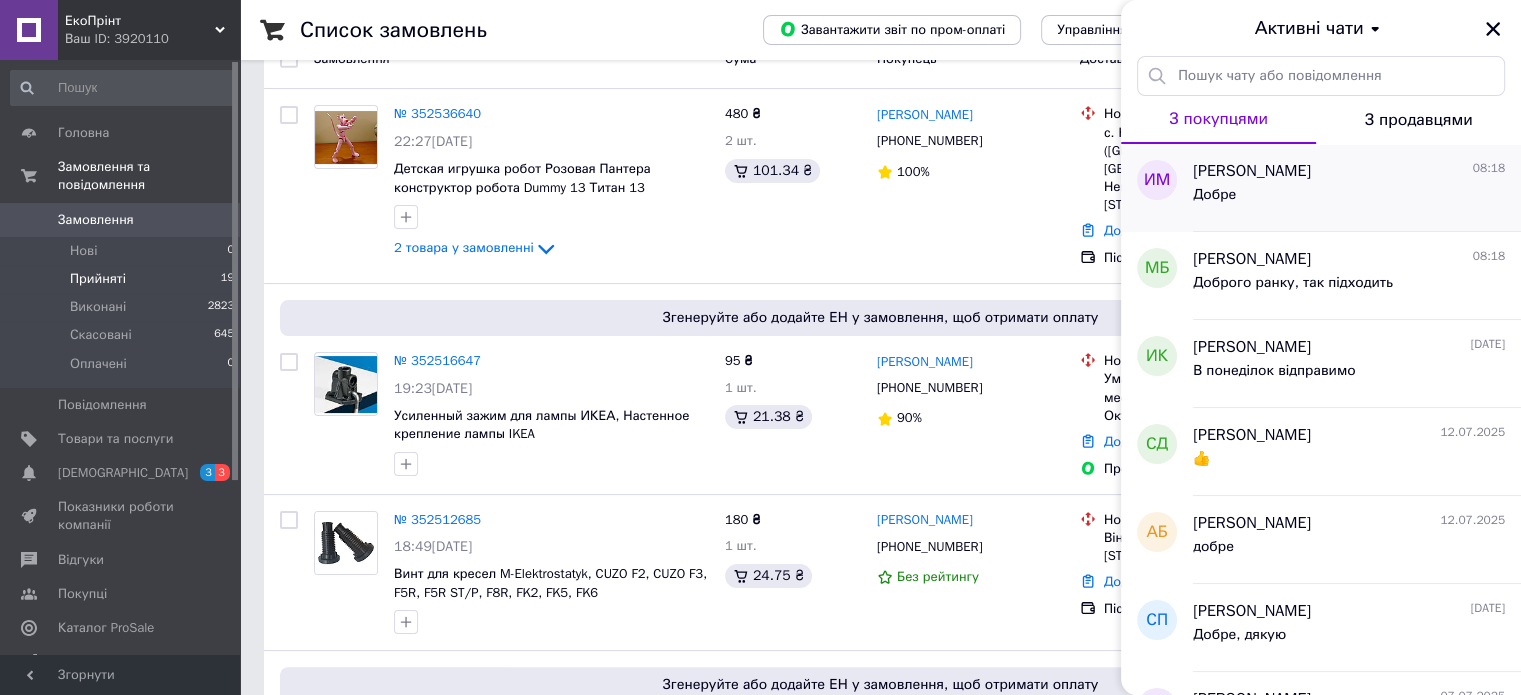 click on "Добре" at bounding box center [1349, 199] 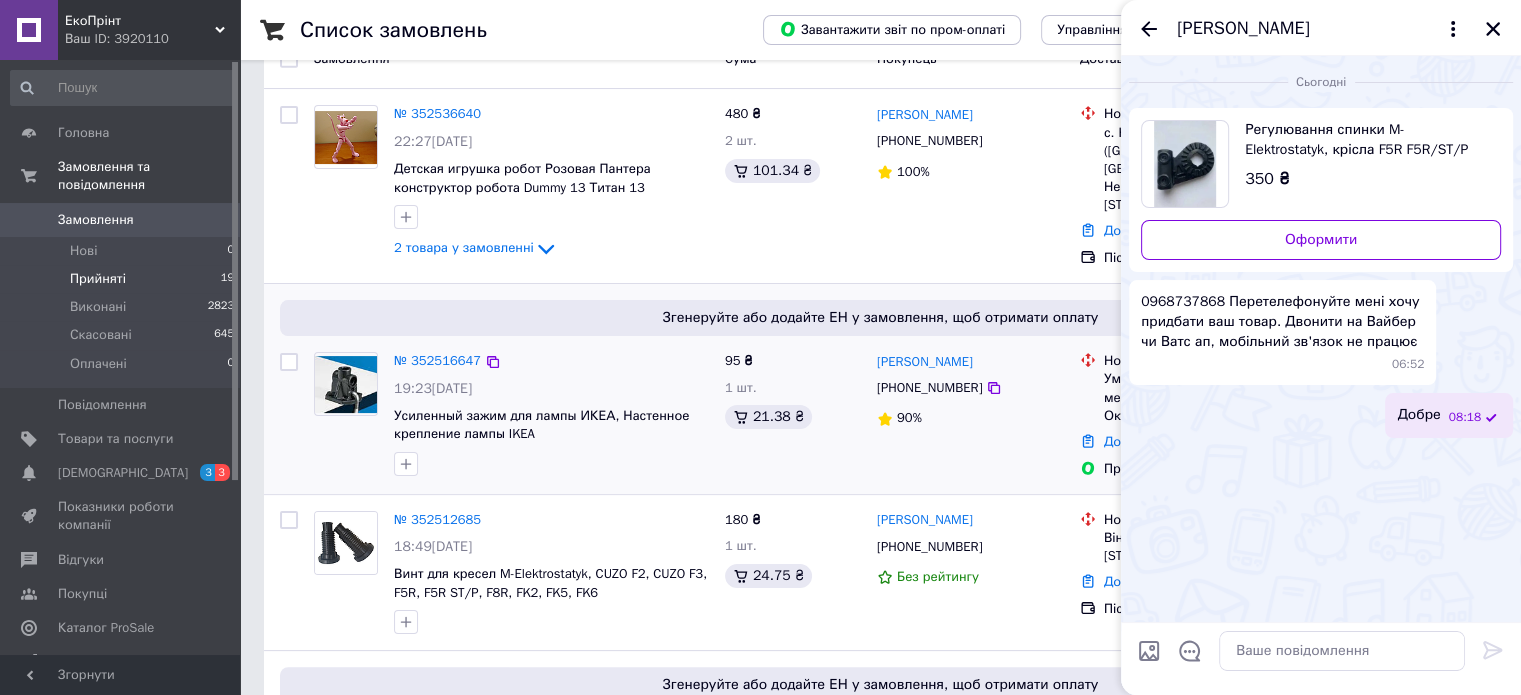 click on "[PHONE_NUMBER]" at bounding box center [970, 388] 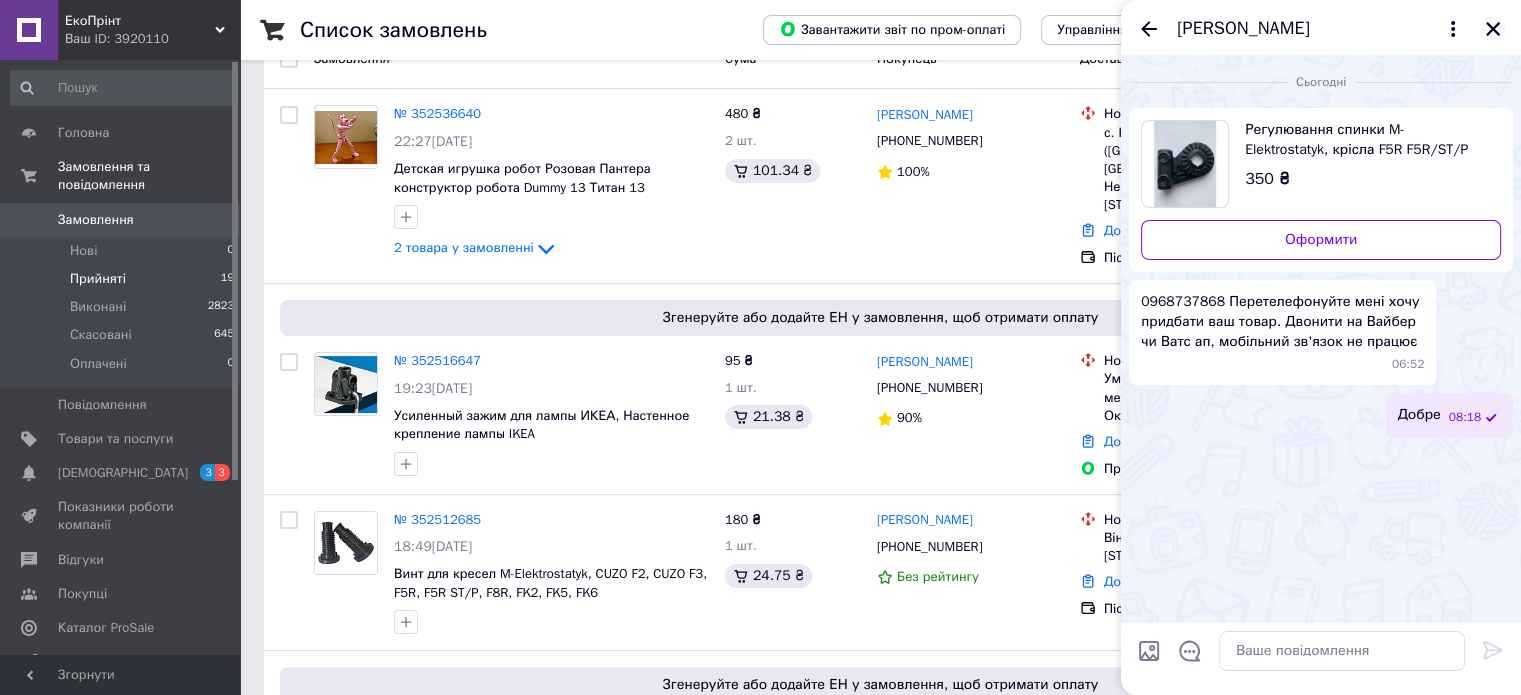 click 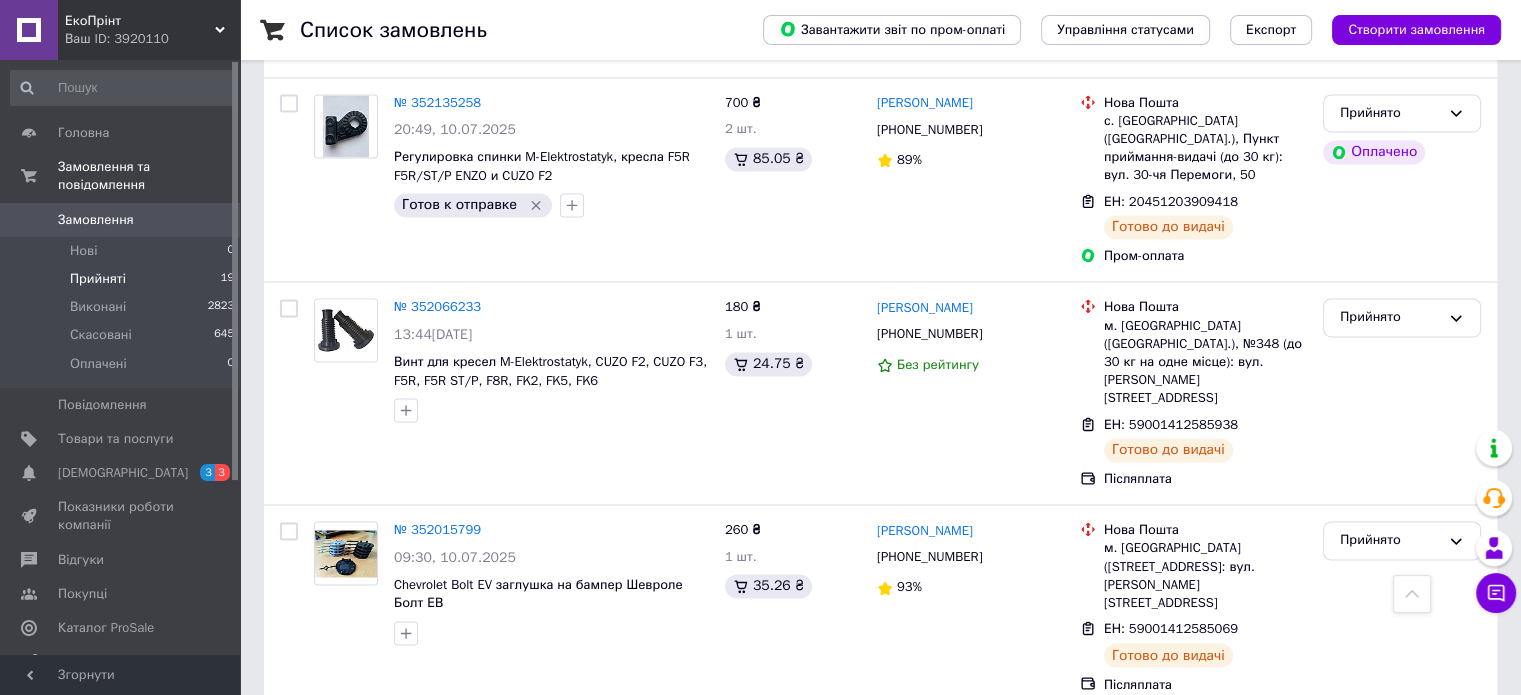 scroll, scrollTop: 3131, scrollLeft: 0, axis: vertical 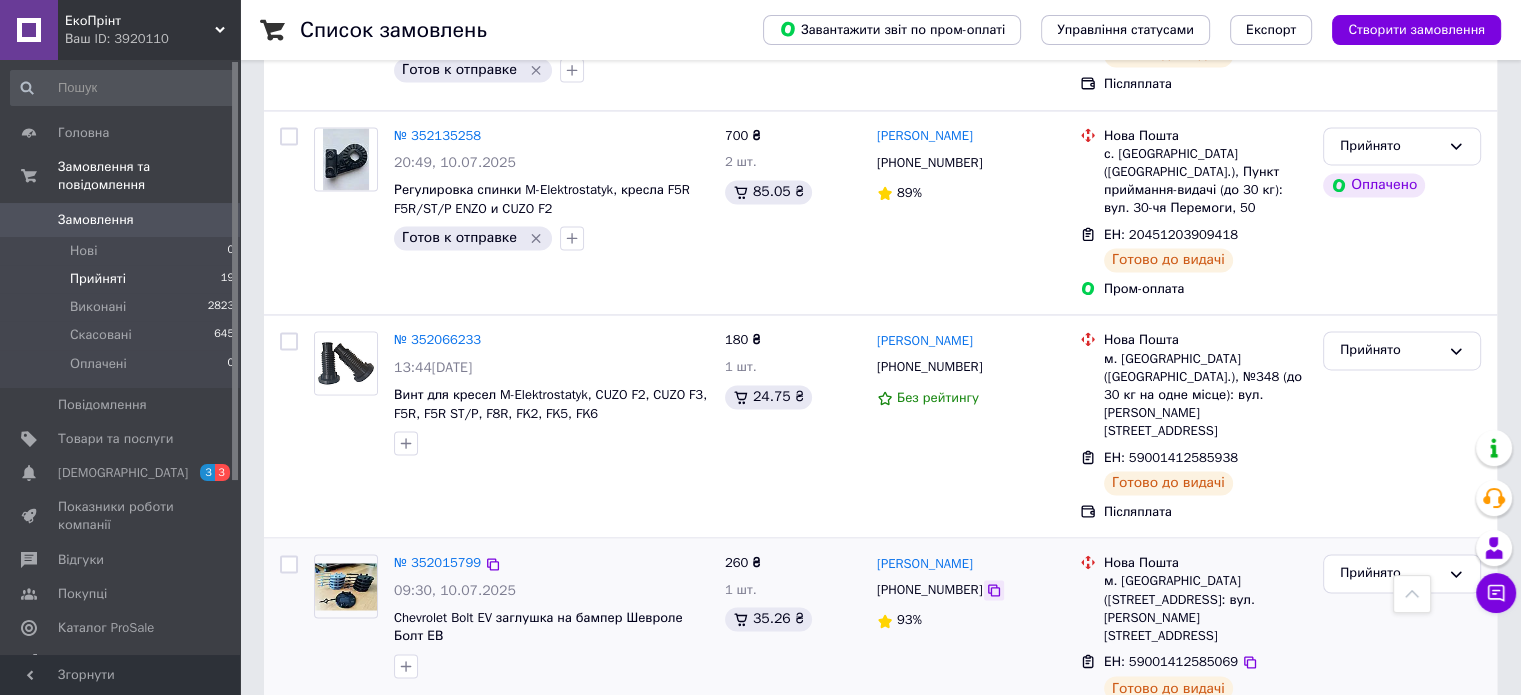 click 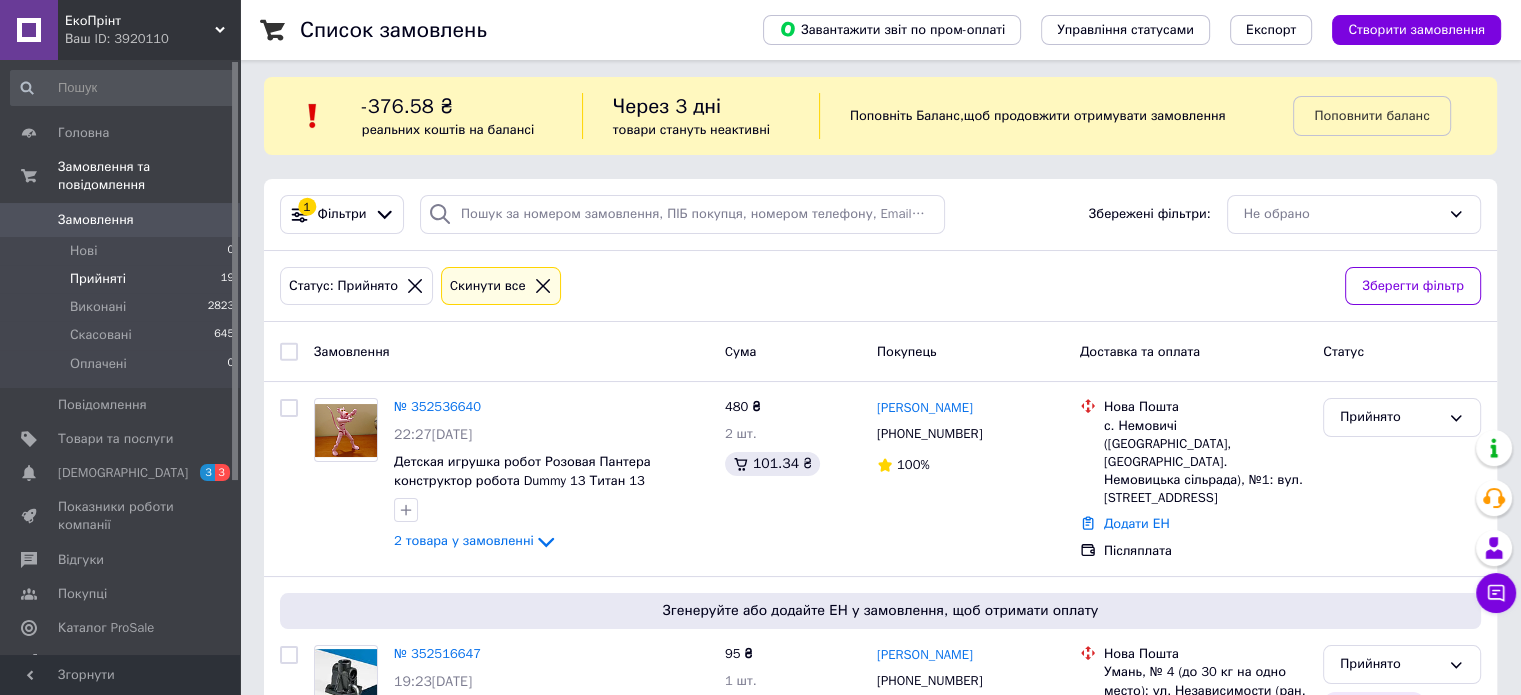 scroll, scrollTop: 0, scrollLeft: 0, axis: both 